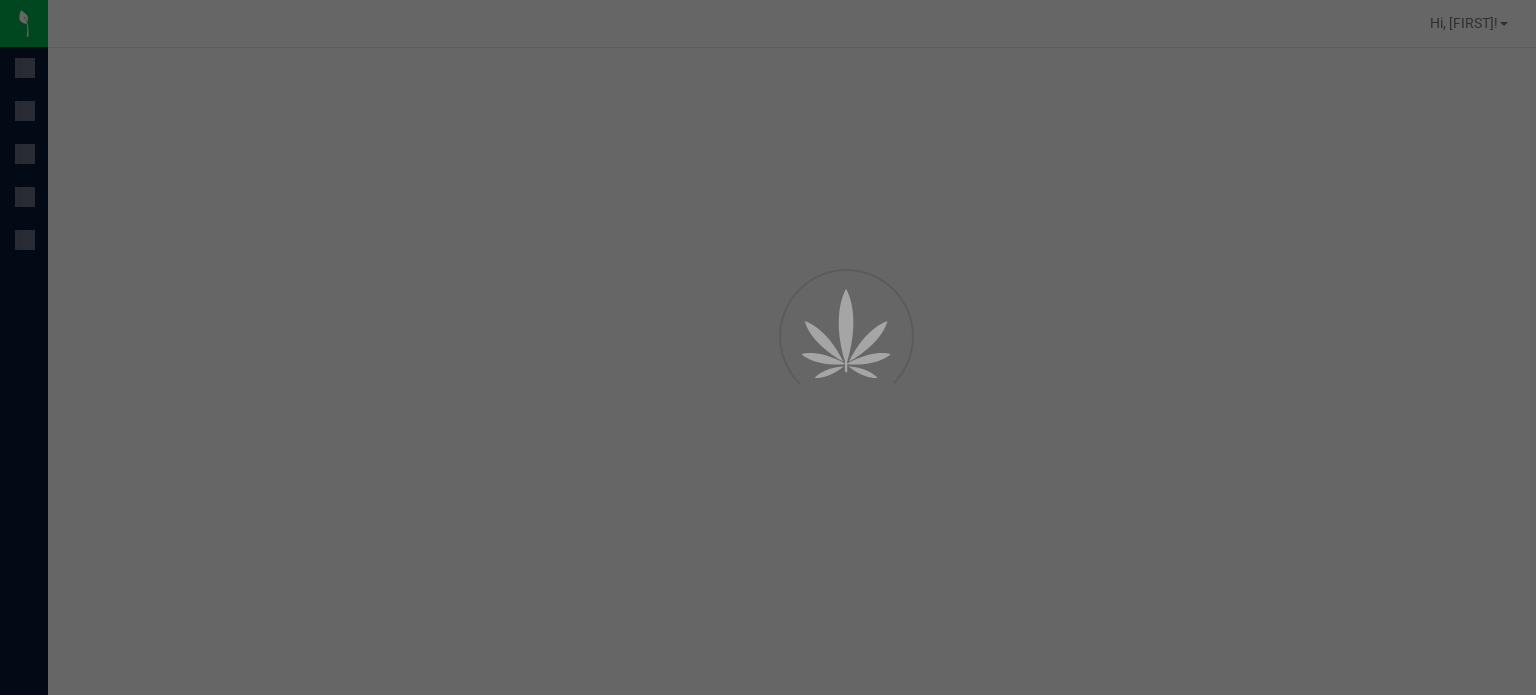 scroll, scrollTop: 0, scrollLeft: 0, axis: both 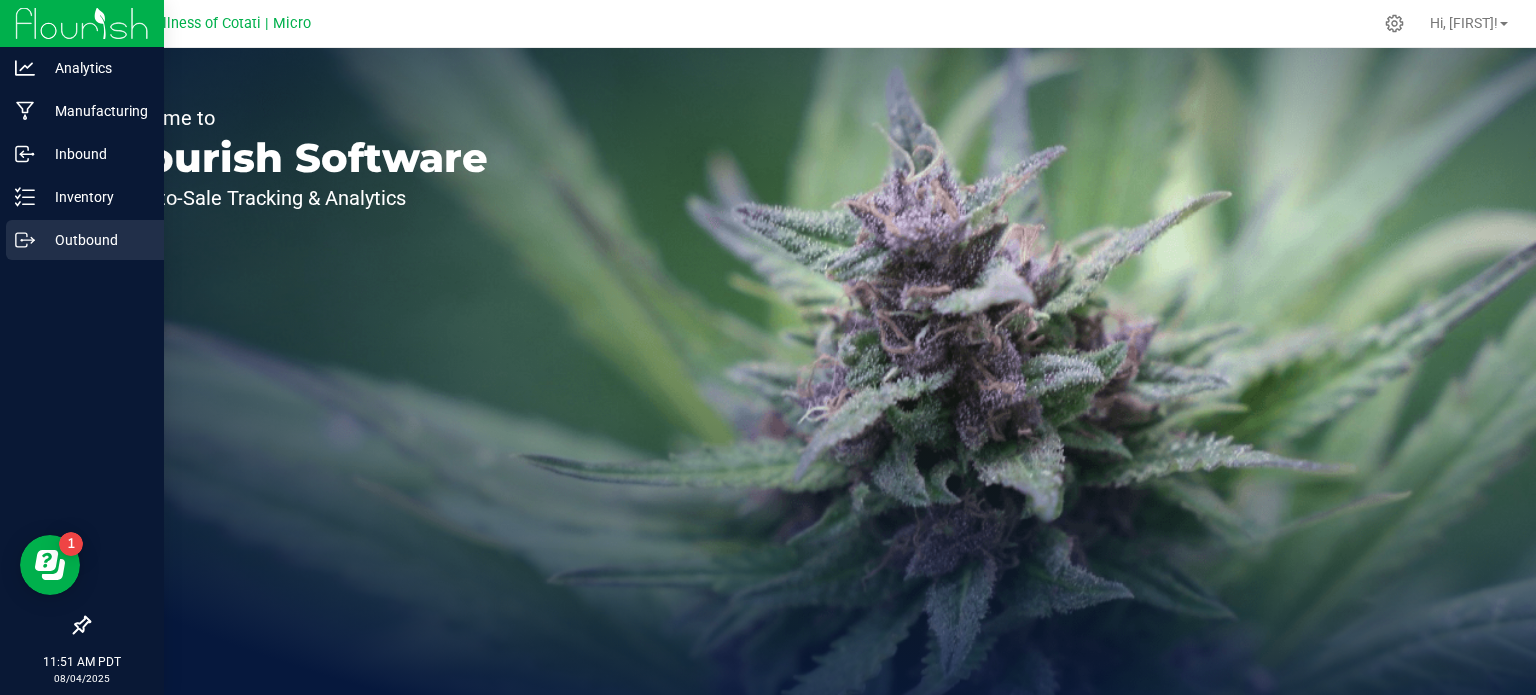 click on "Outbound" at bounding box center [95, 240] 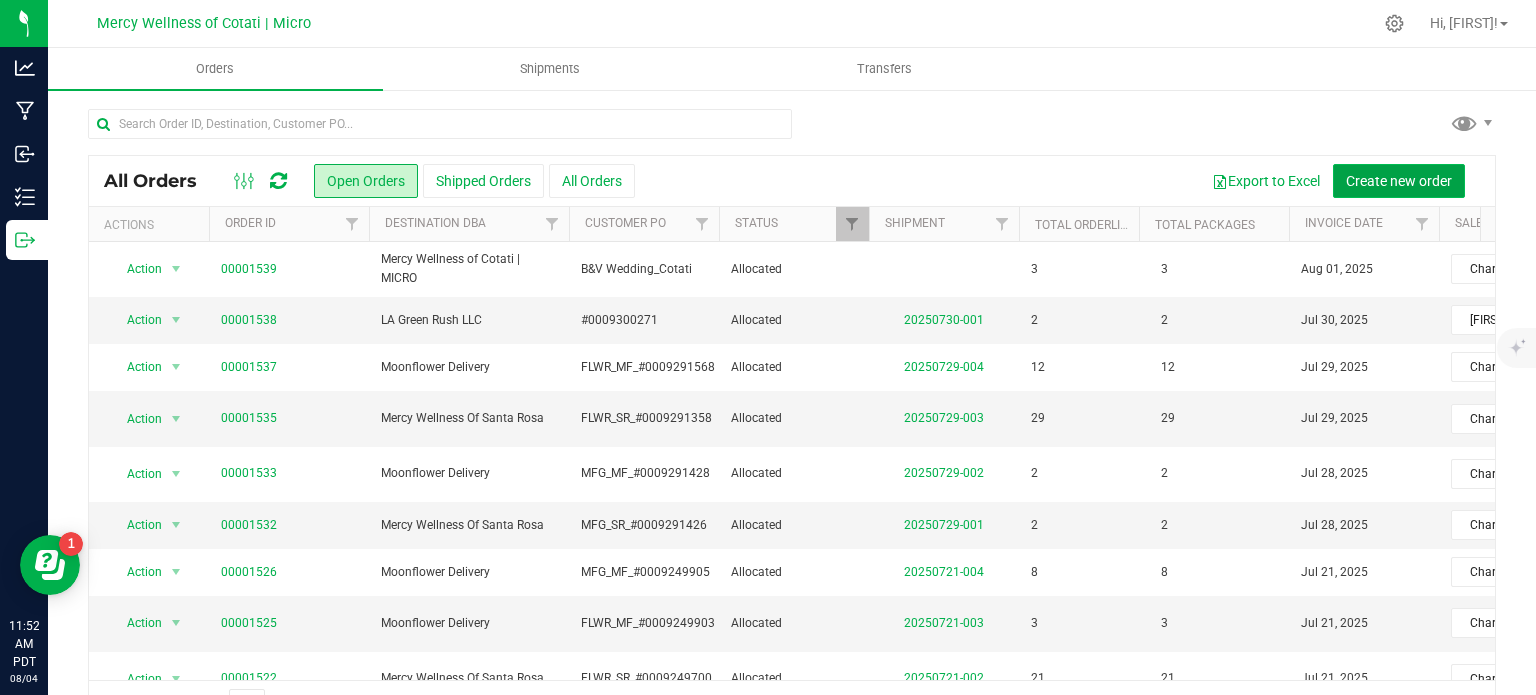 click on "Create new order" at bounding box center (1399, 181) 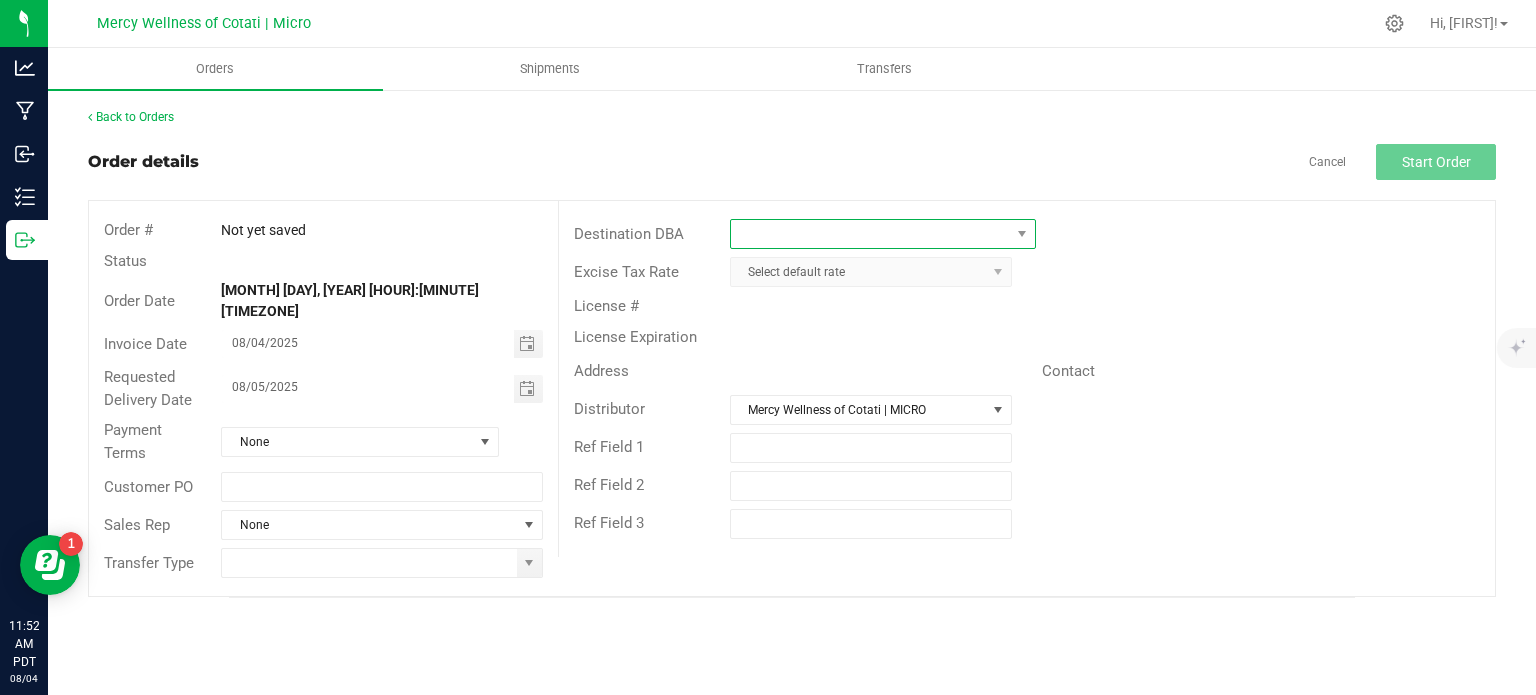 click at bounding box center [870, 234] 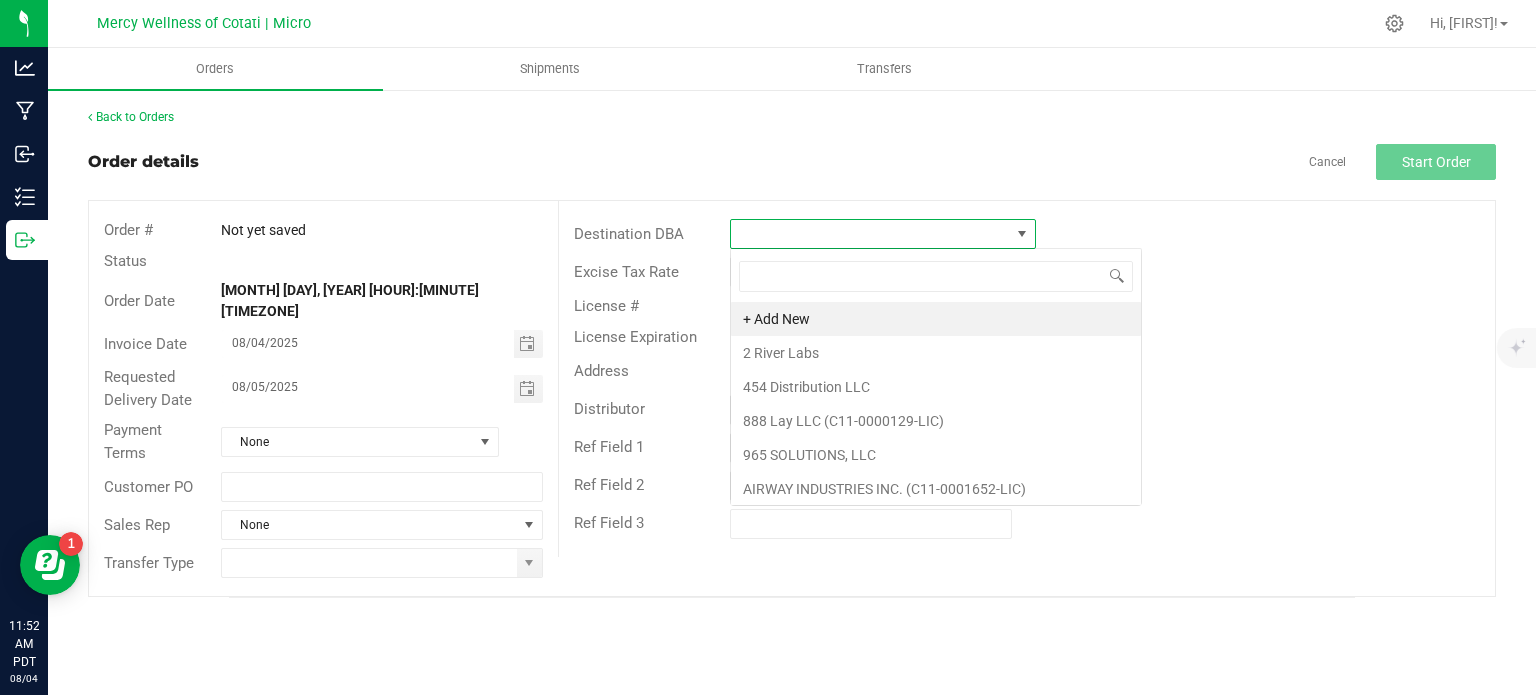 scroll, scrollTop: 99970, scrollLeft: 99693, axis: both 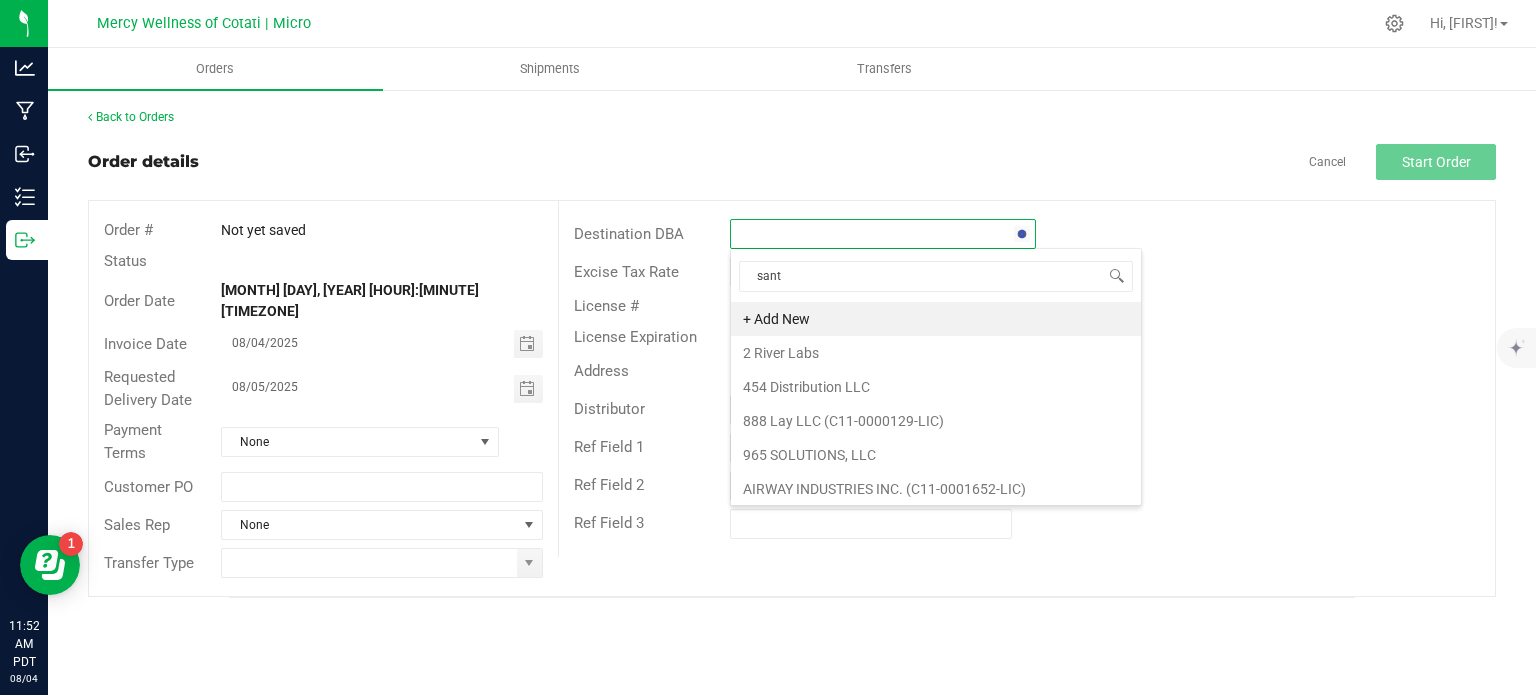 type on "santa" 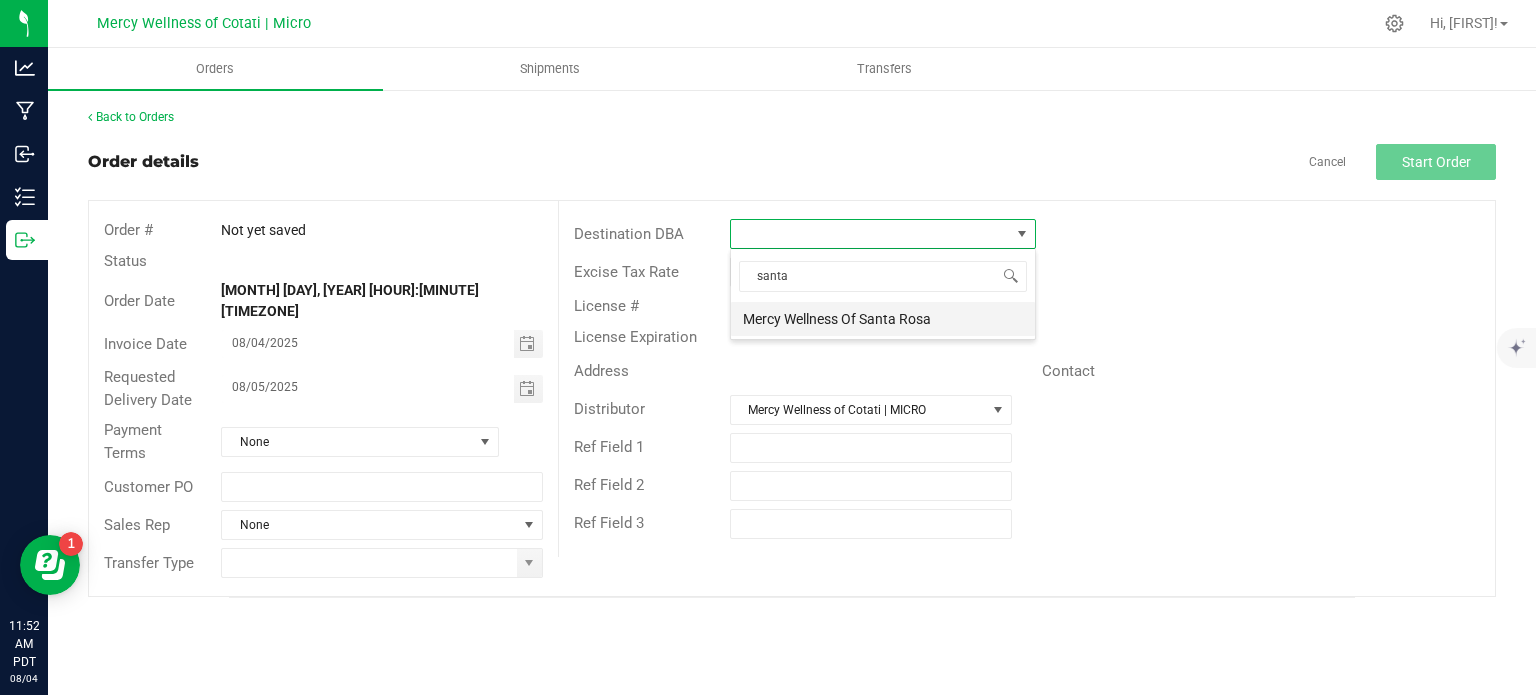click on "Mercy Wellness Of Santa Rosa" at bounding box center [883, 319] 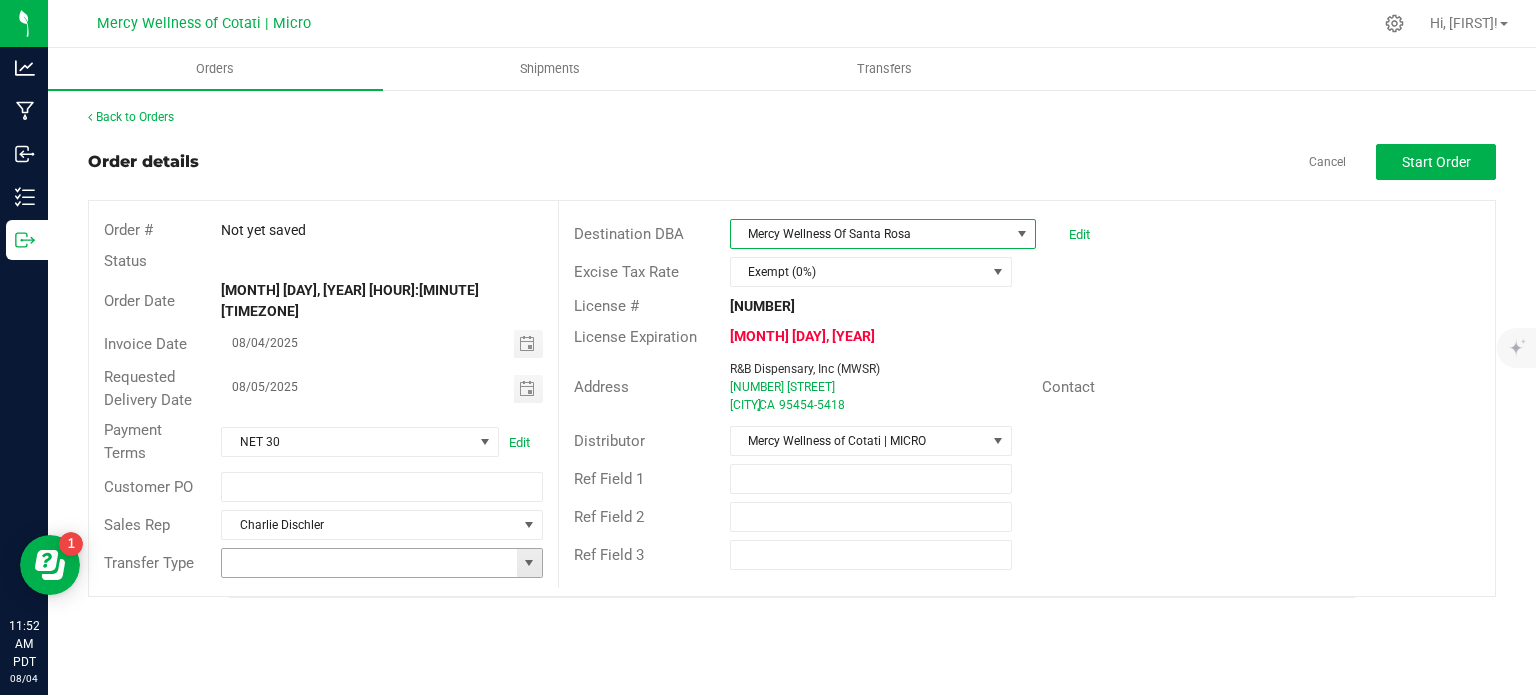 click at bounding box center (529, 563) 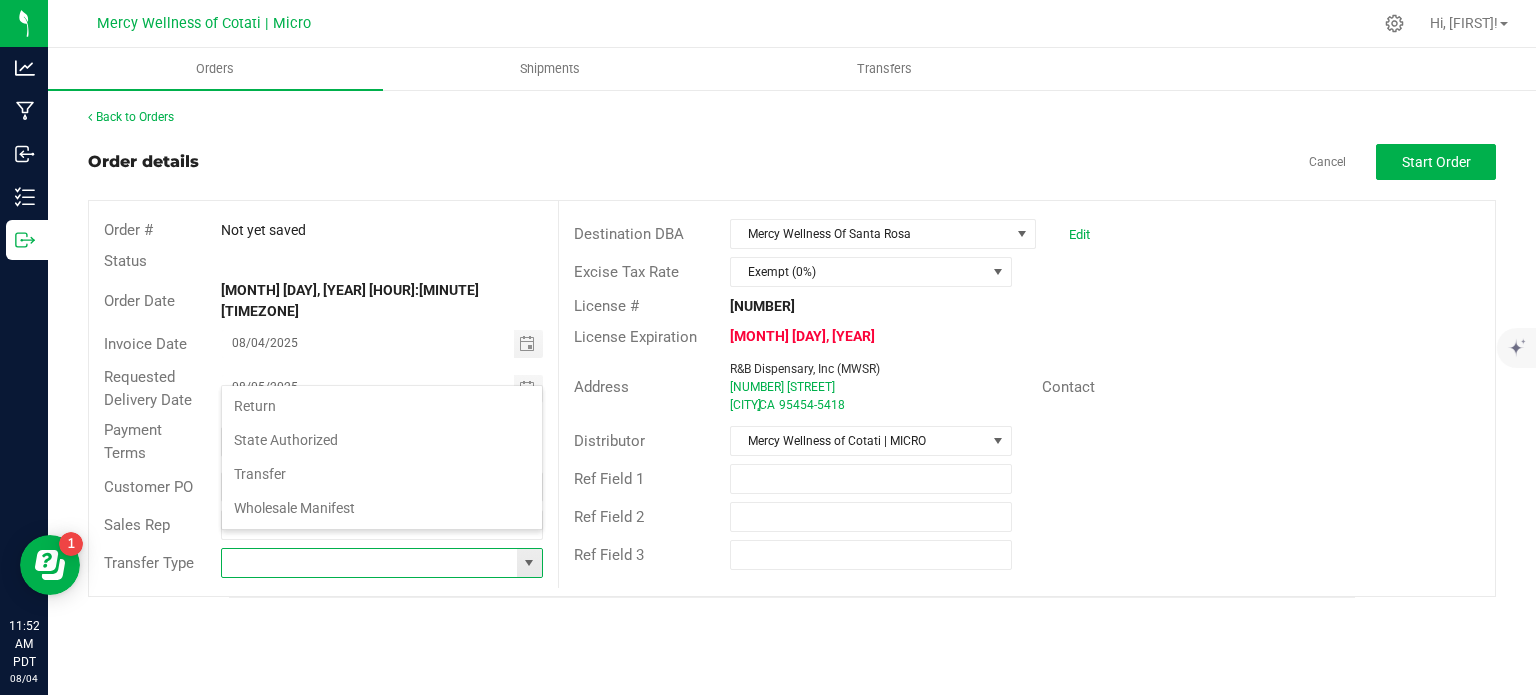 scroll, scrollTop: 99970, scrollLeft: 99678, axis: both 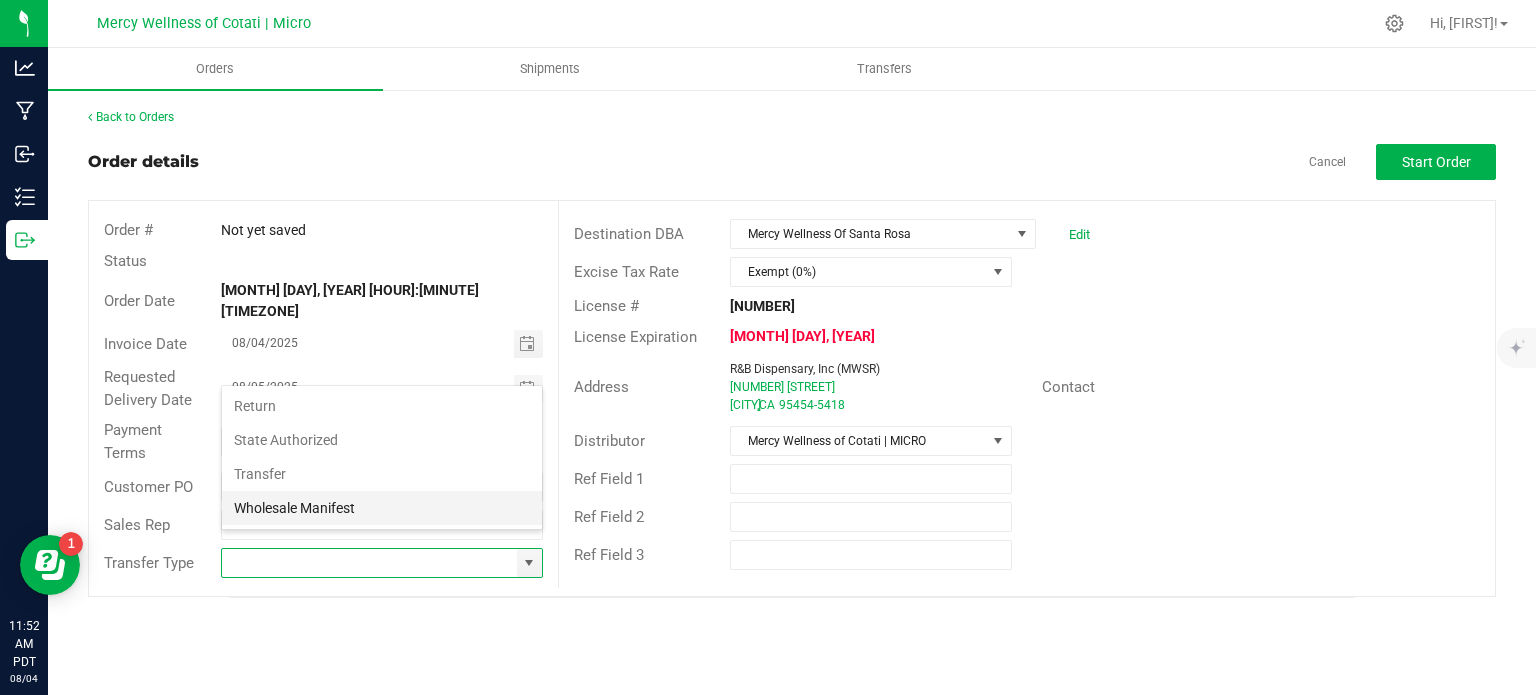 click on "Wholesale Manifest" at bounding box center (382, 508) 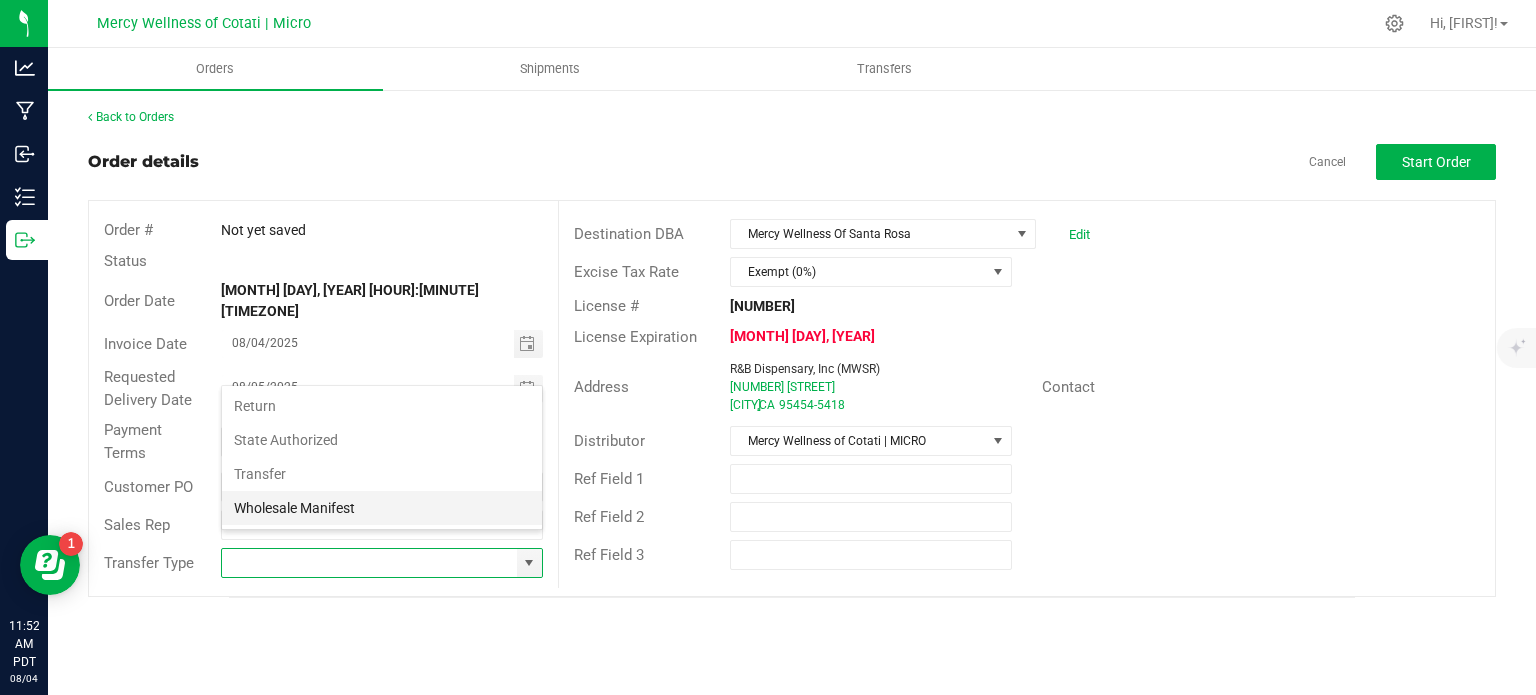 type on "Wholesale Manifest" 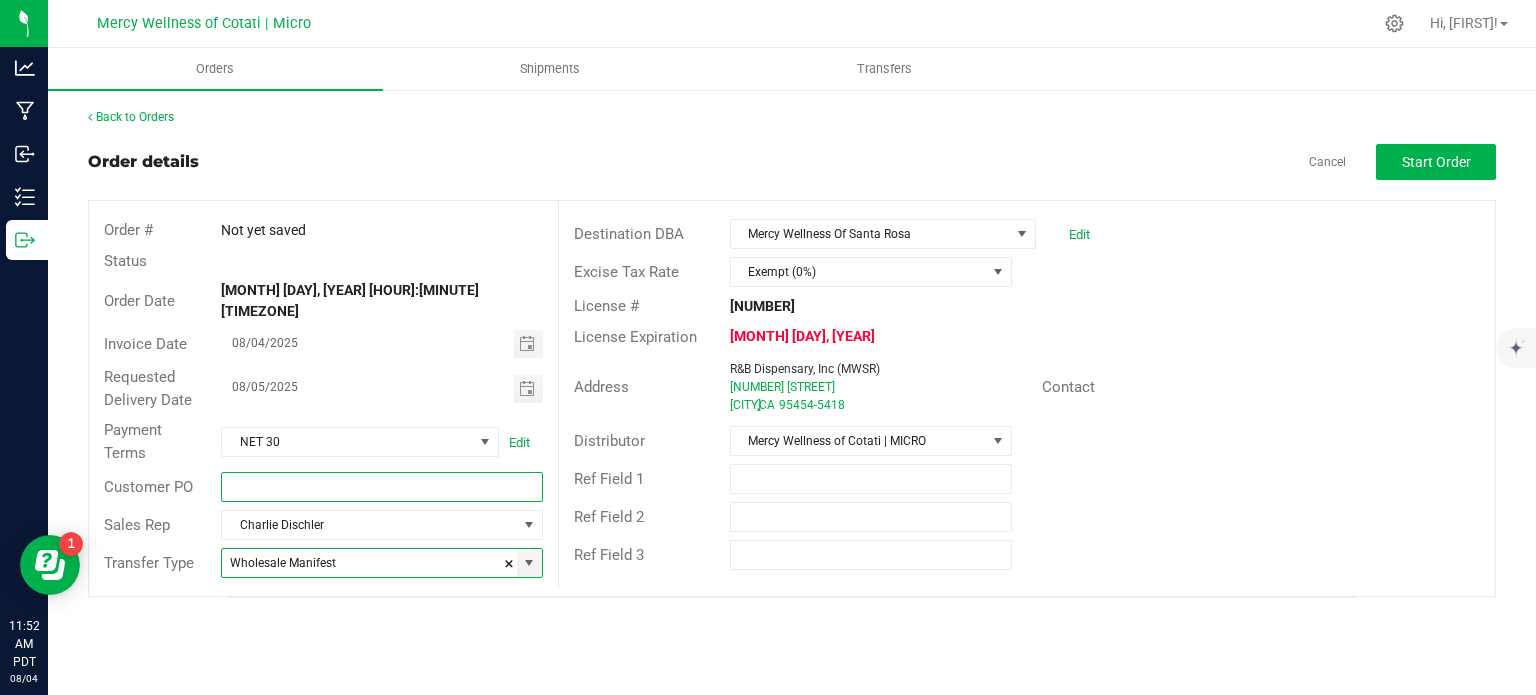 click at bounding box center [381, 487] 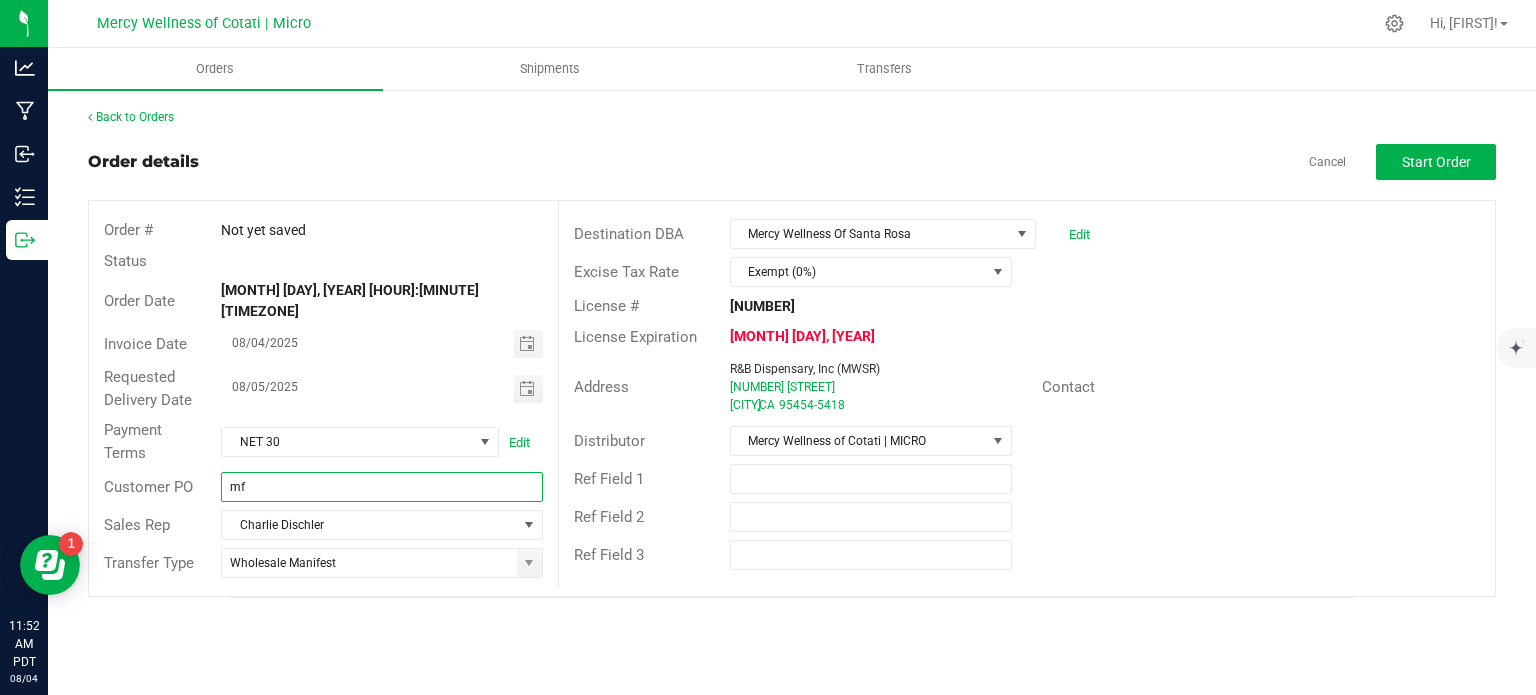 type on "MFG" 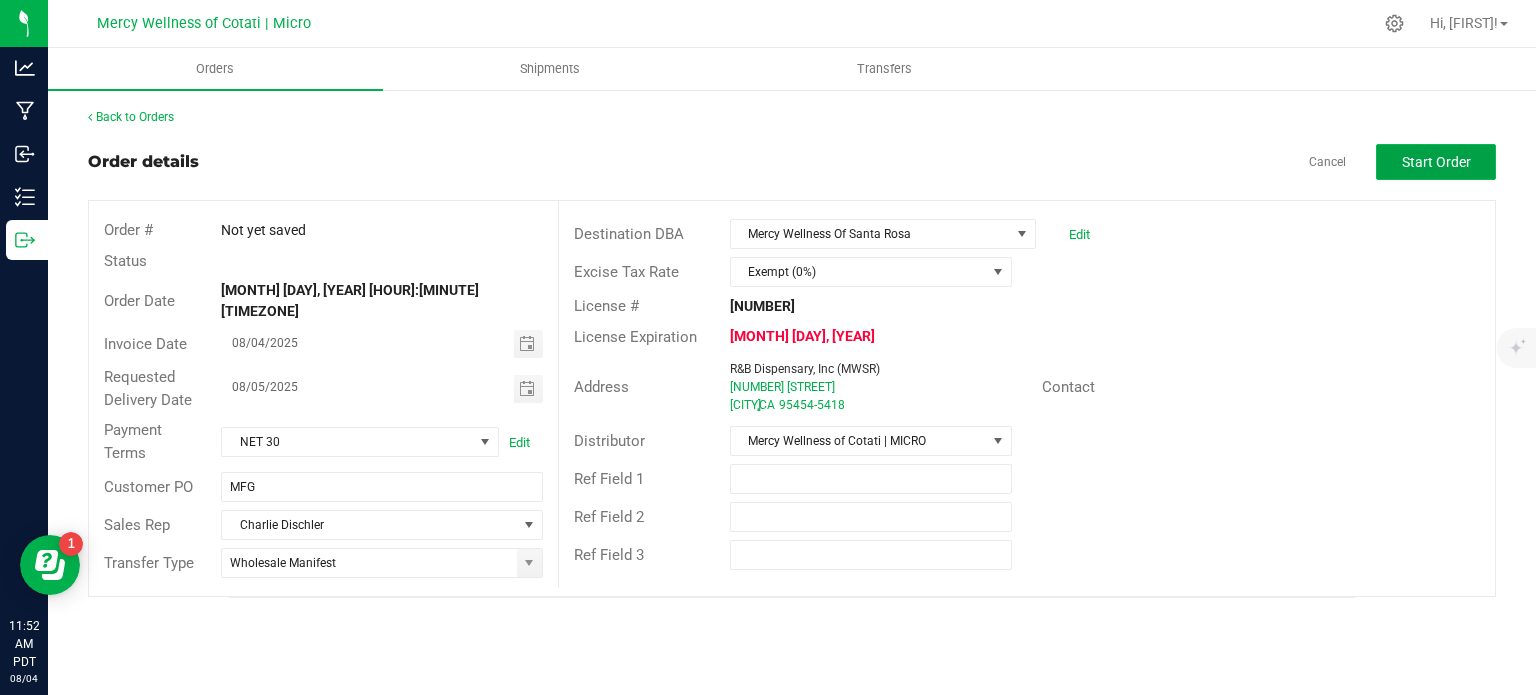 click on "Start Order" at bounding box center (1436, 162) 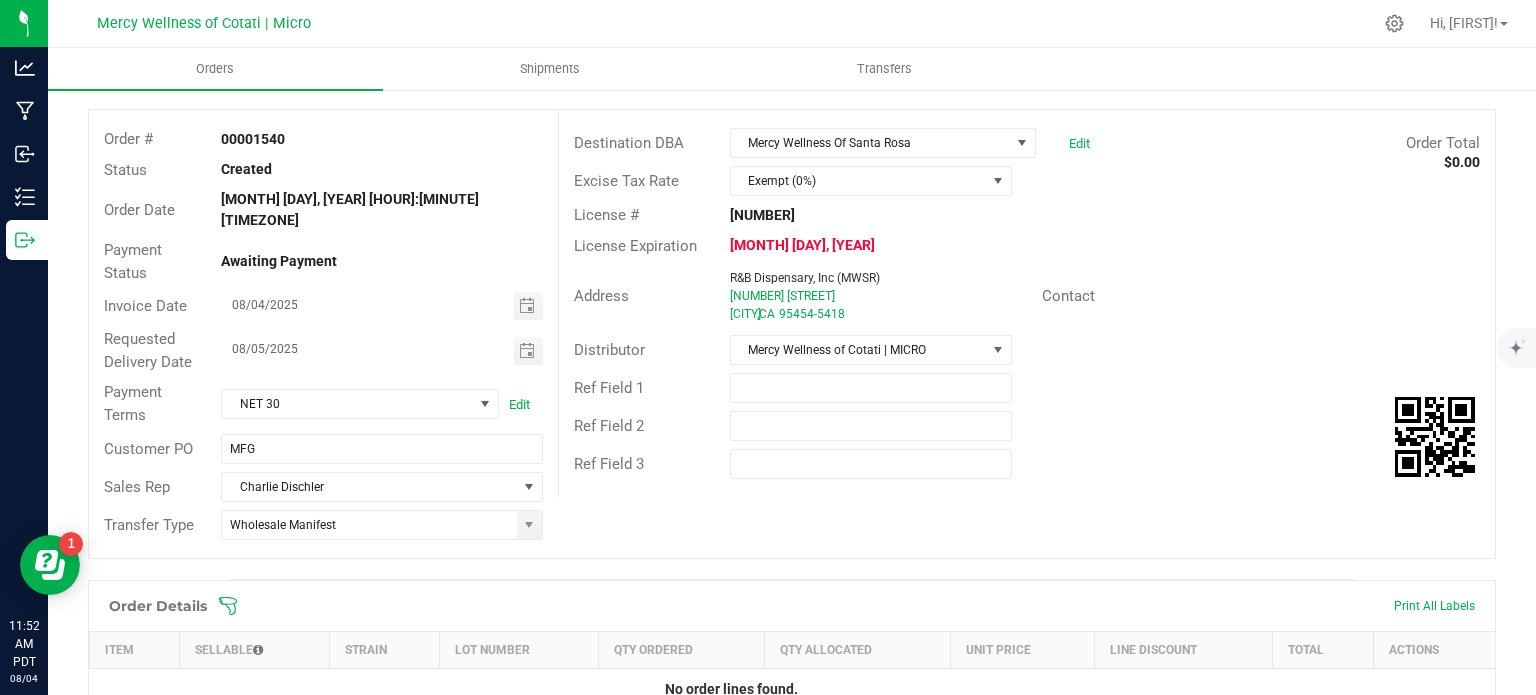 scroll, scrollTop: 200, scrollLeft: 0, axis: vertical 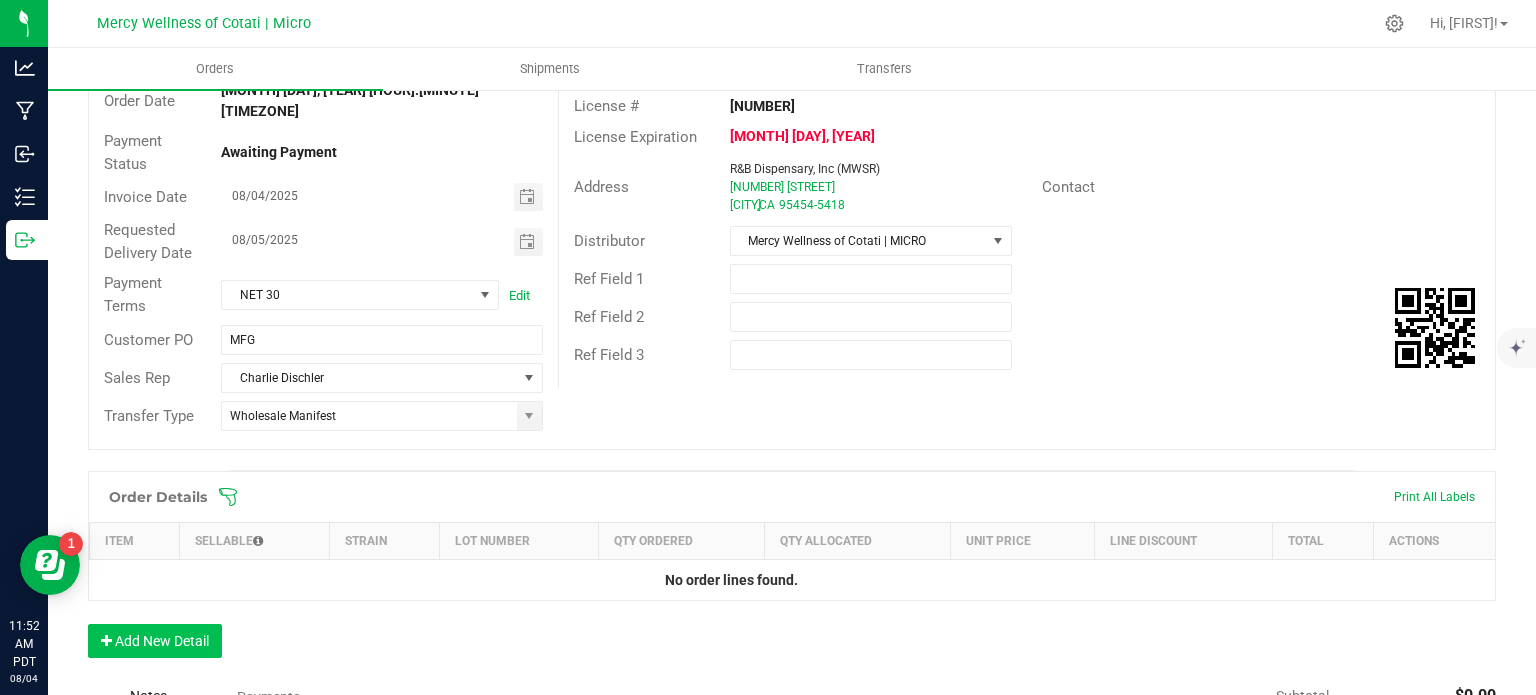 drag, startPoint x: 189, startPoint y: 593, endPoint x: 188, endPoint y: 610, distance: 17.029387 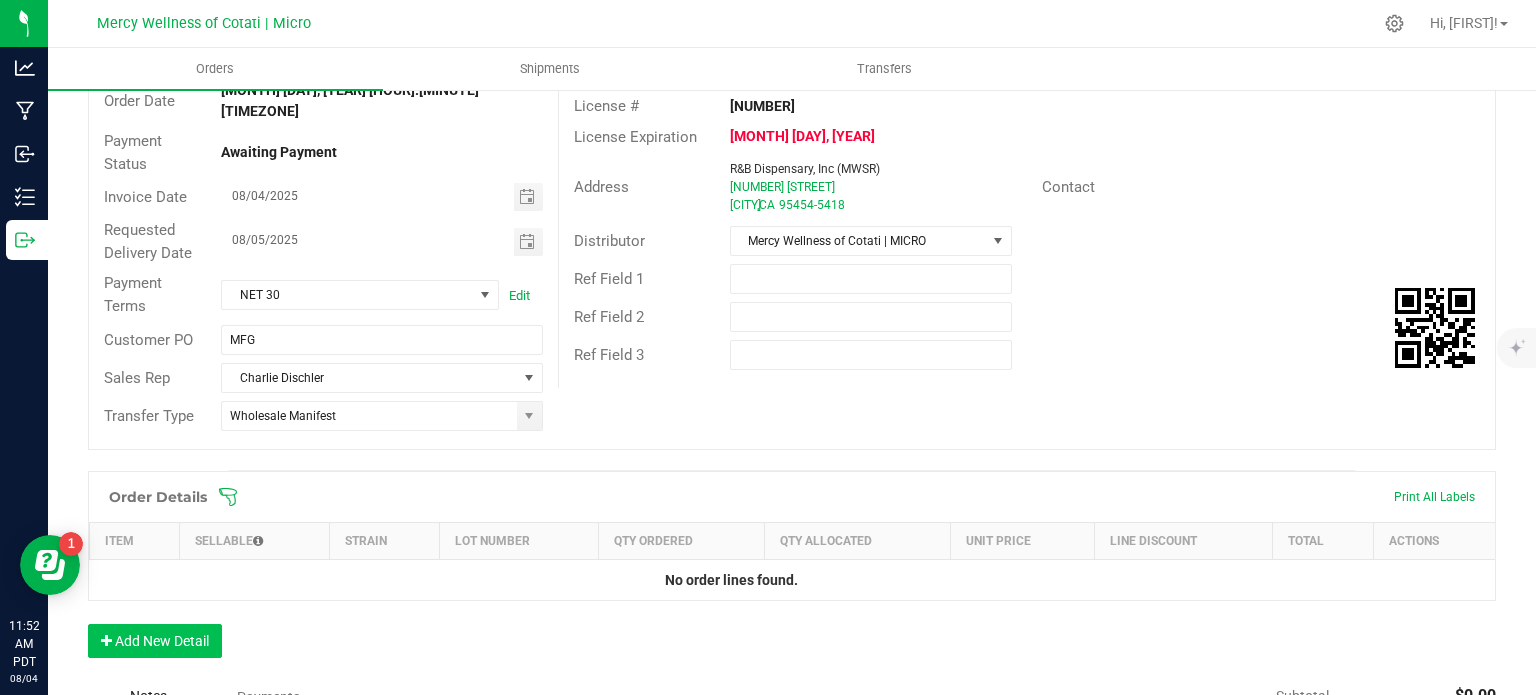 click on "Order Details Print All Labels Item  Sellable  Strain  Lot Number  Qty Ordered Qty Allocated Unit Price Line Discount Total Actions No order lines found.
Add New Detail" at bounding box center [792, 574] 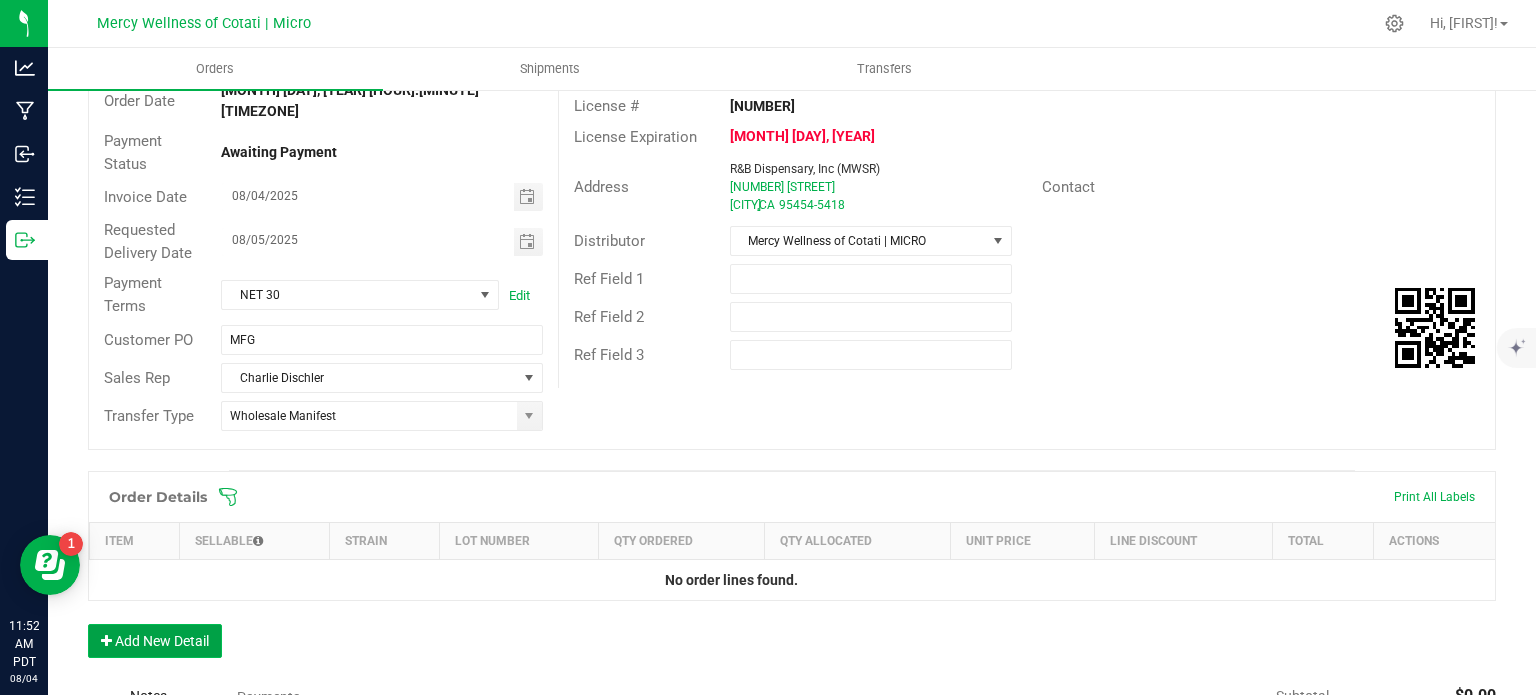 click on "Add New Detail" at bounding box center [155, 641] 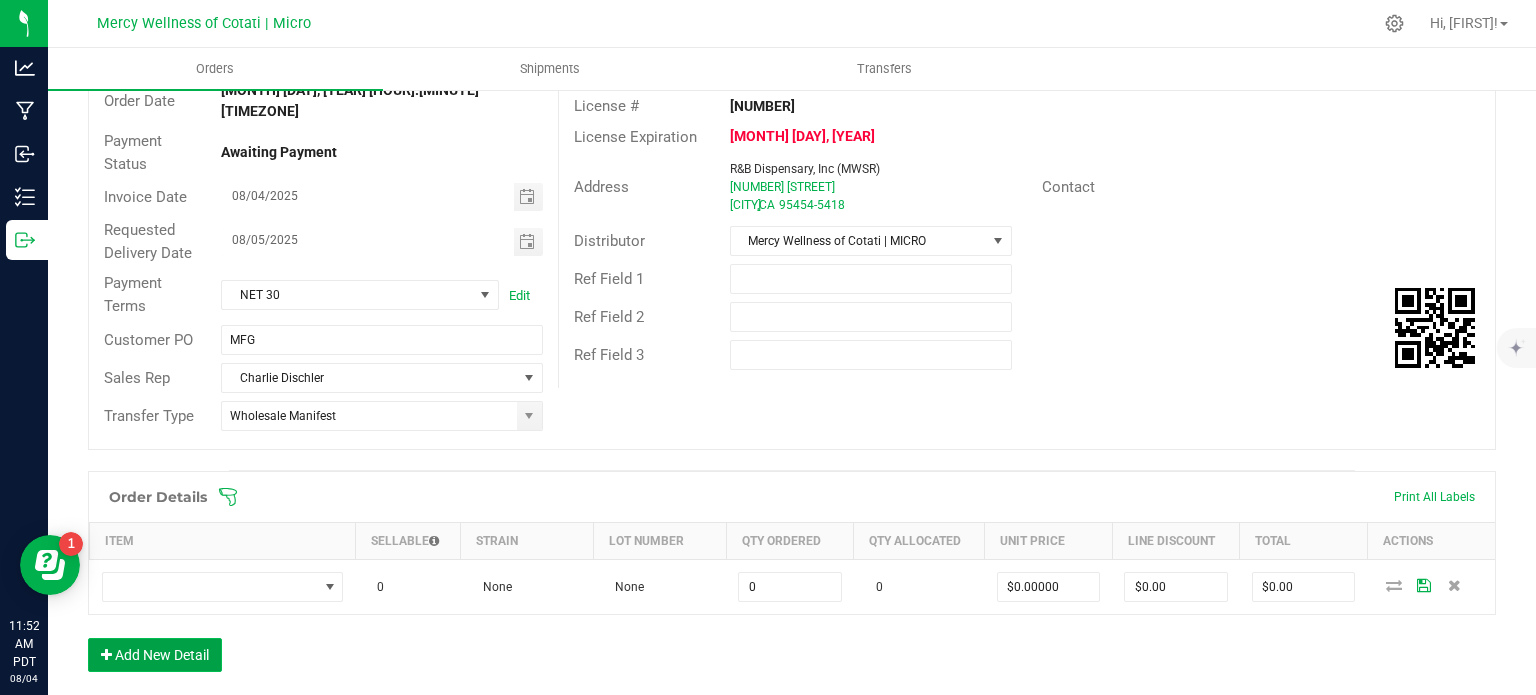 click on "Add New Detail" at bounding box center (155, 655) 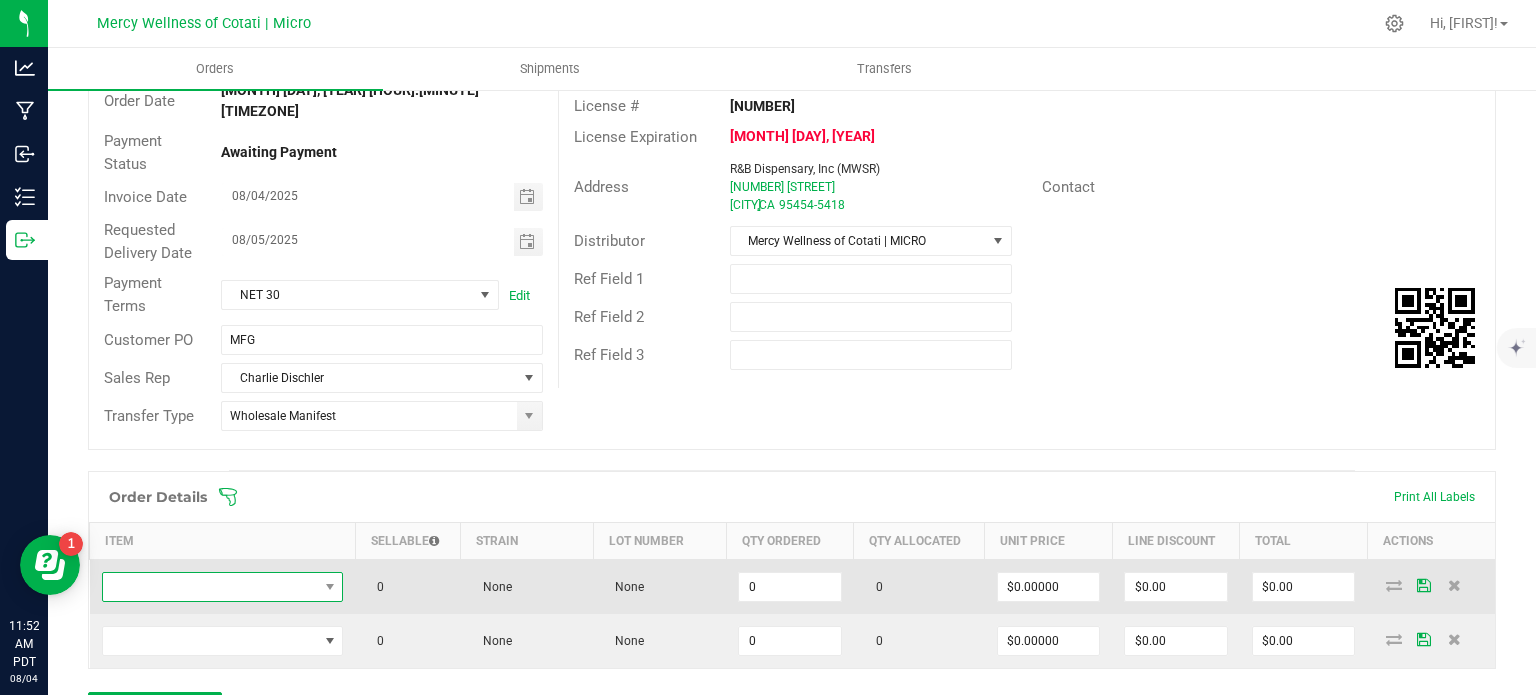 click at bounding box center (210, 587) 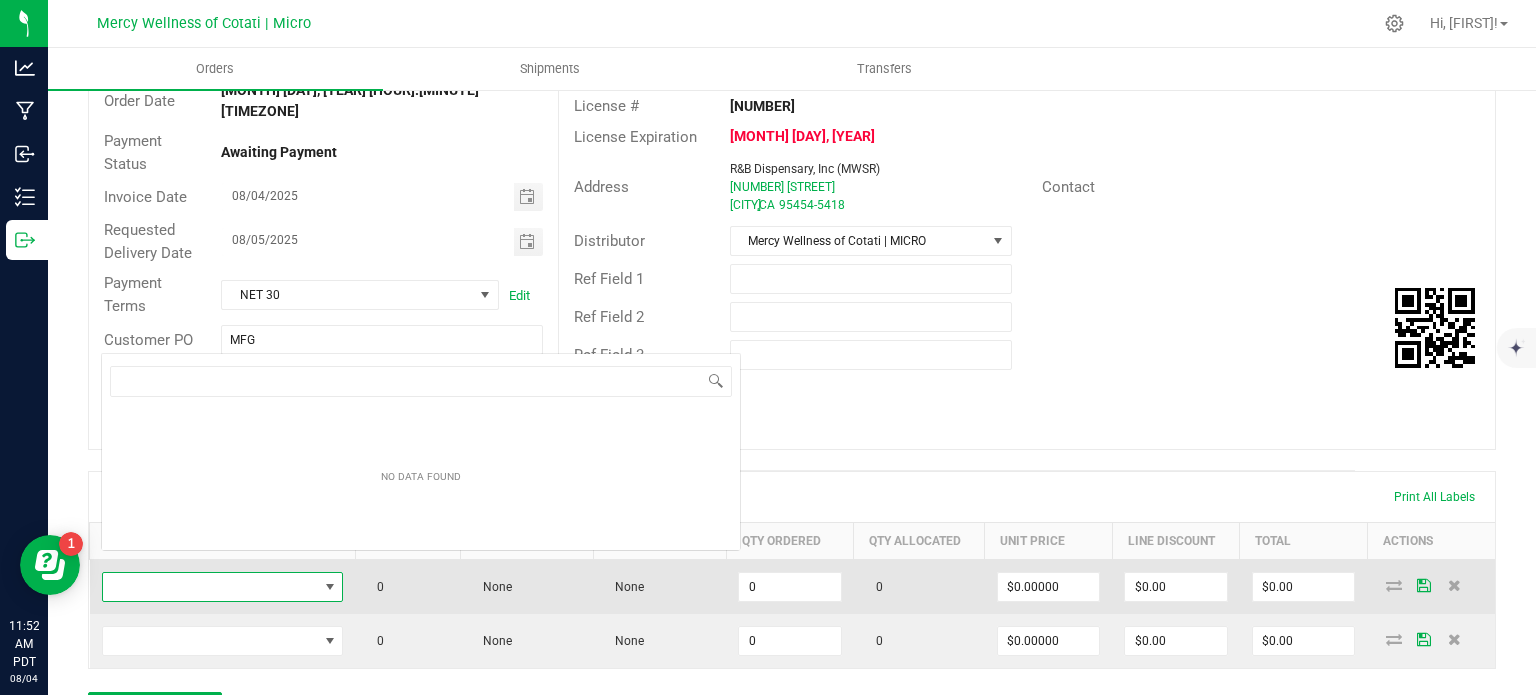 scroll, scrollTop: 0, scrollLeft: 0, axis: both 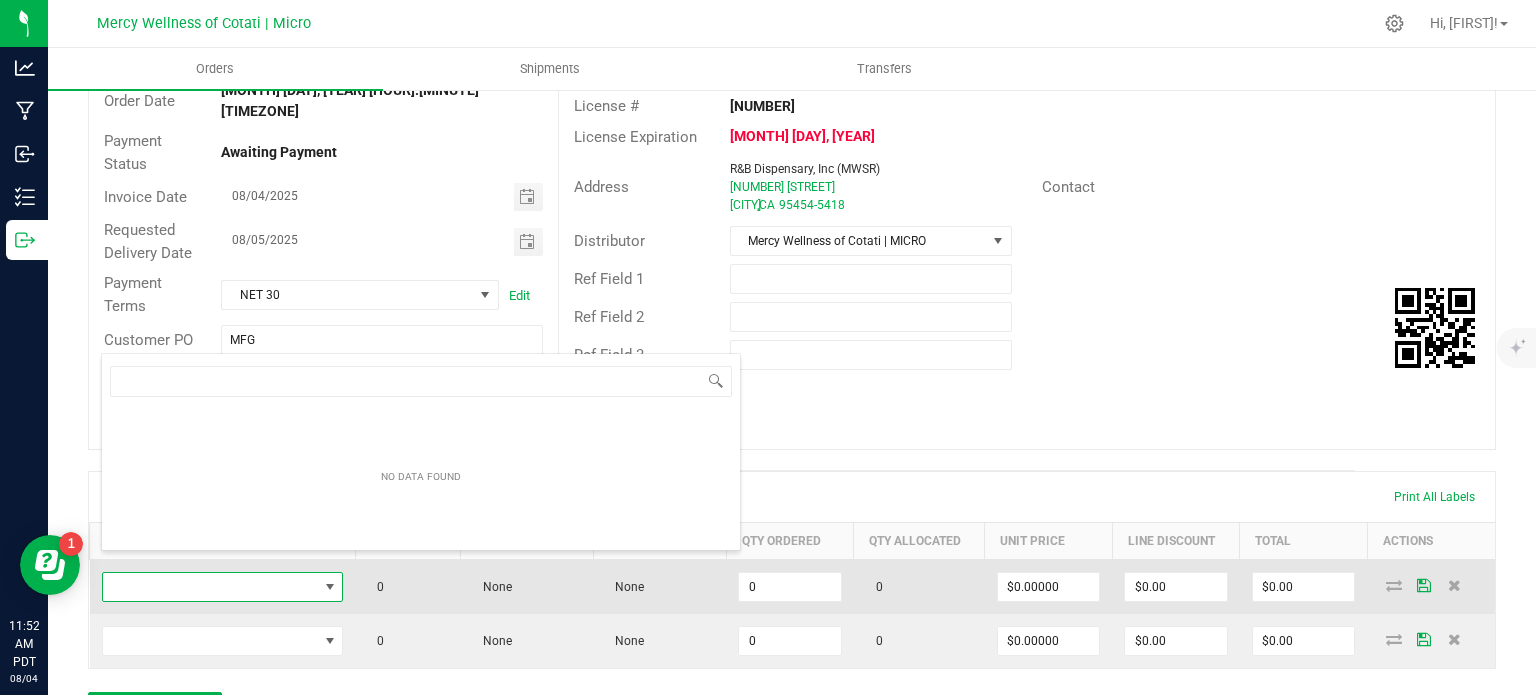 type on "1g Vape | Buds Everyday | Pineapple Express" 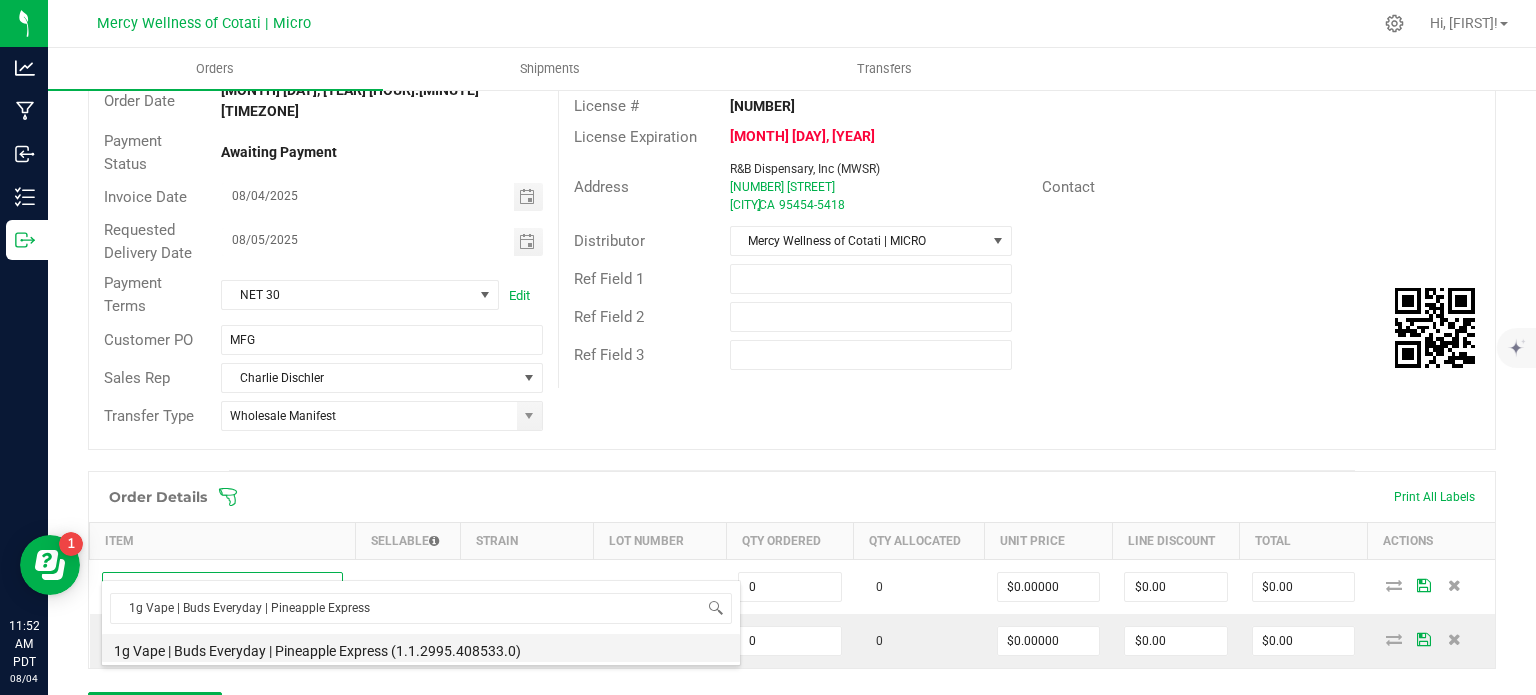 click on "1g Vape | Buds Everyday | Pineapple Express (1.1.2995.408533.0)" at bounding box center (421, 648) 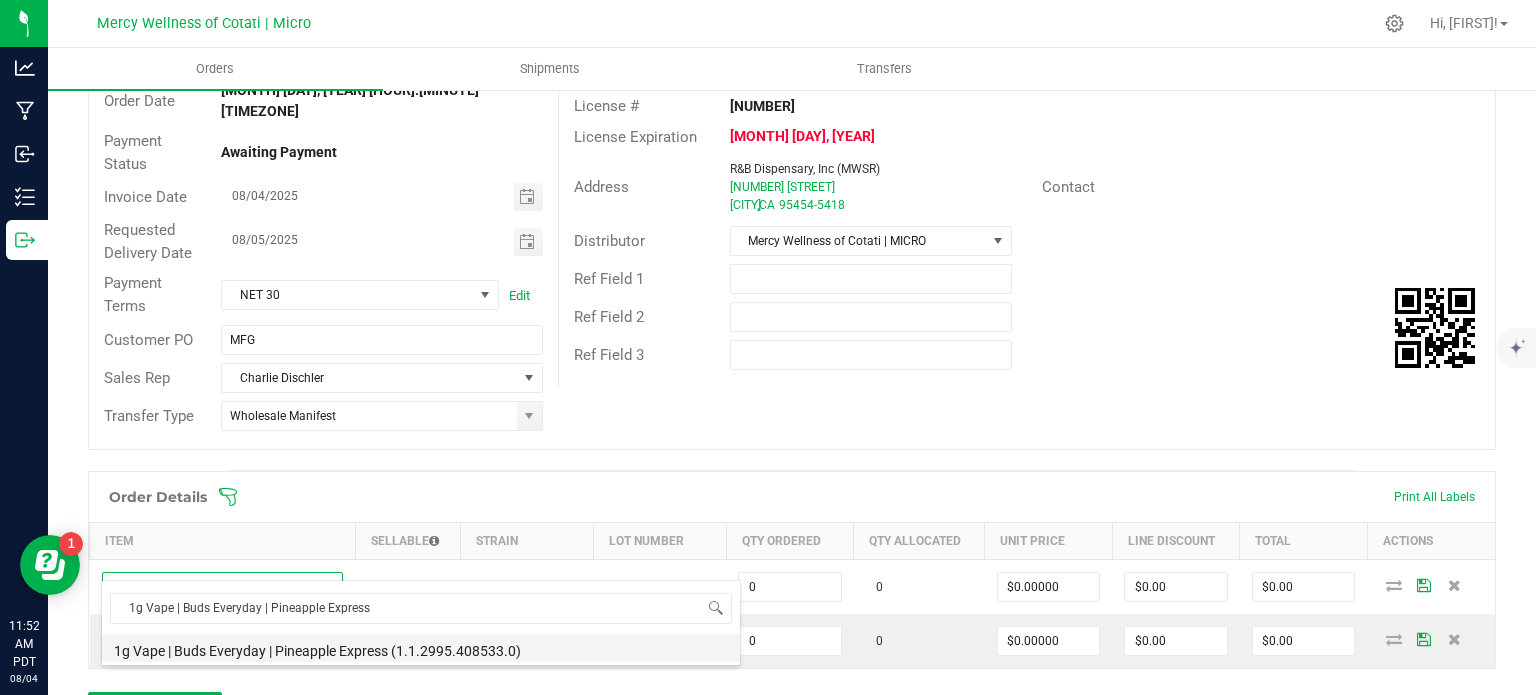 type on "0 ea" 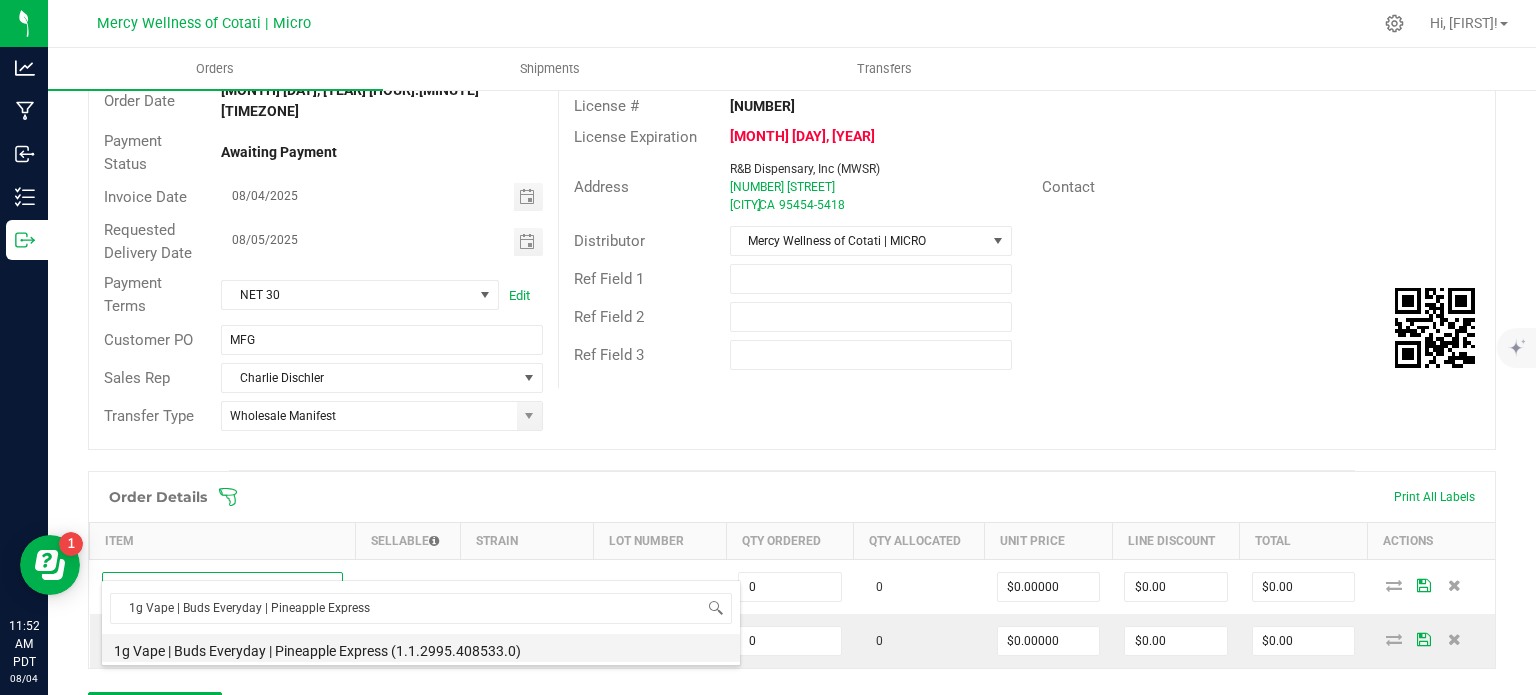 type on "$5.50000" 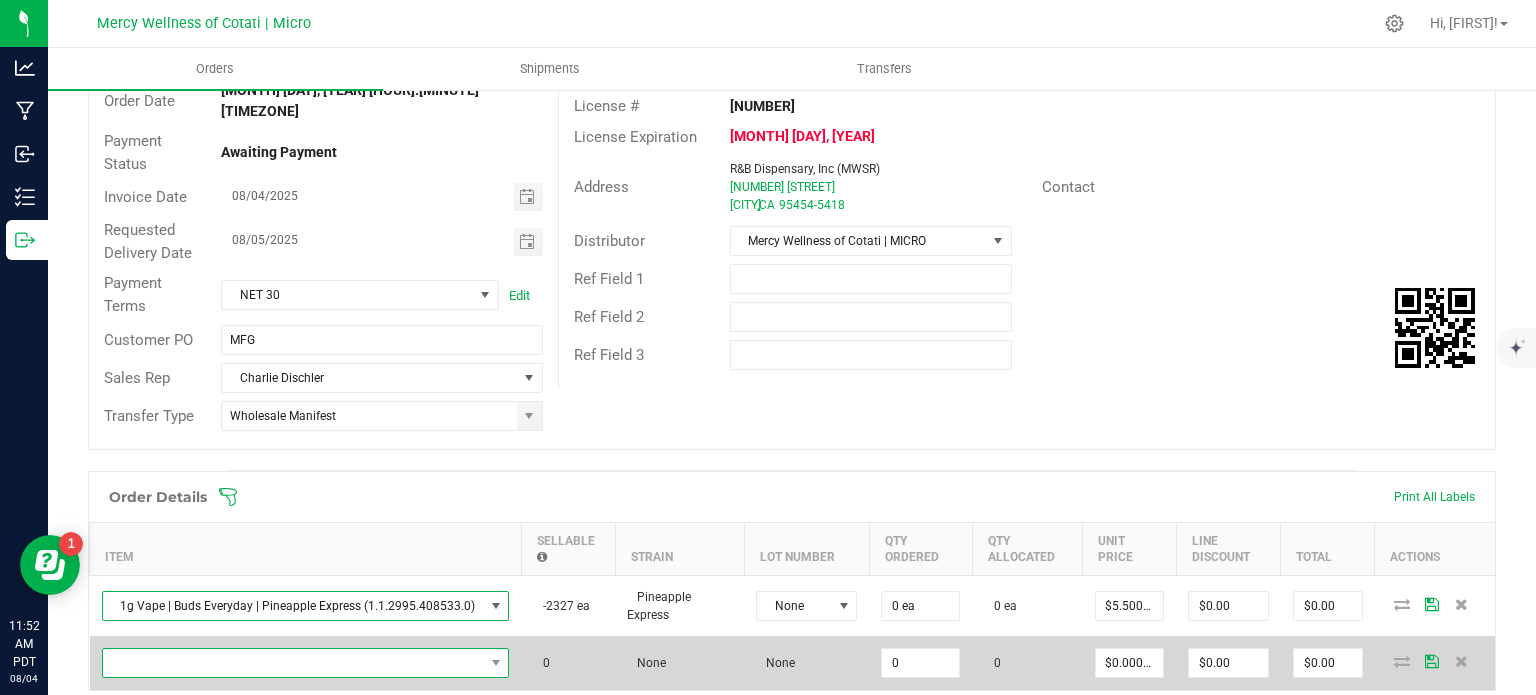 click at bounding box center (293, 663) 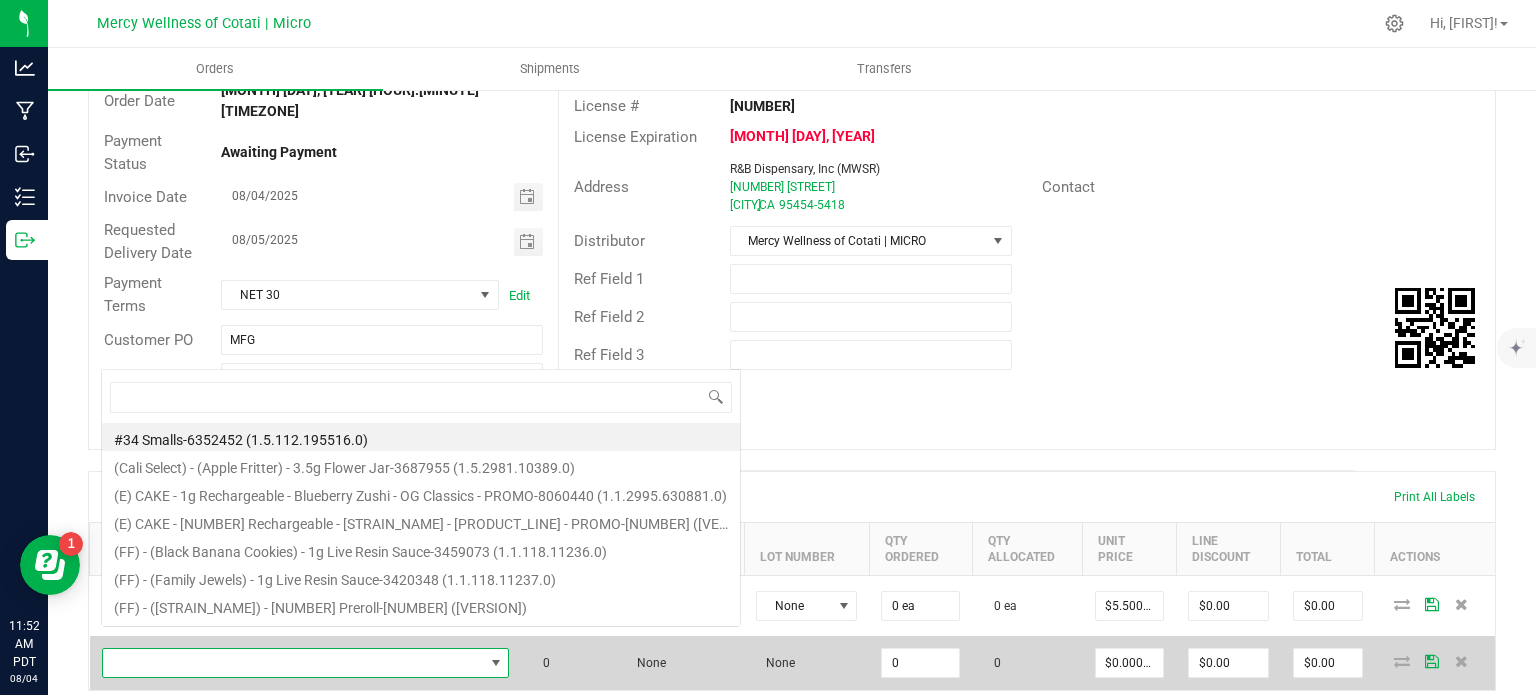 scroll, scrollTop: 0, scrollLeft: 0, axis: both 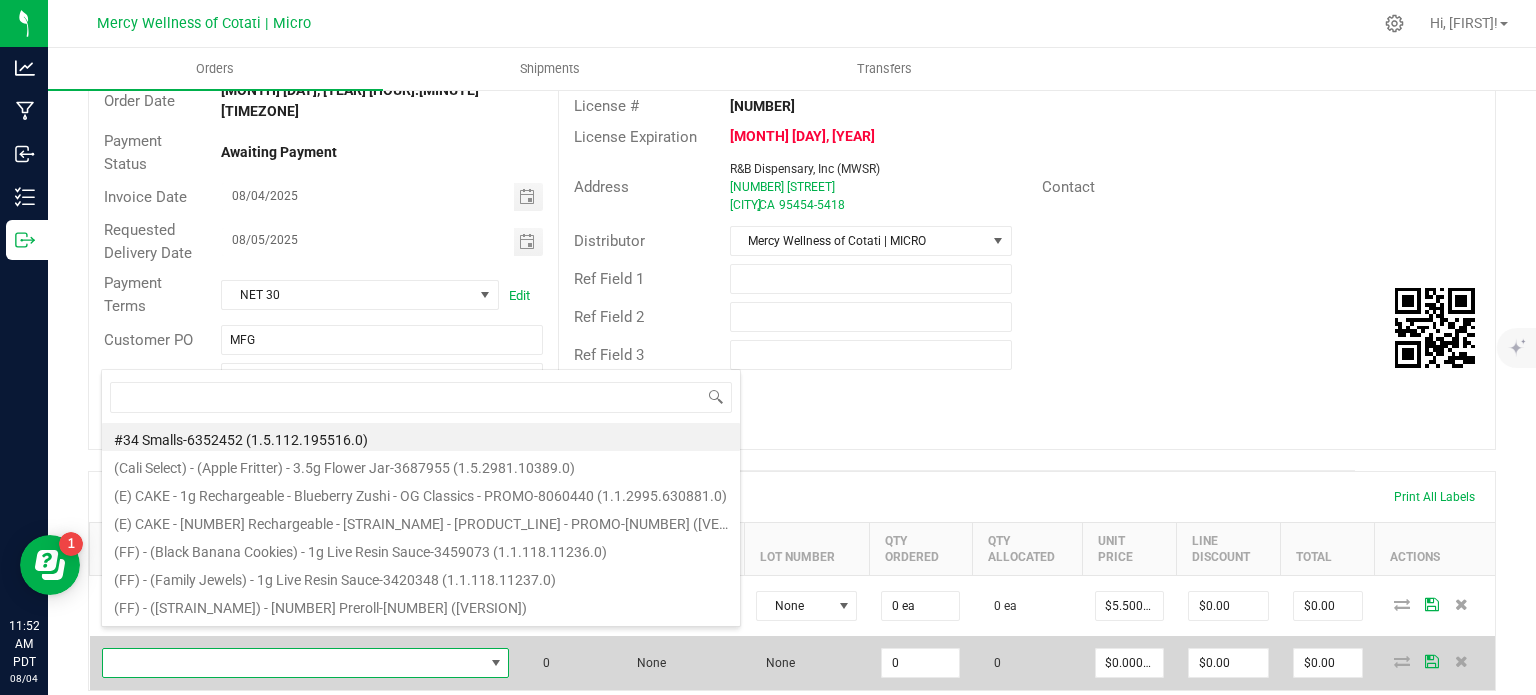 type on "1g Vape | Buds Everyday | Amnesia" 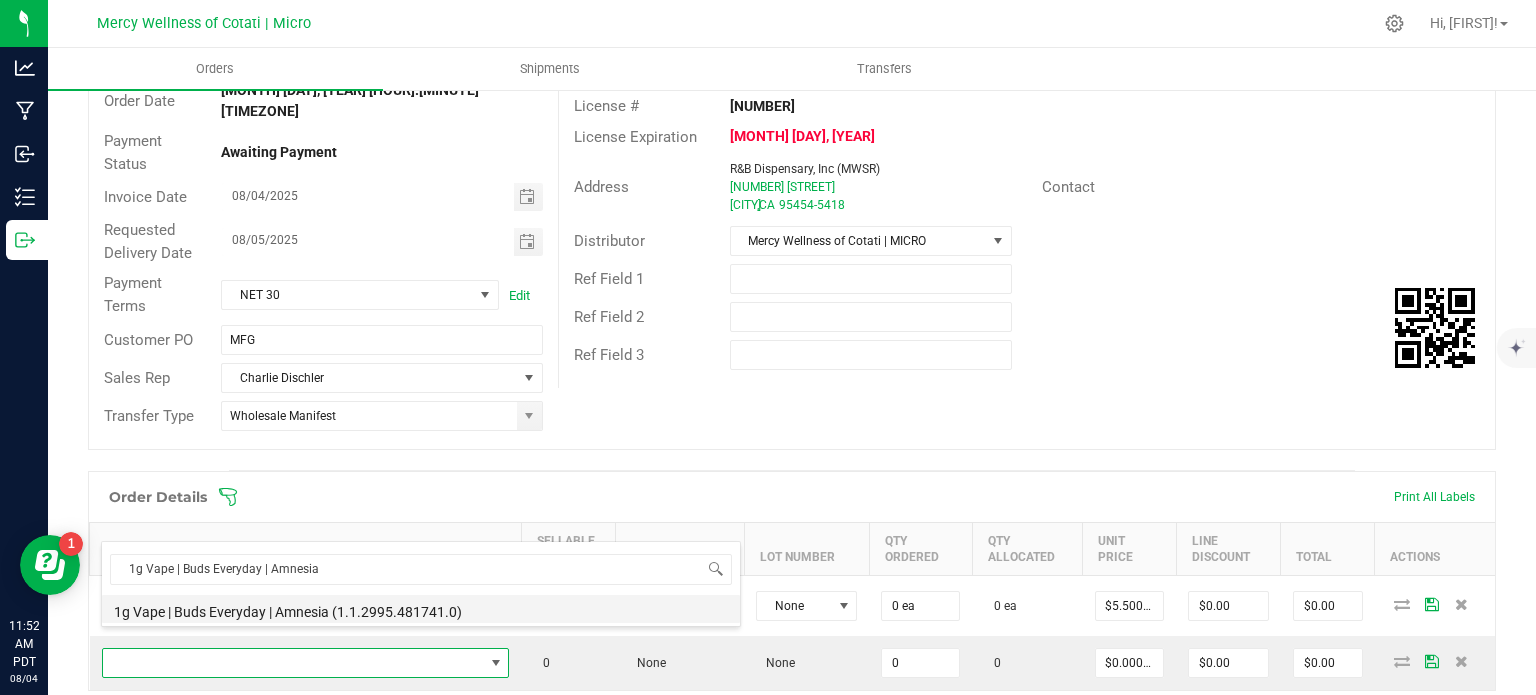 click on "1g Vape | Buds Everyday | Amnesia (1.1.2995.481741.0)" at bounding box center [421, 609] 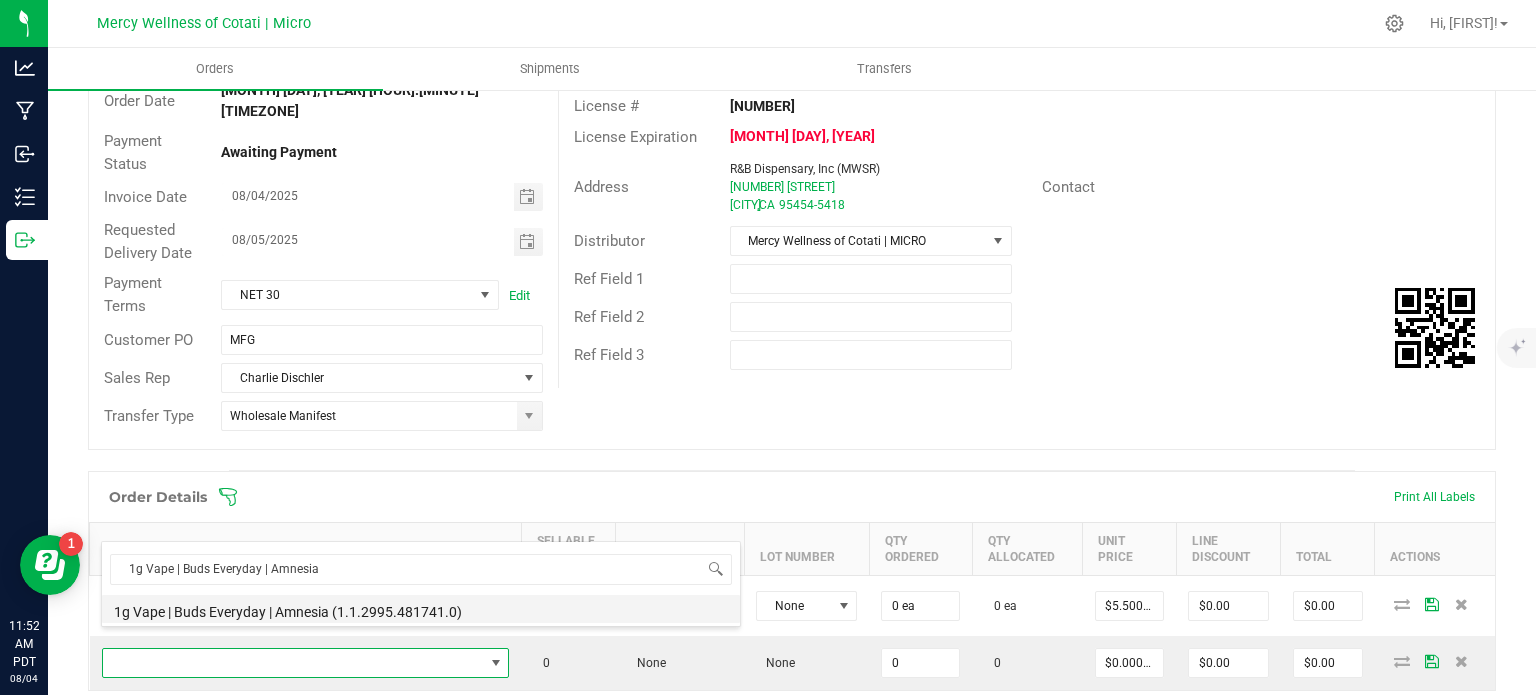 type on "0 ea" 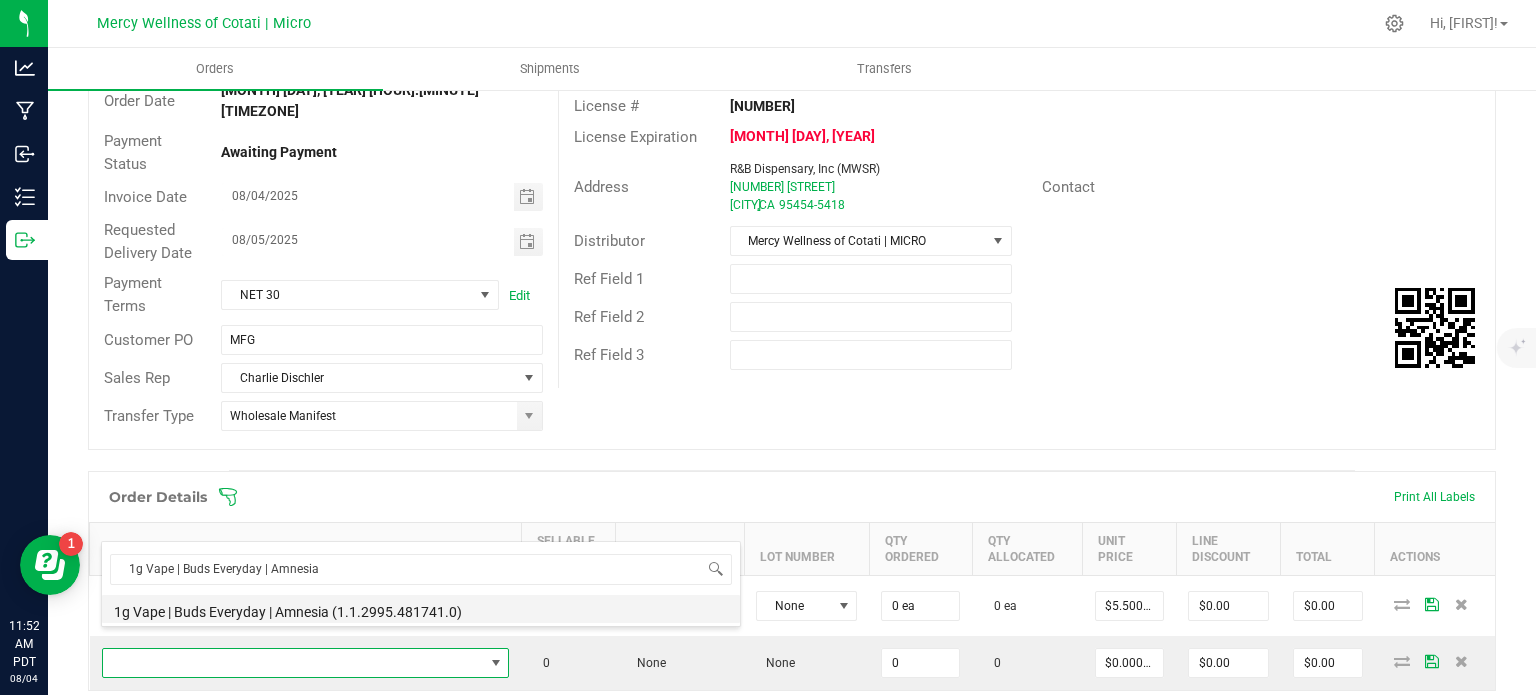 type on "$5.50000" 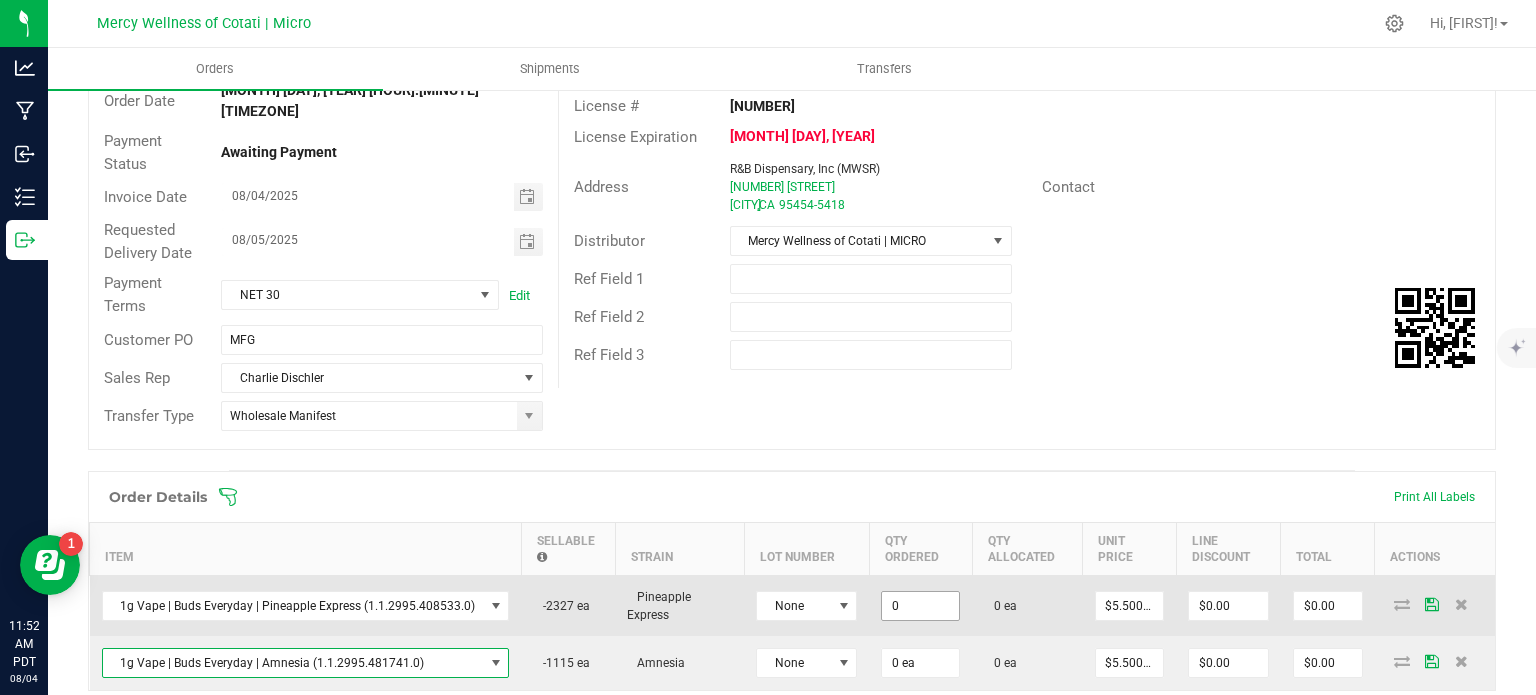 click on "0" at bounding box center (920, 606) 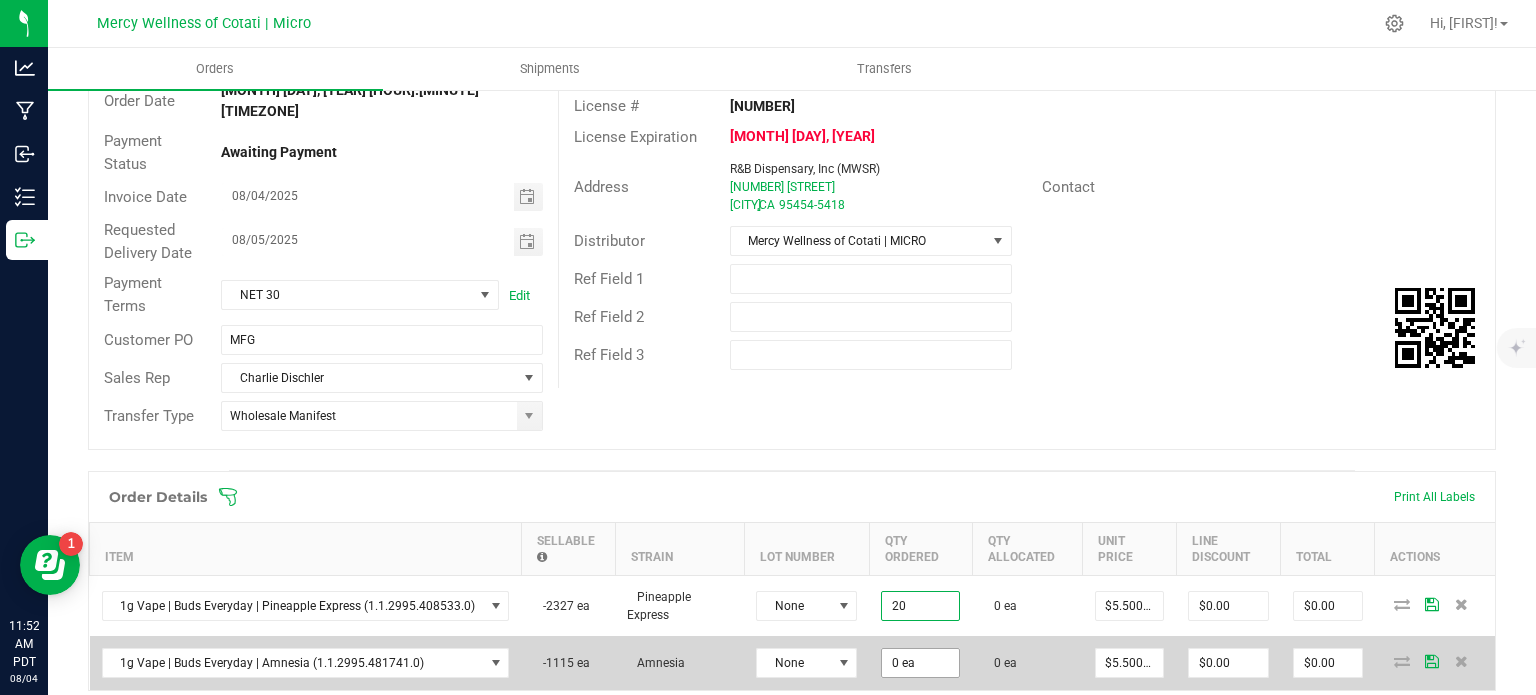 type on "20 ea" 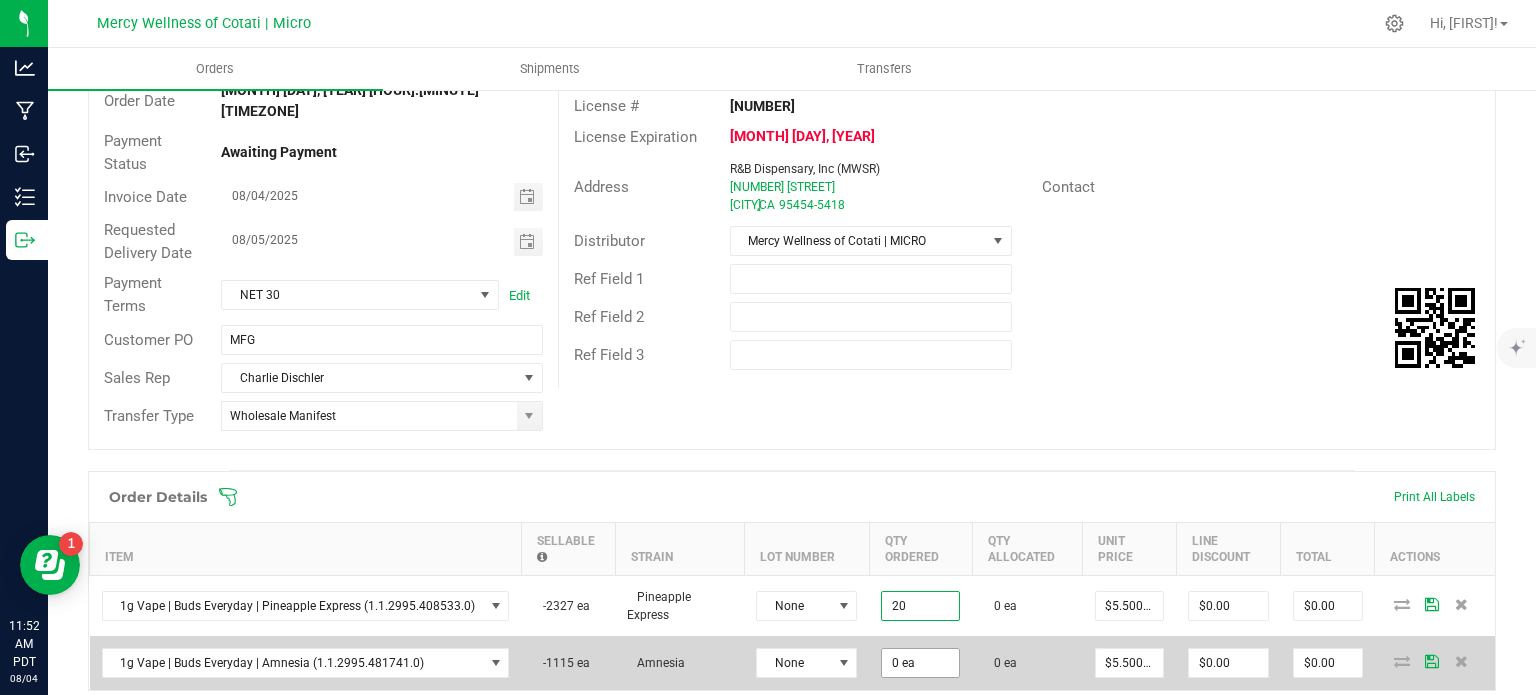 type on "$110.00" 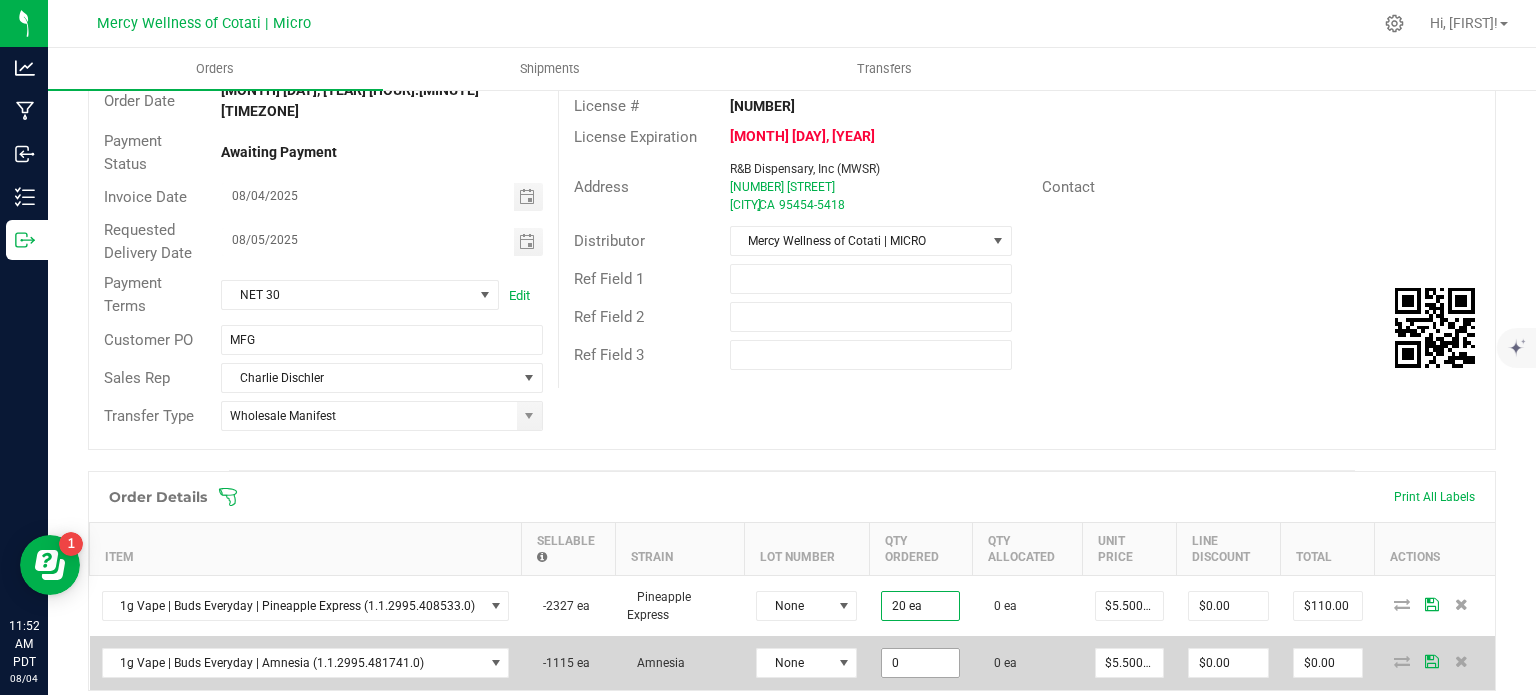 click on "0" at bounding box center (920, 663) 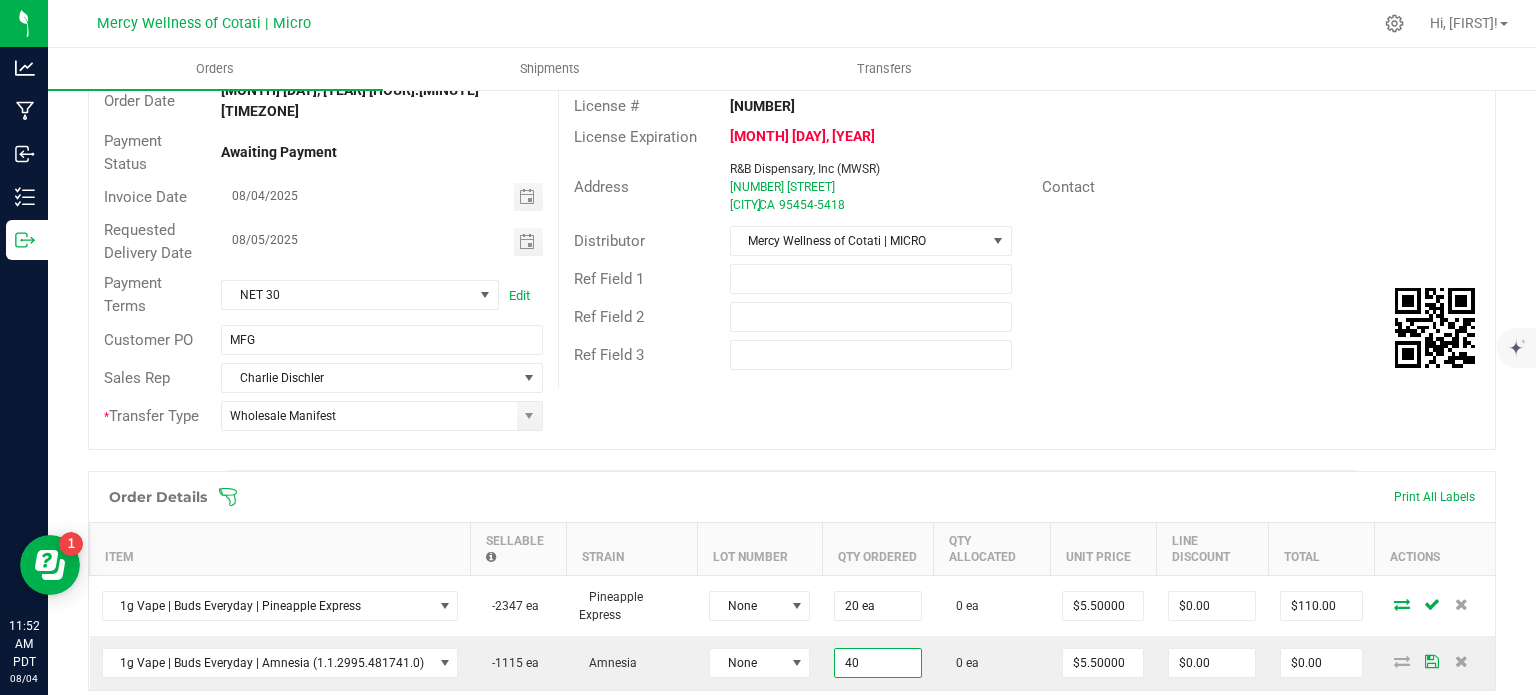 type on "40 ea" 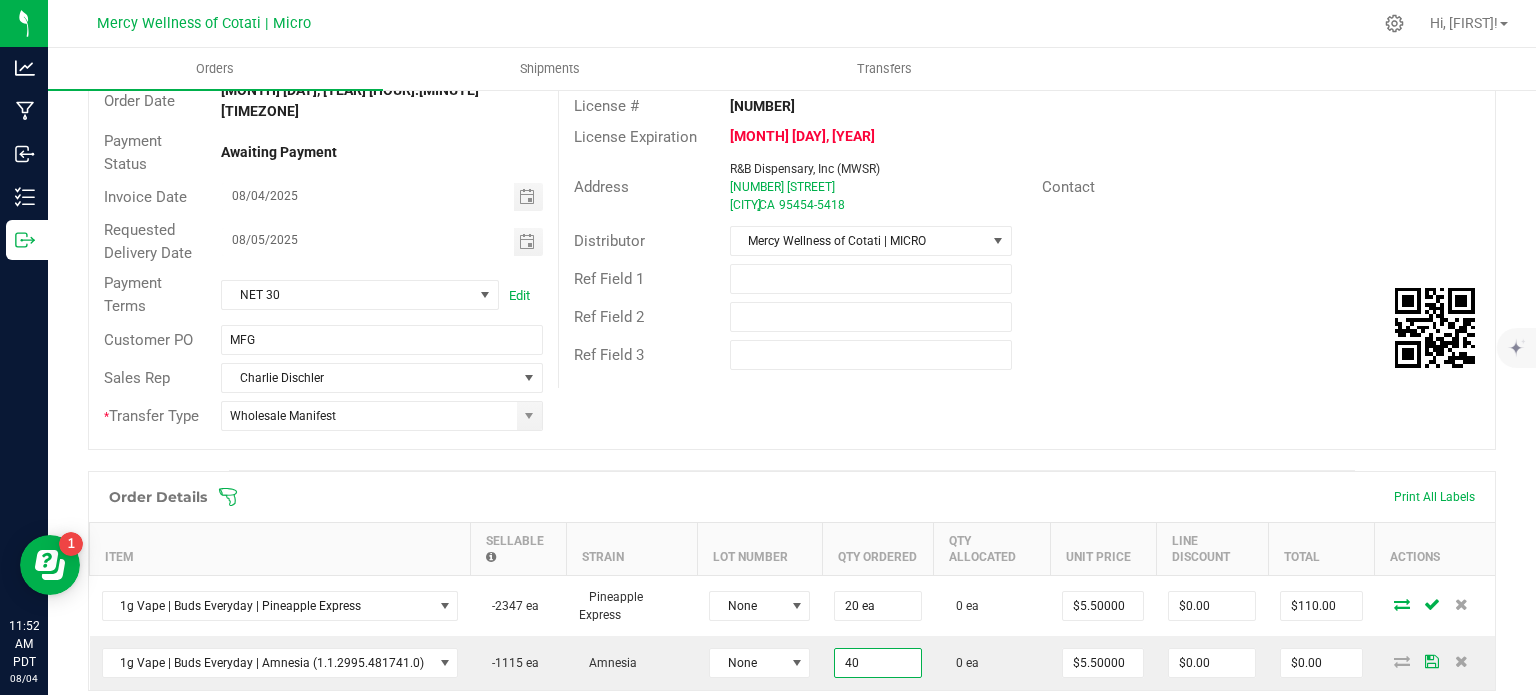 type on "$220.00" 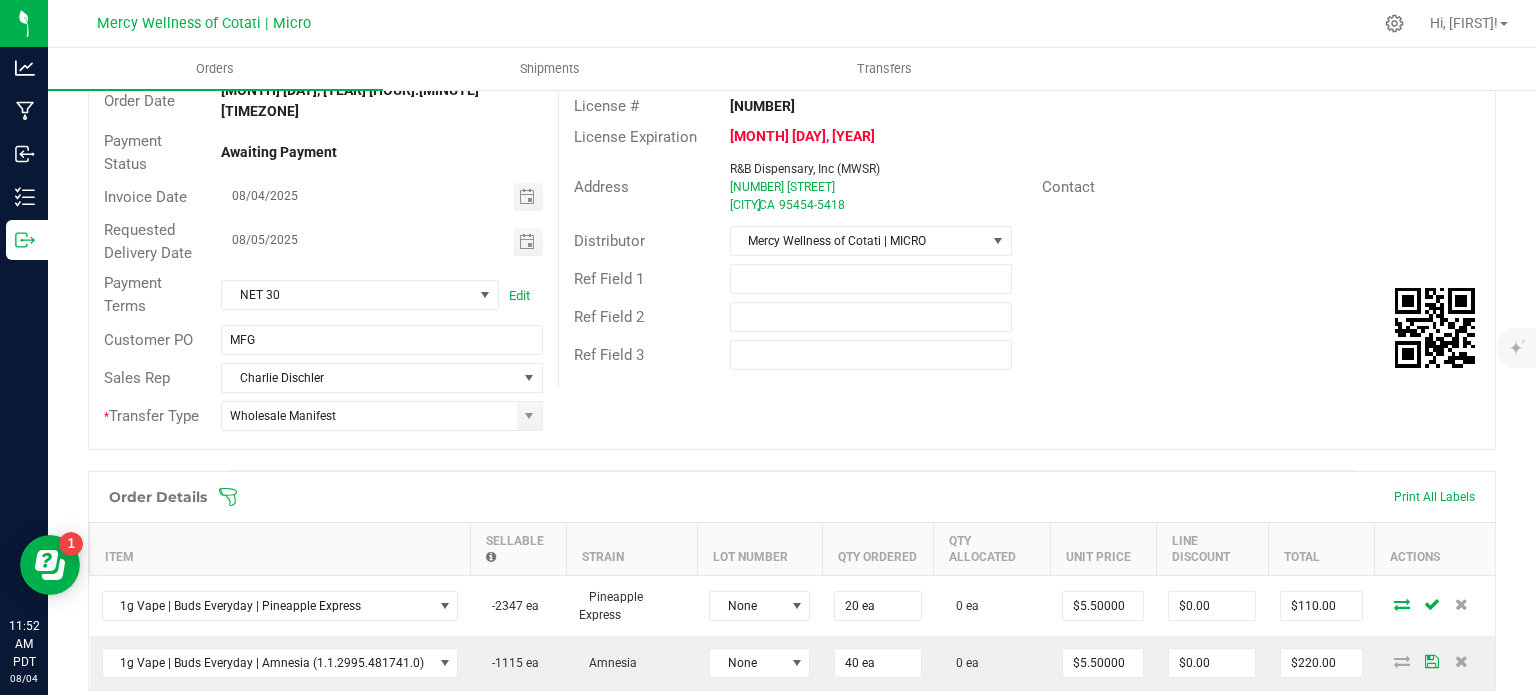 click on "Ref Field 3" at bounding box center (1027, 355) 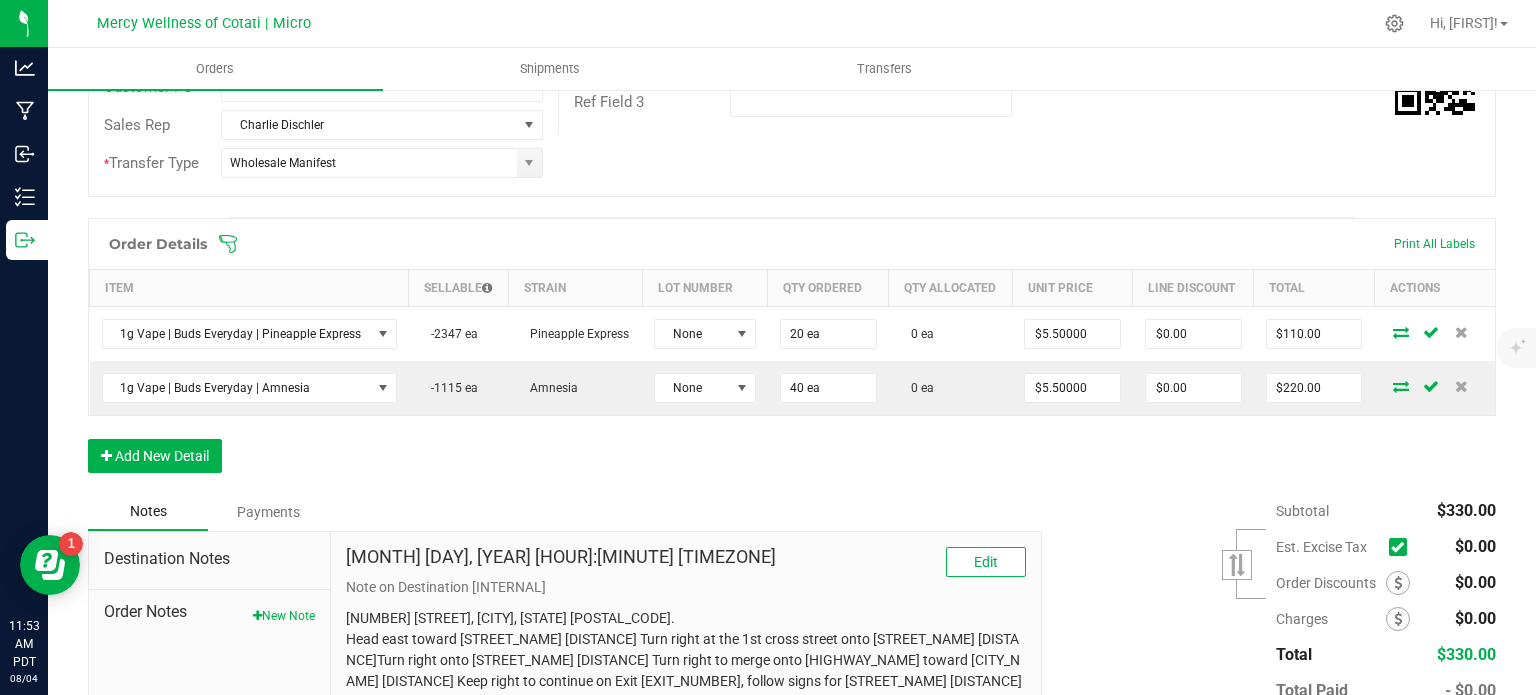 scroll, scrollTop: 500, scrollLeft: 0, axis: vertical 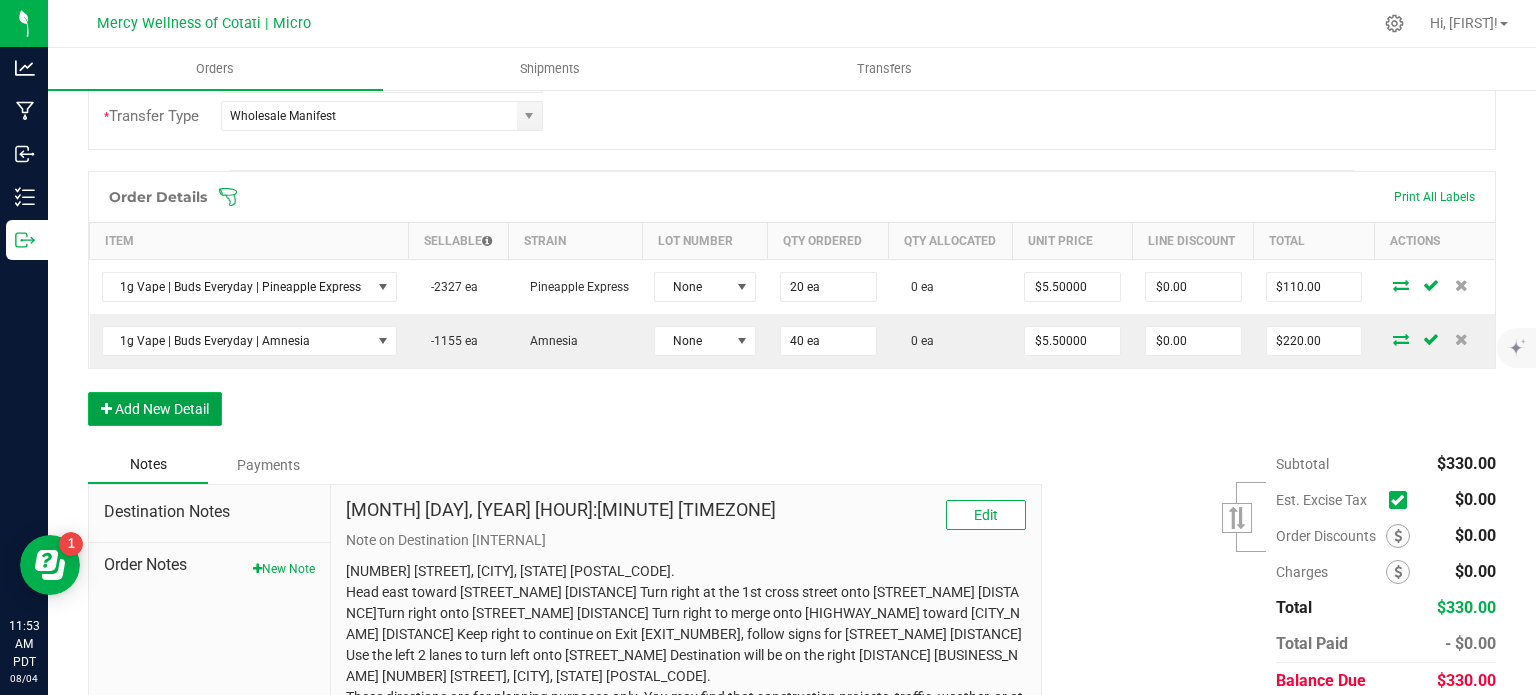 click on "Add New Detail" at bounding box center [155, 409] 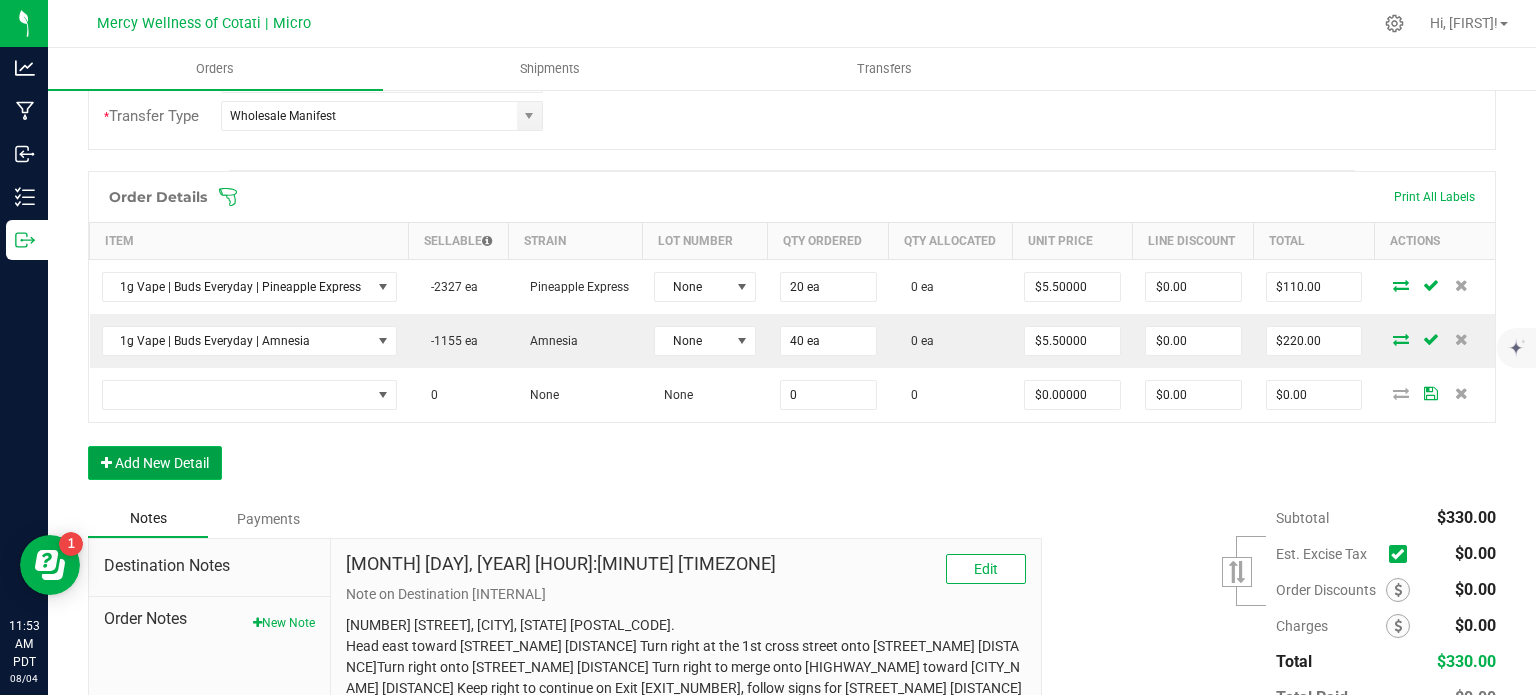 click on "Add New Detail" at bounding box center [155, 463] 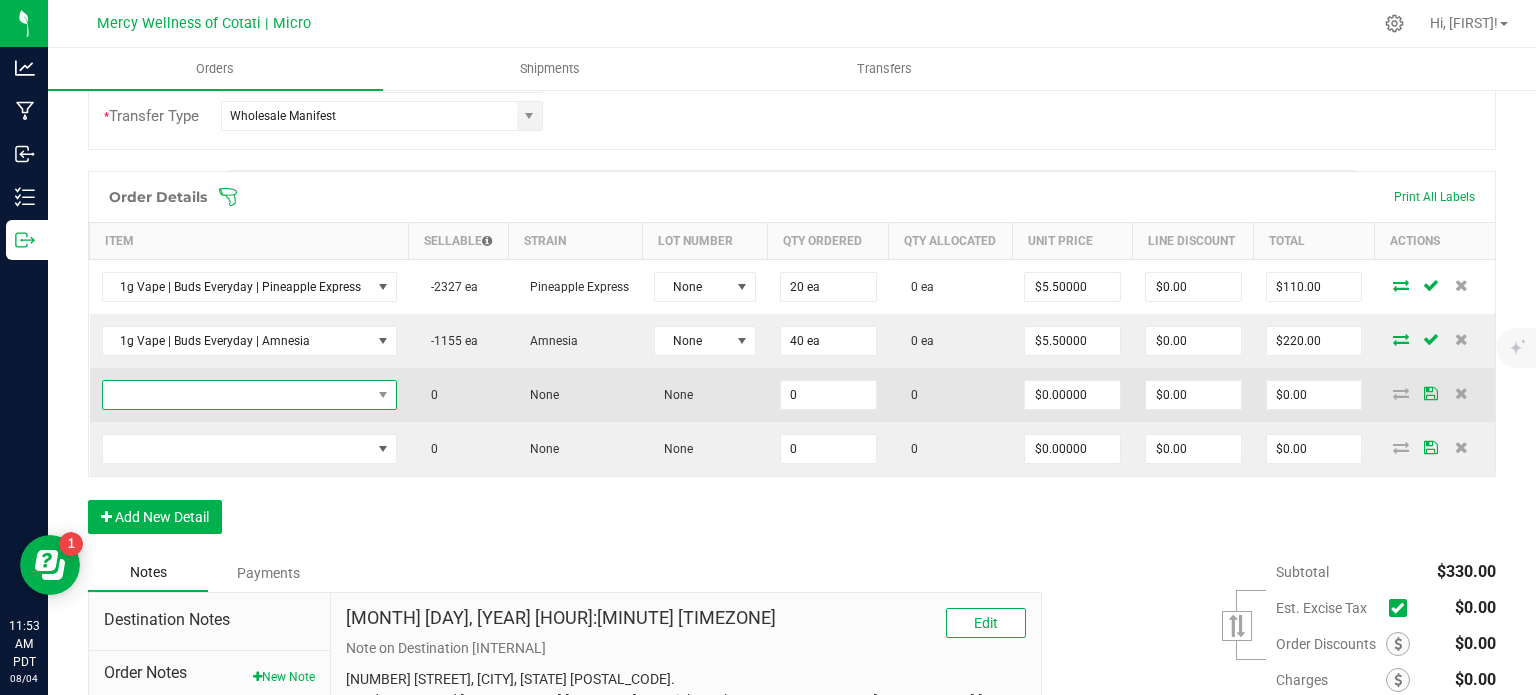 click at bounding box center [237, 395] 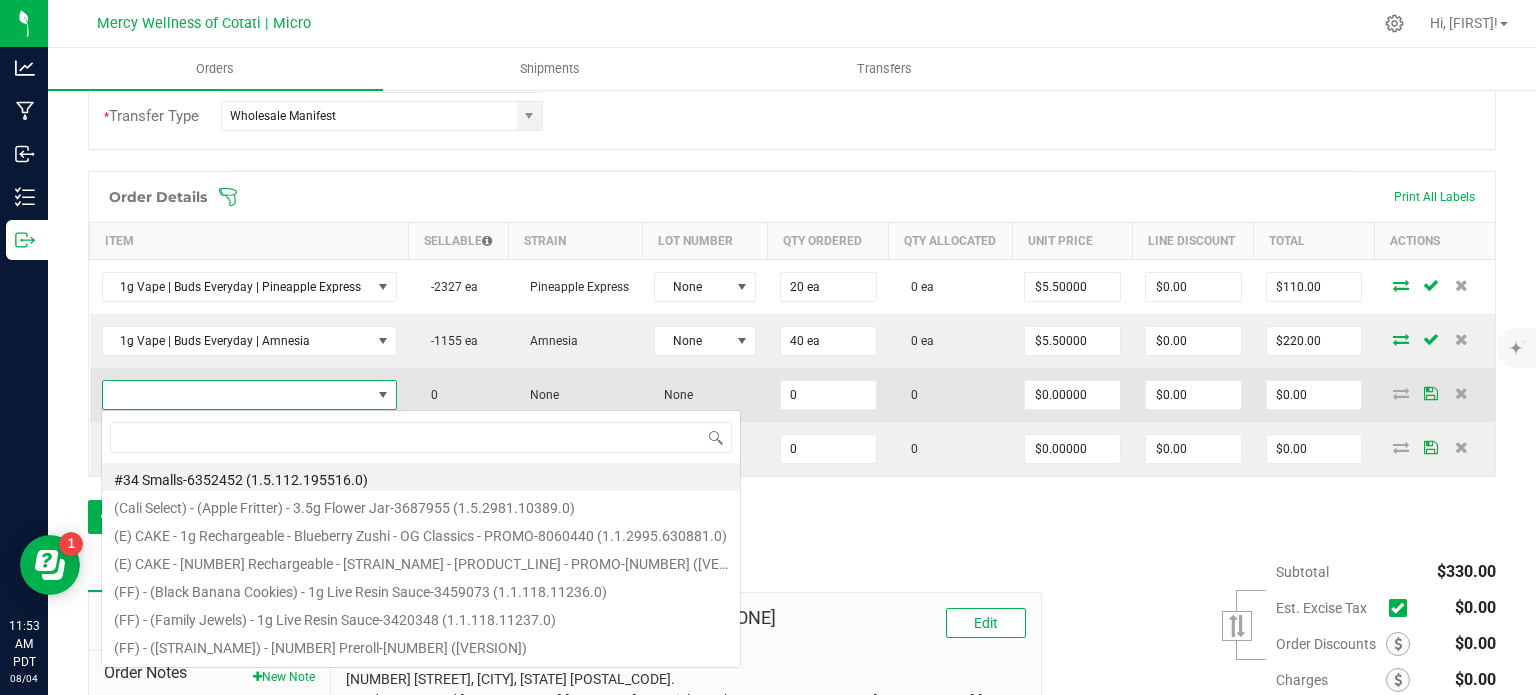 scroll, scrollTop: 99970, scrollLeft: 99711, axis: both 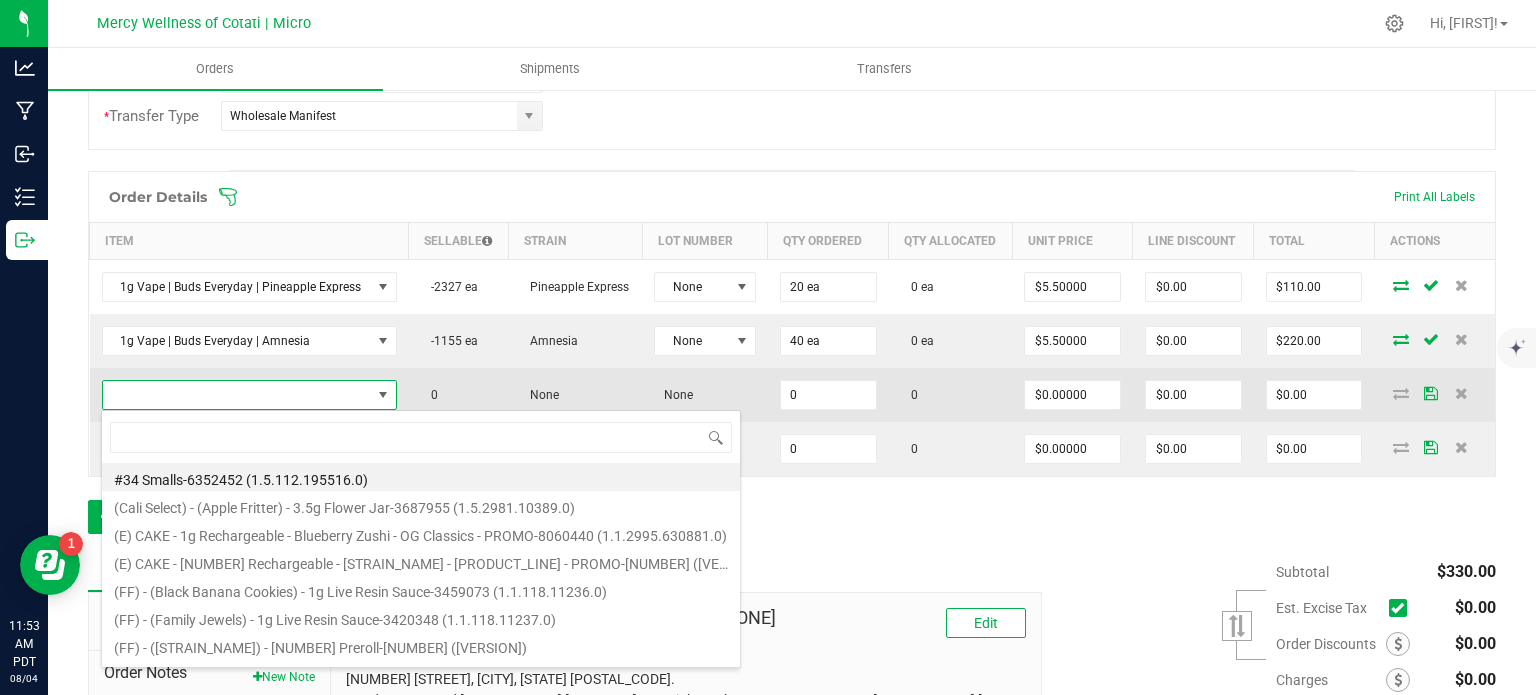 type on "1g Vape | Buds Everyday | Gelato" 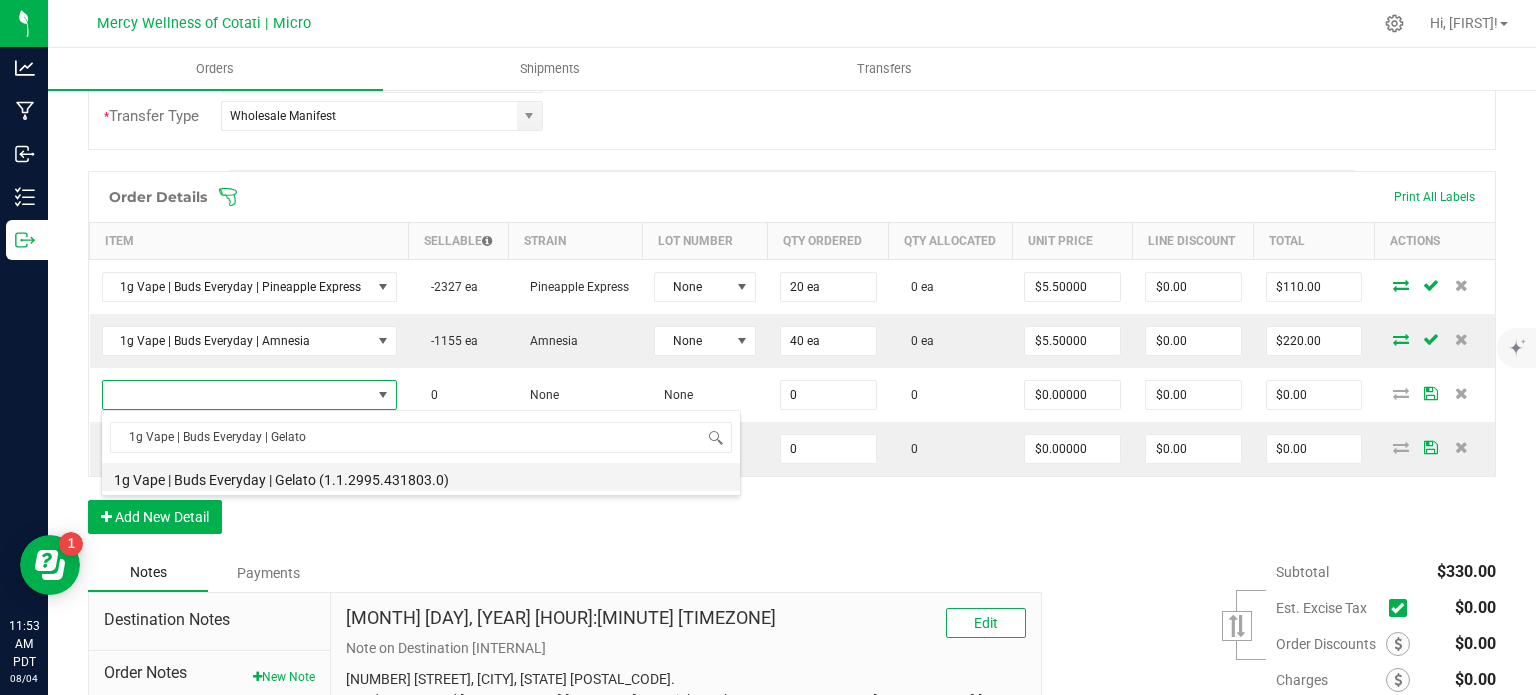click on "1g Vape | Buds Everyday | Gelato (1.1.2995.431803.0)" at bounding box center [421, 477] 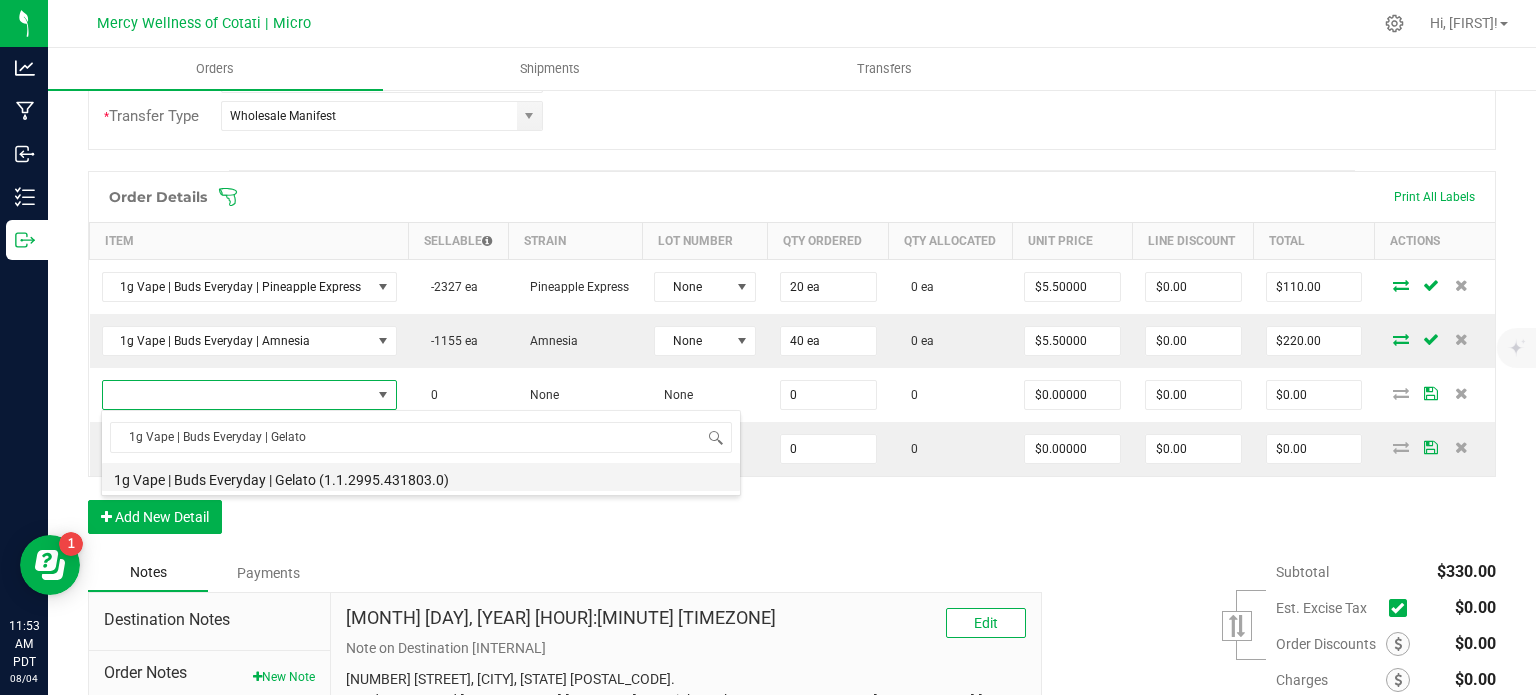 type on "0 ea" 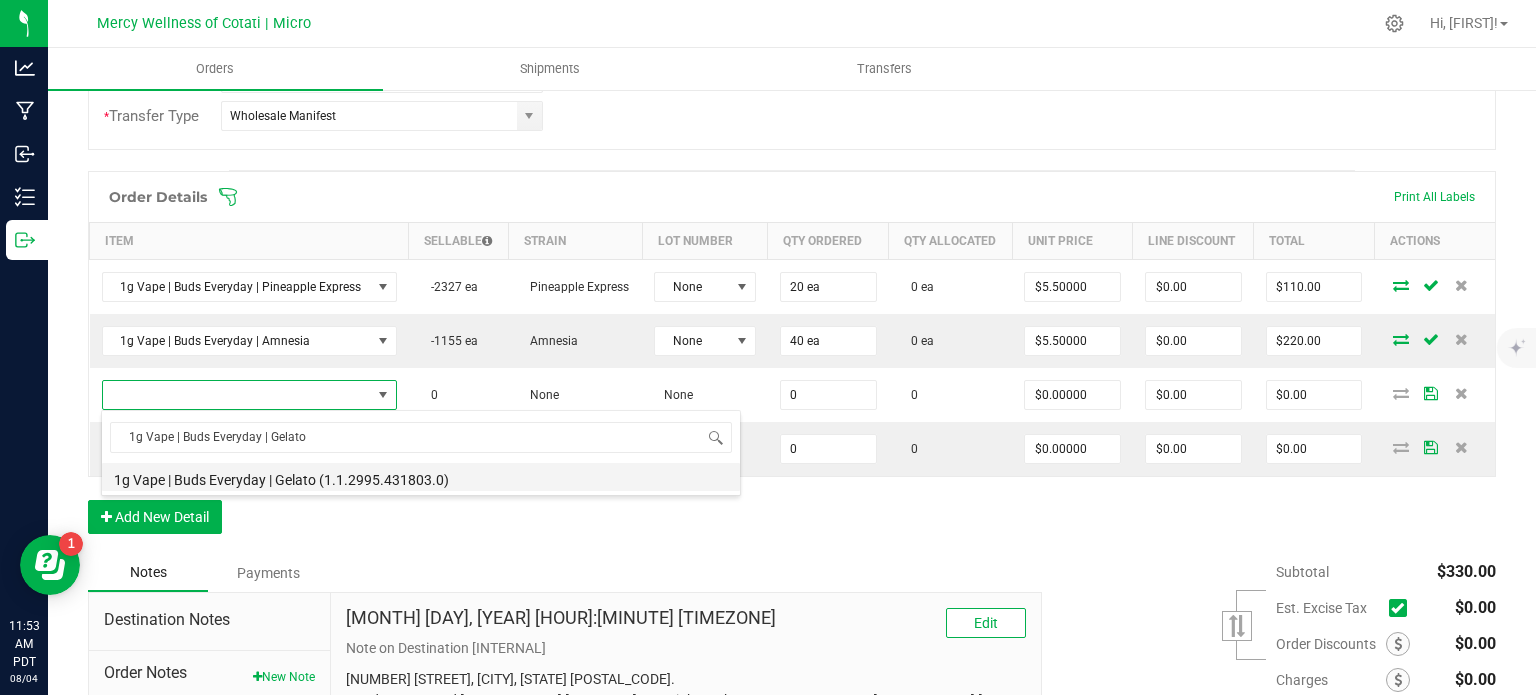 type on "$5.50000" 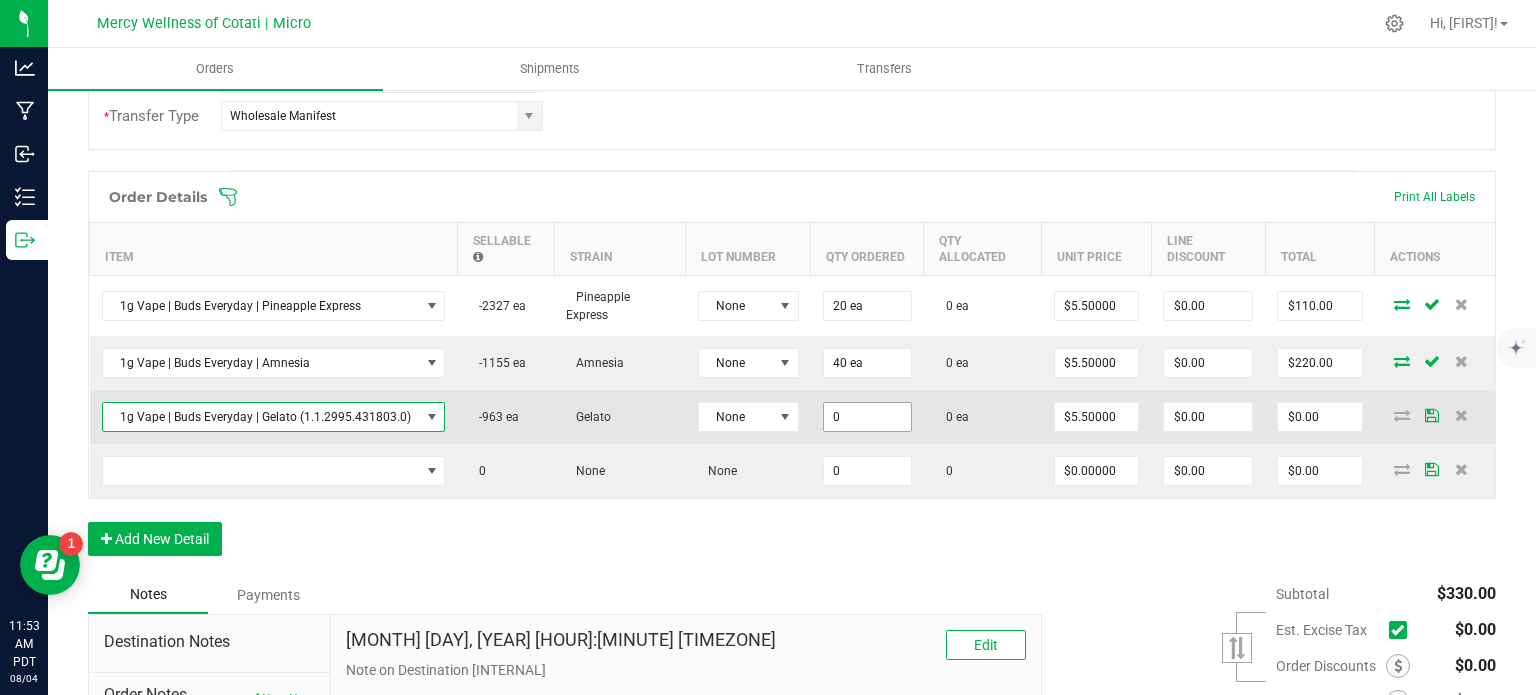 click on "0" at bounding box center [867, 417] 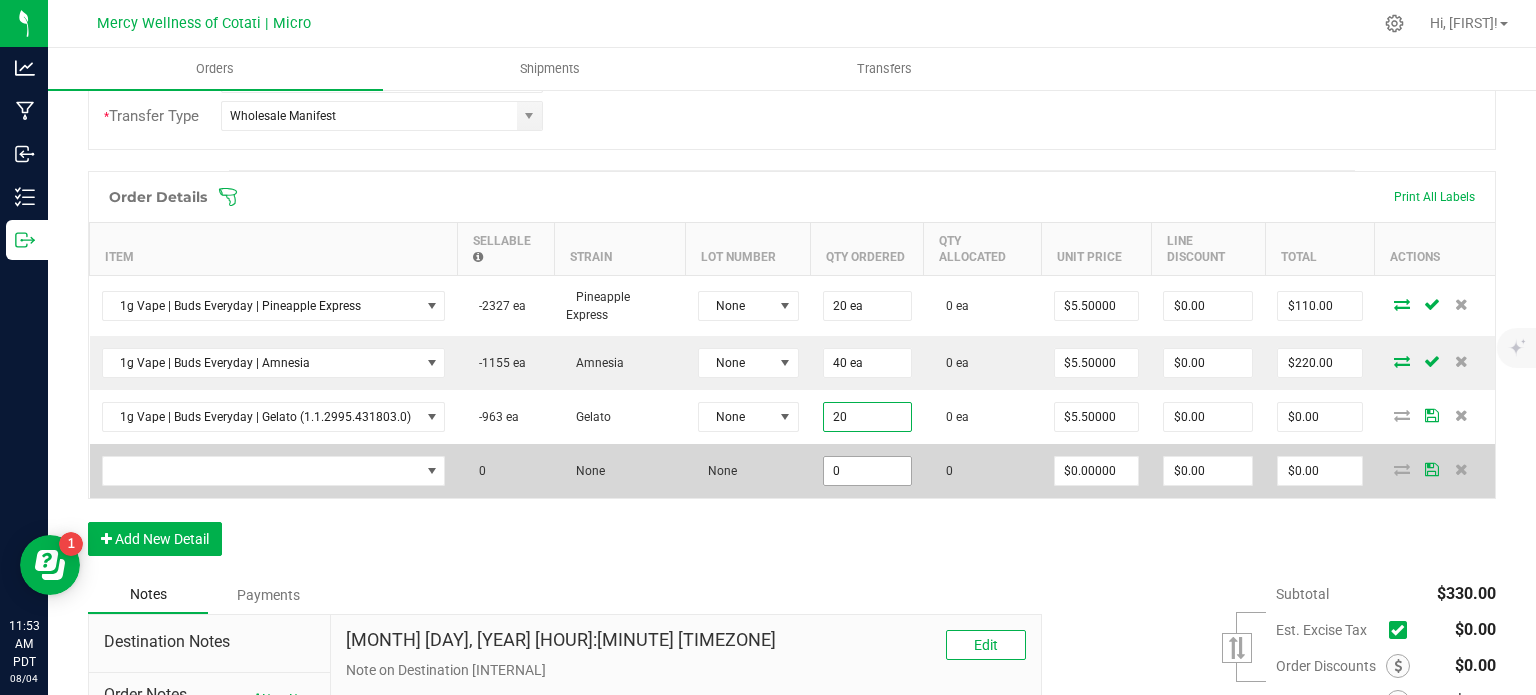 type on "20 ea" 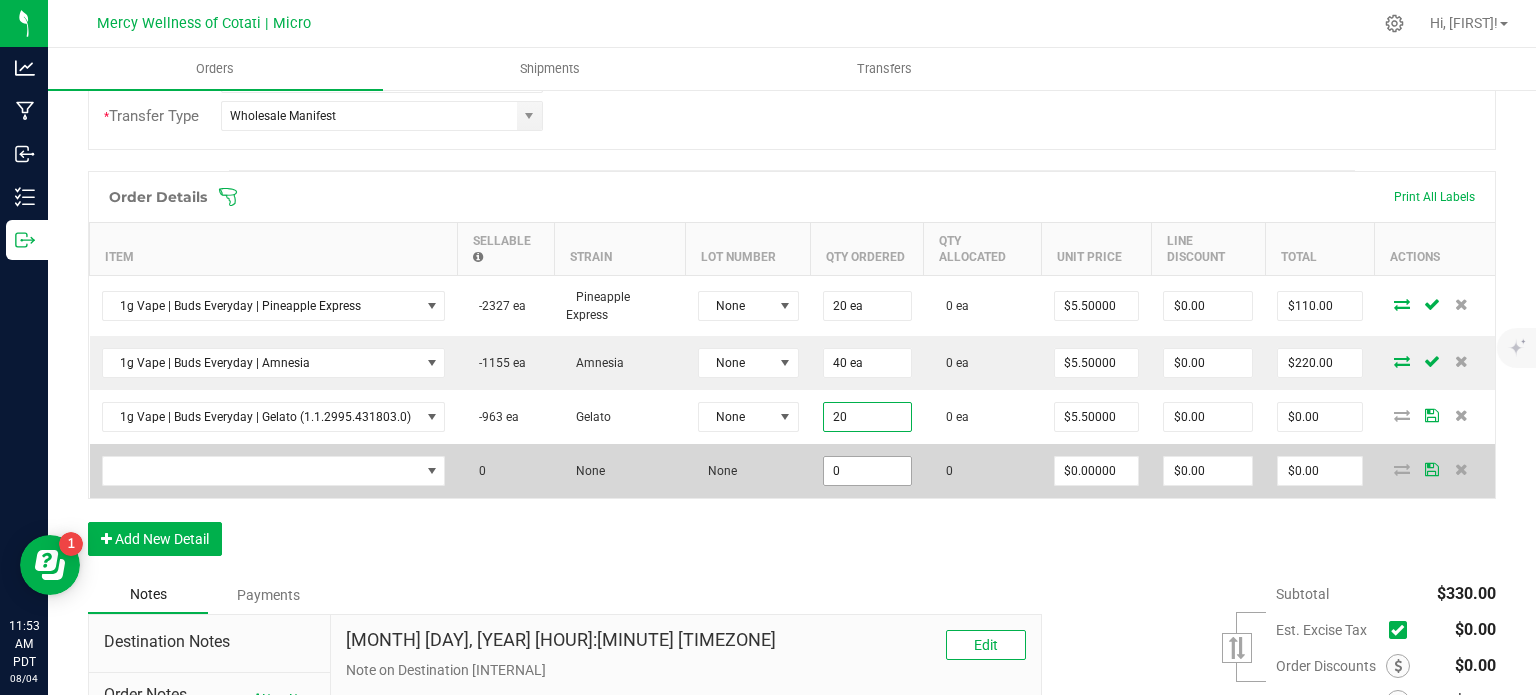 type on "$110.00" 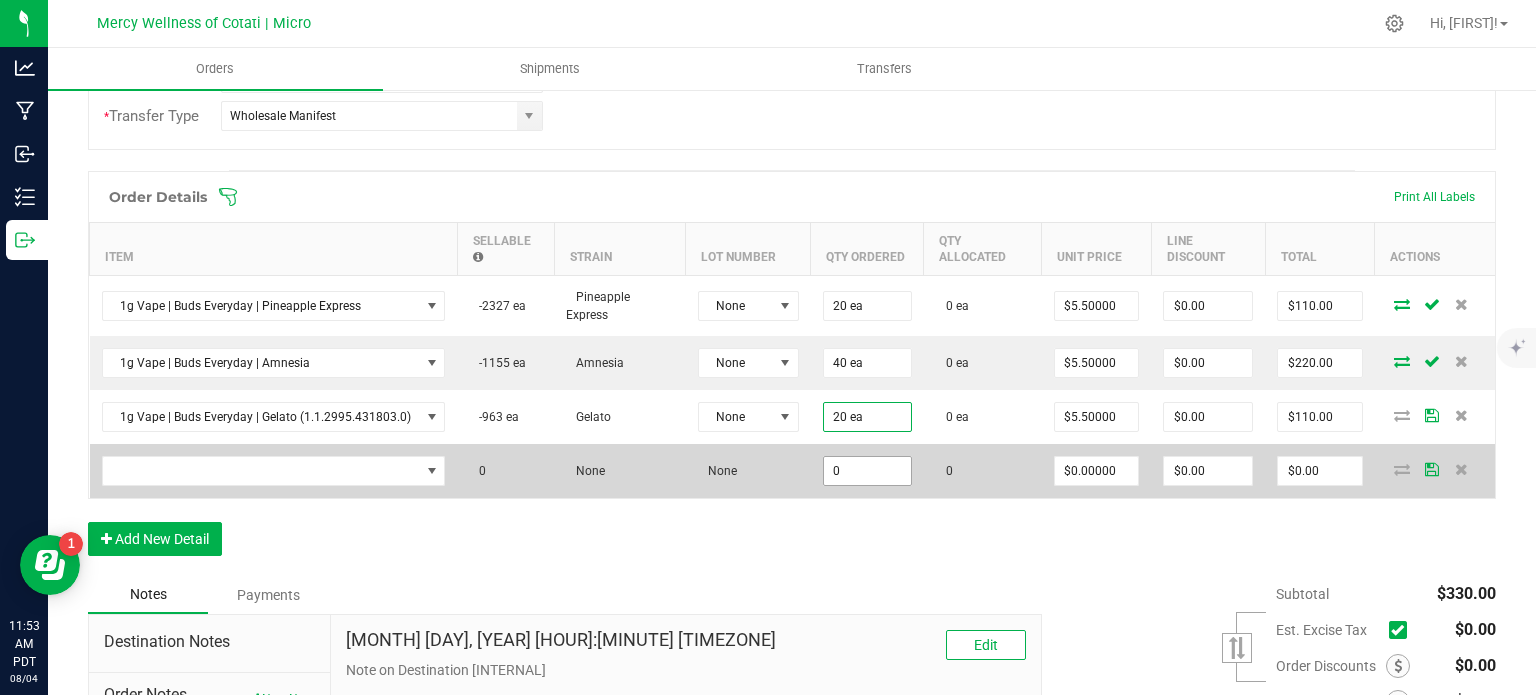 click on "0" at bounding box center (867, 471) 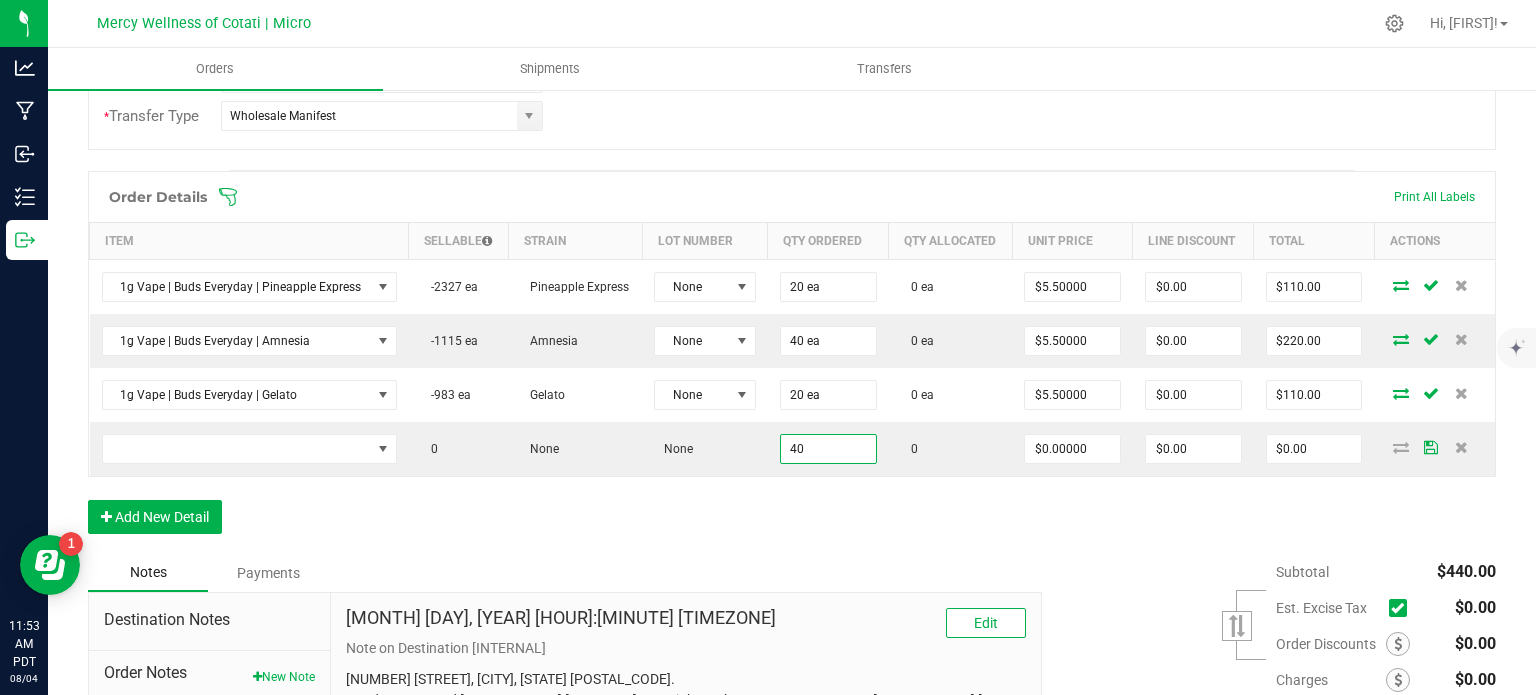 type on "40" 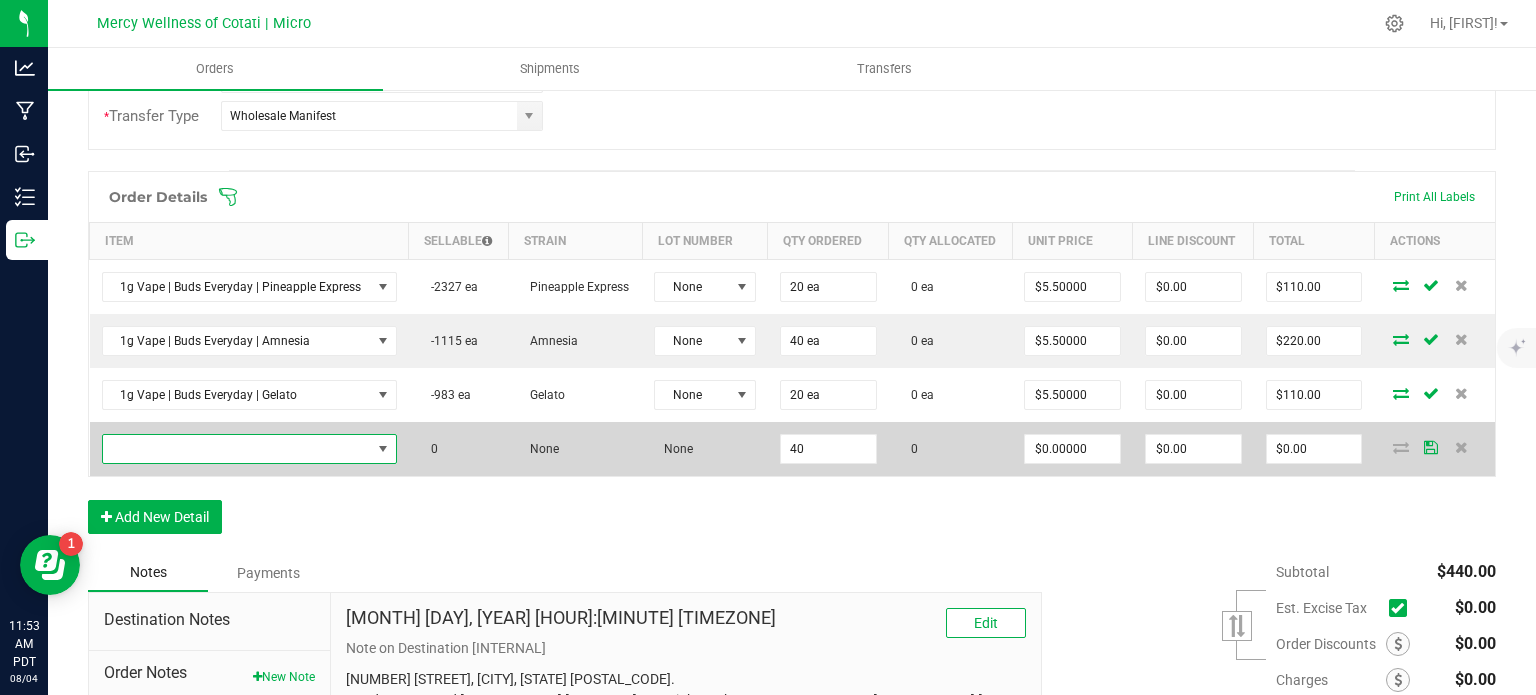click at bounding box center [237, 449] 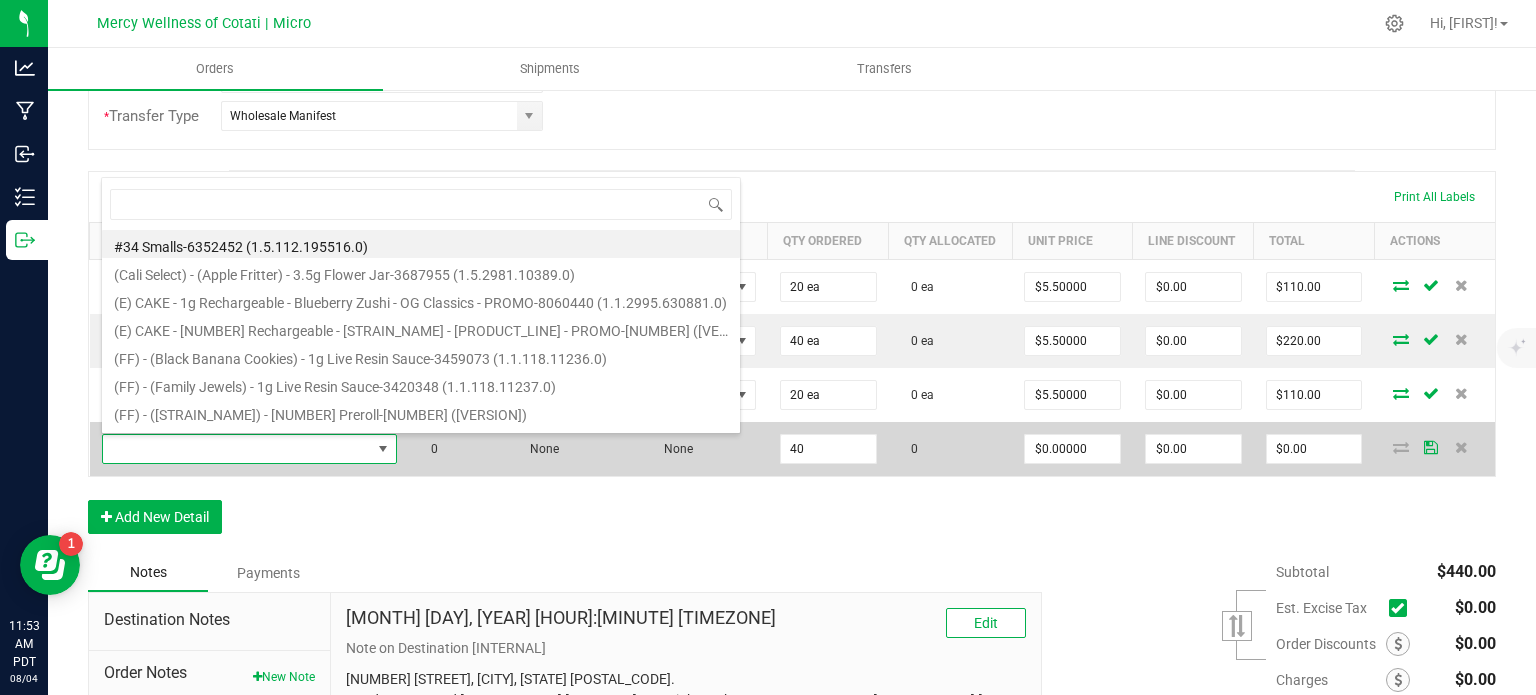 scroll, scrollTop: 99970, scrollLeft: 99711, axis: both 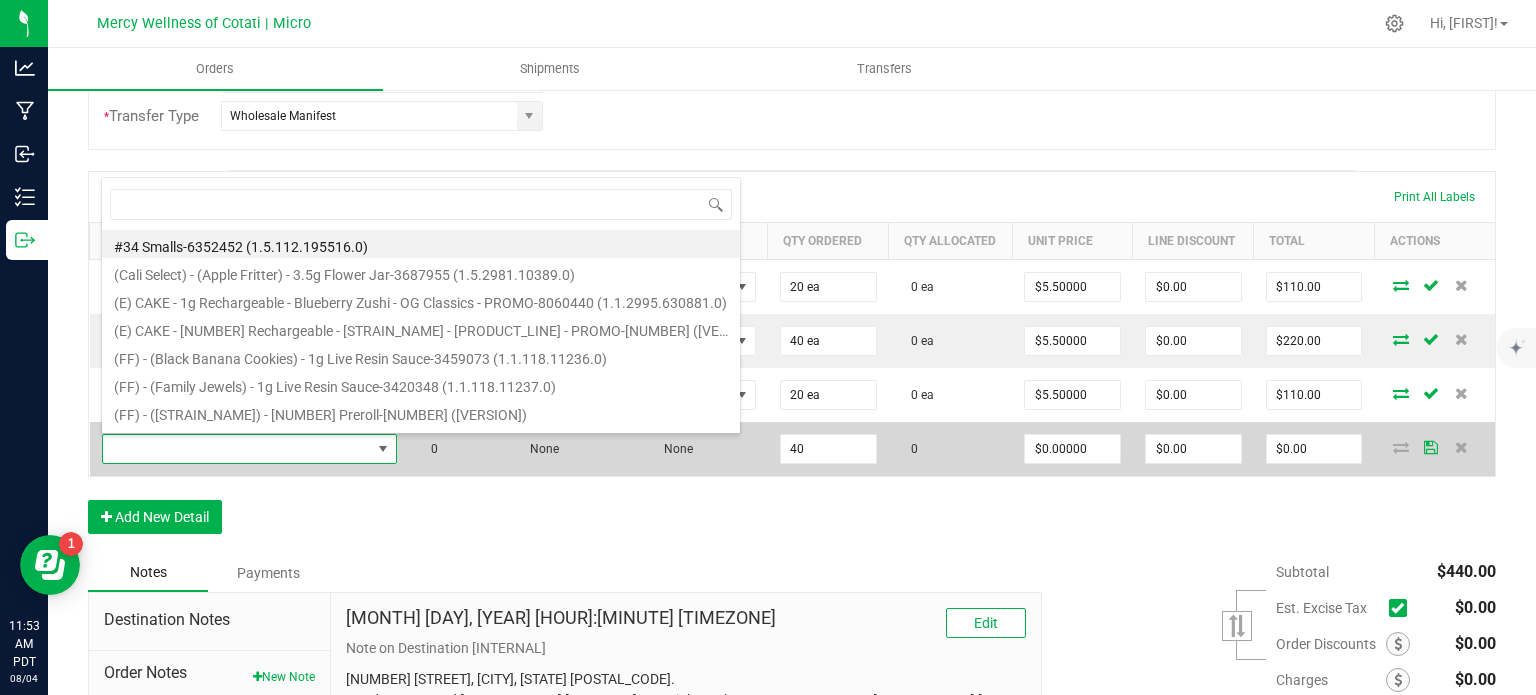 type on "1g Vape | Buds Everyday | GDP" 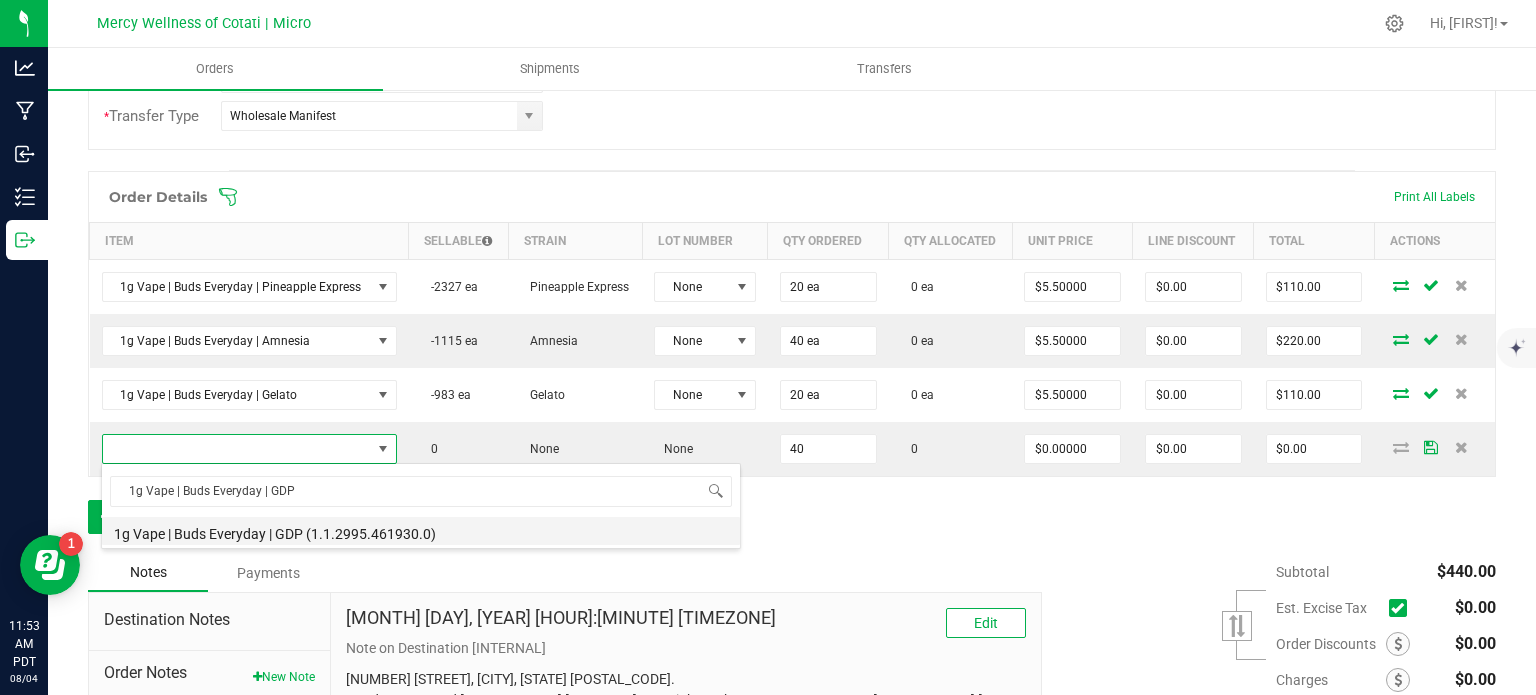 click on "1g Vape | Buds Everyday | GDP (1.1.2995.461930.0)" at bounding box center (421, 531) 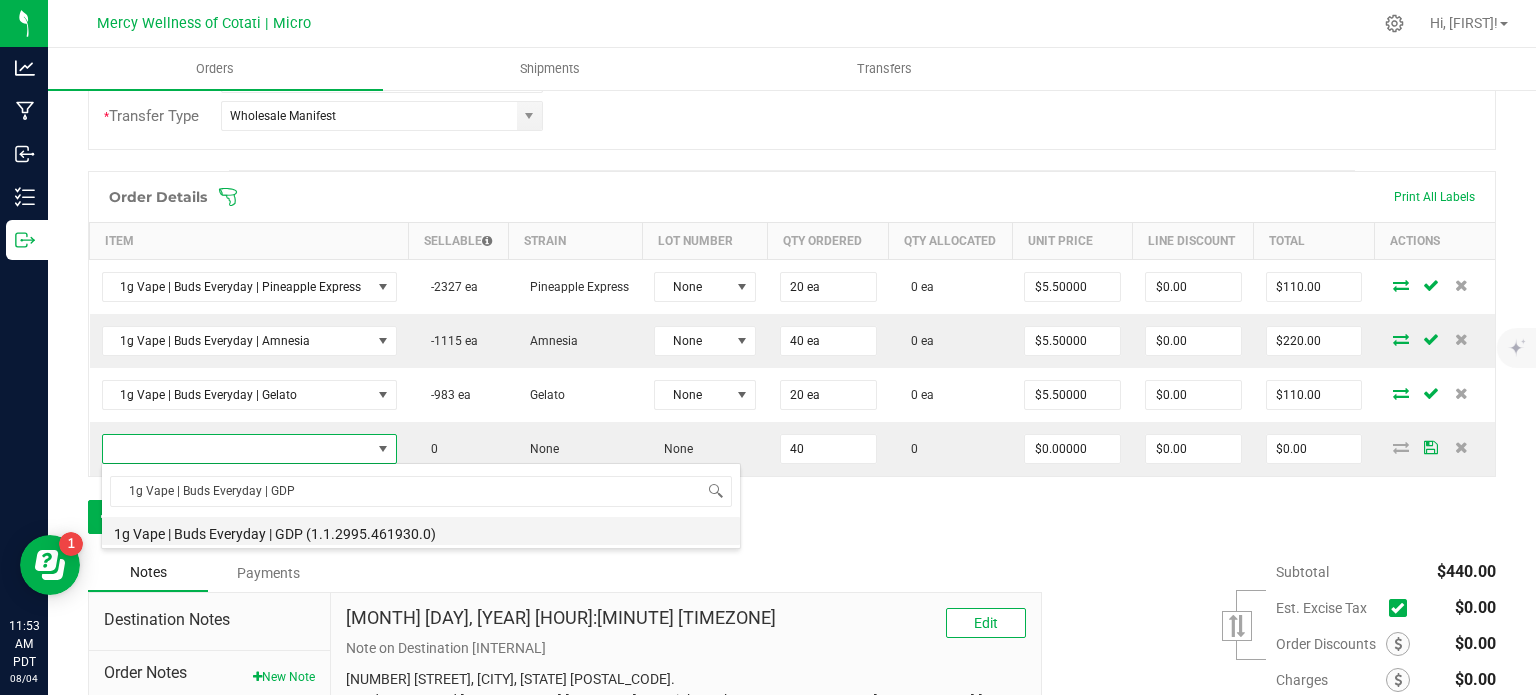 type on "40 ea" 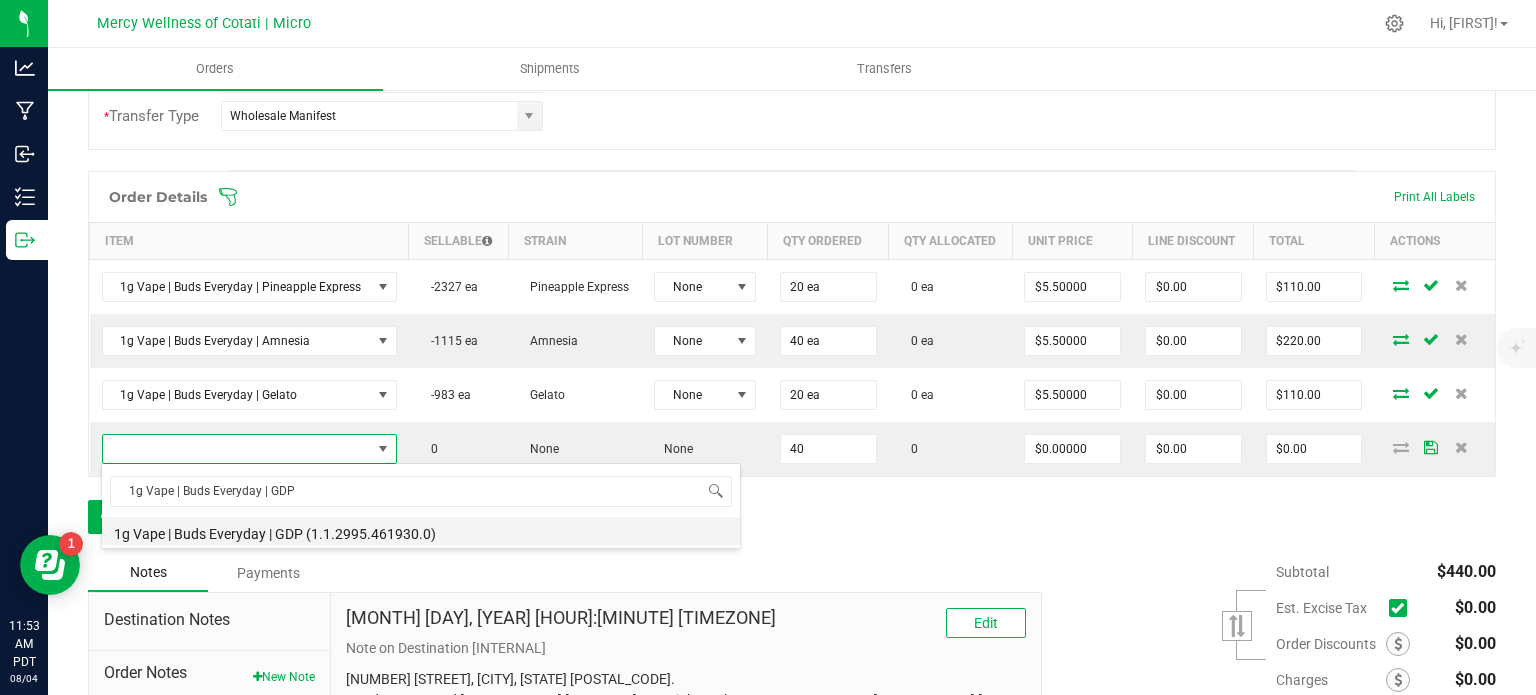 type on "$5.50000" 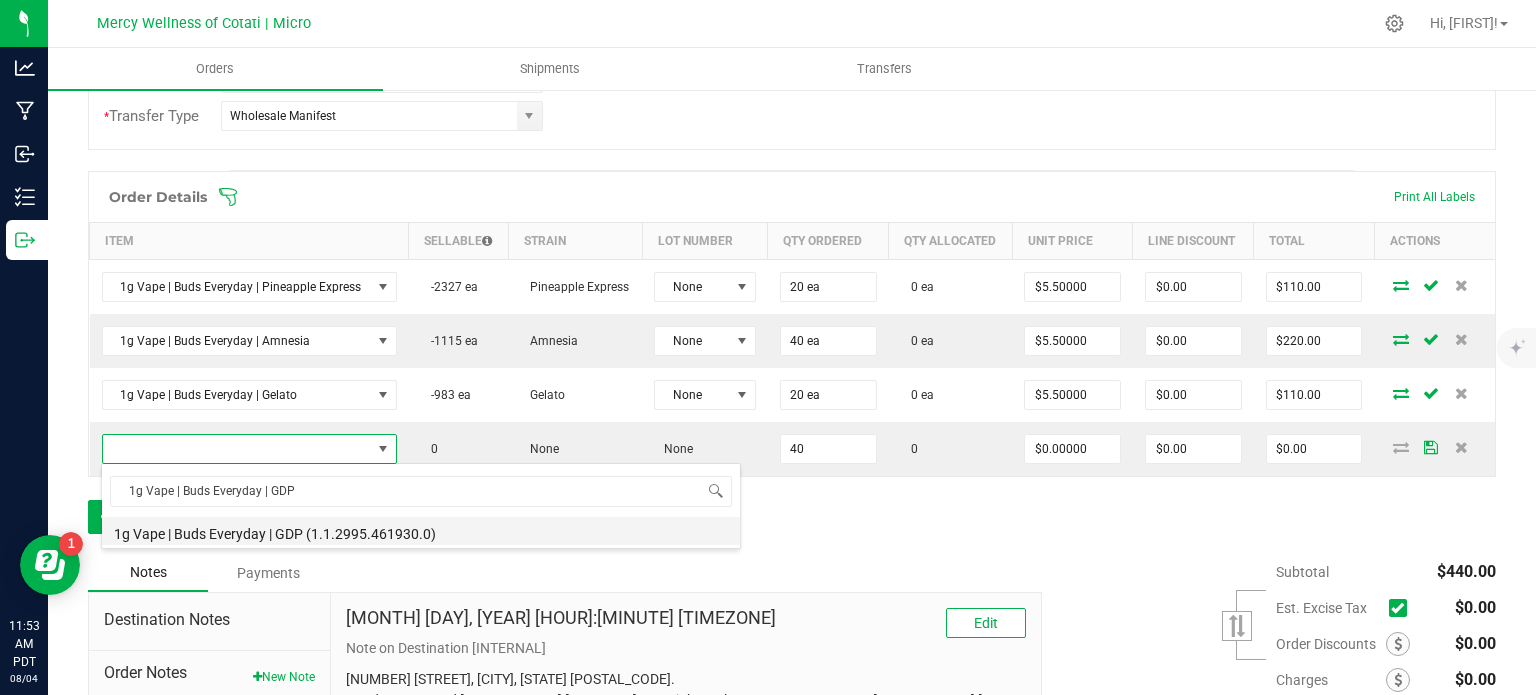 type on "$220.00" 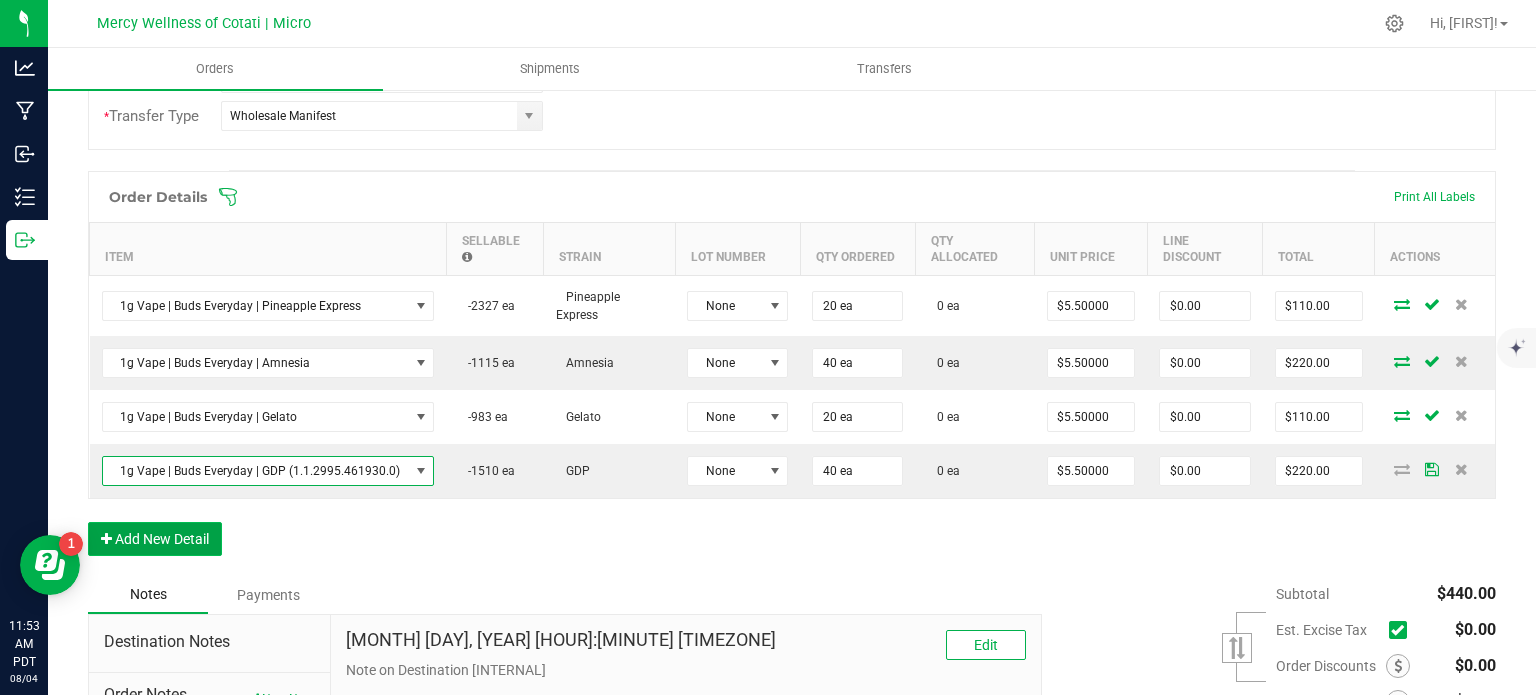 click on "Add New Detail" at bounding box center [155, 539] 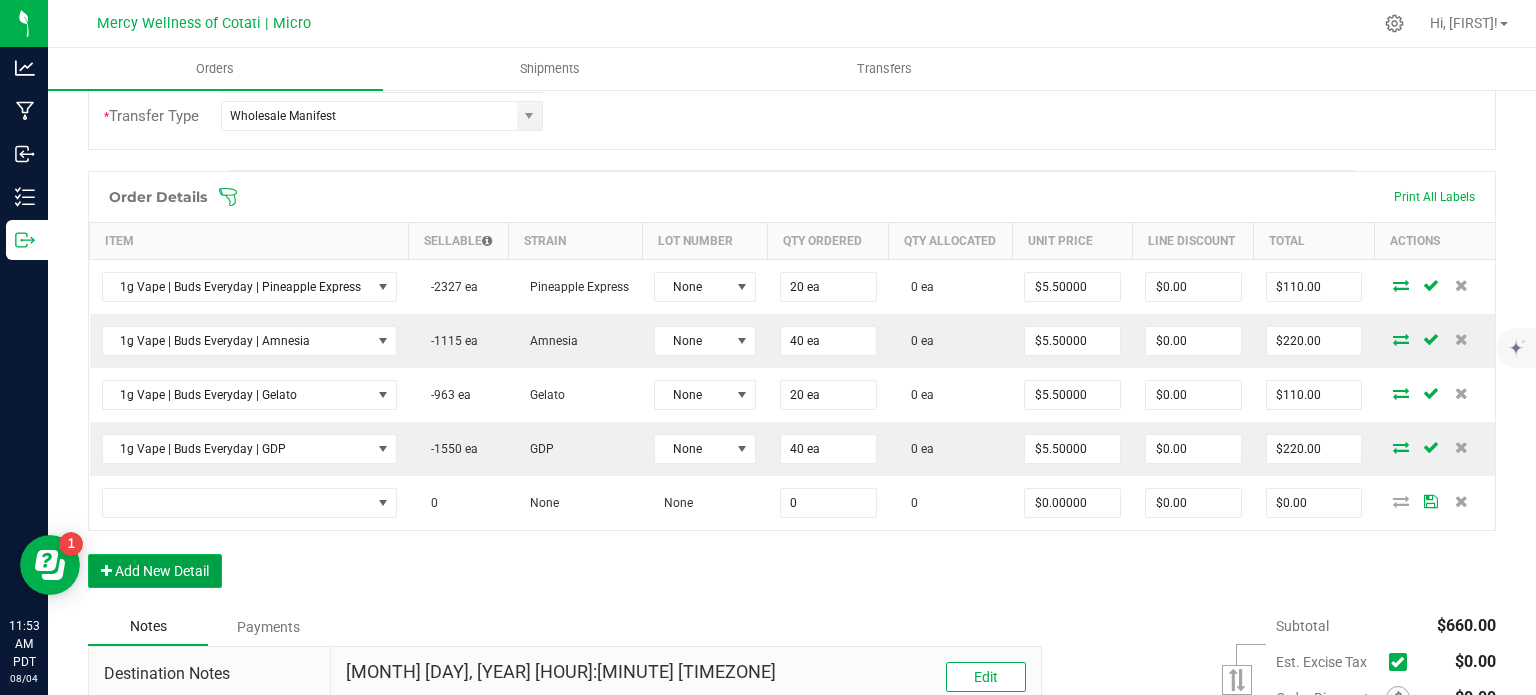 click on "Add New Detail" at bounding box center (155, 571) 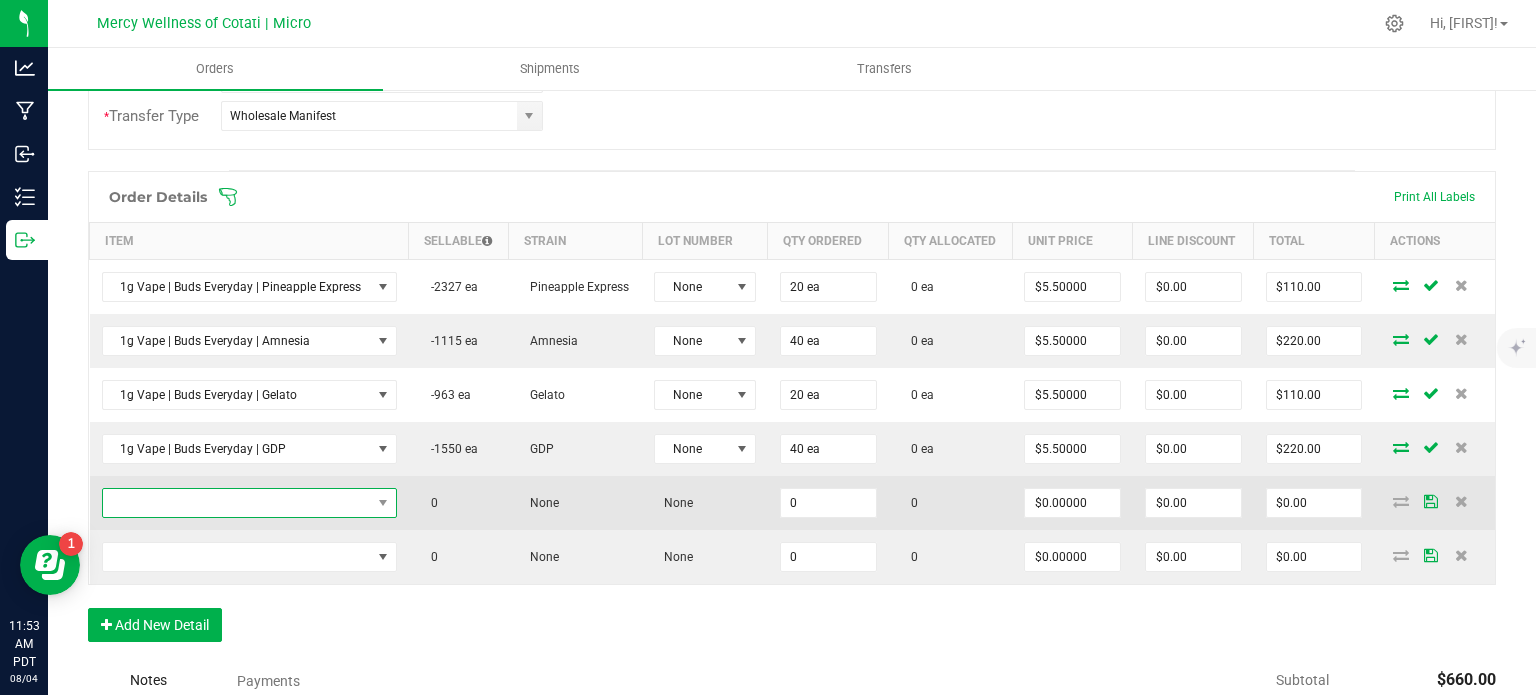 click at bounding box center [237, 503] 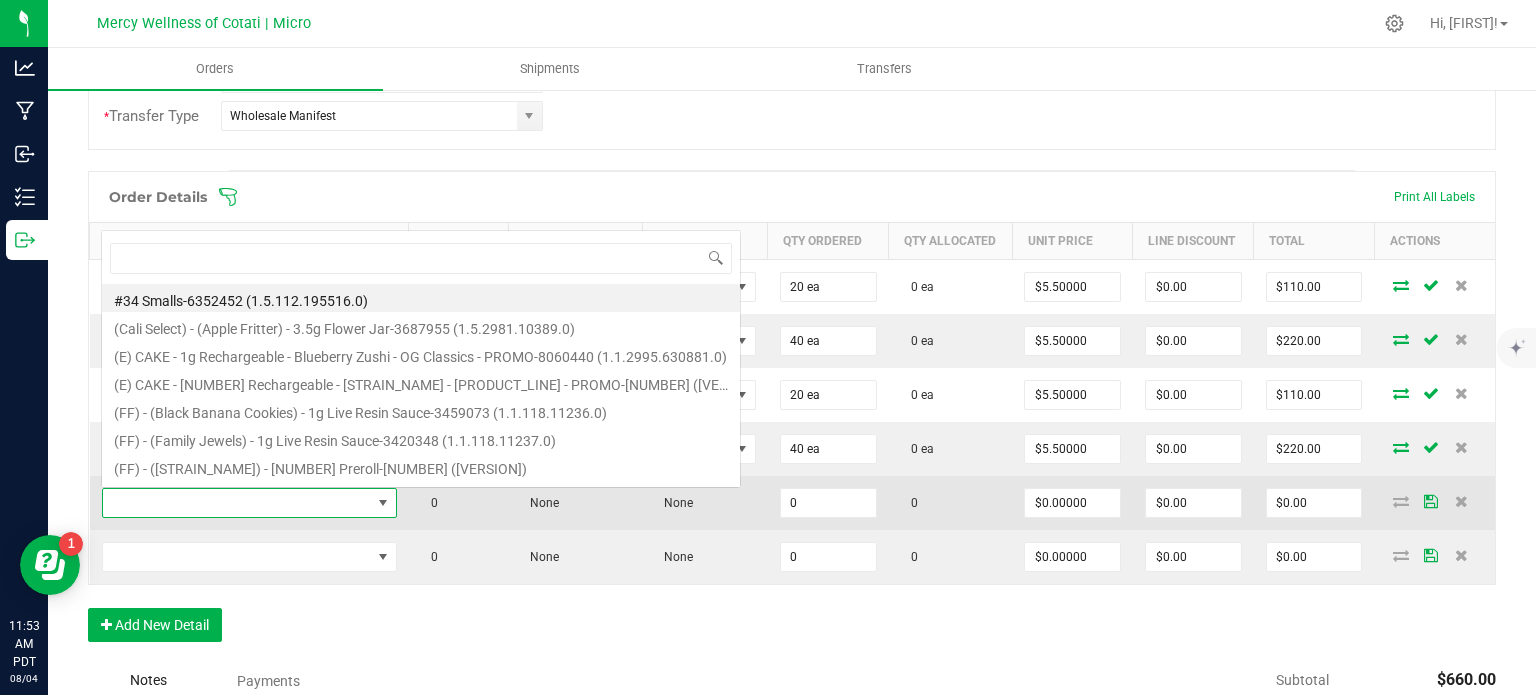 scroll, scrollTop: 0, scrollLeft: 0, axis: both 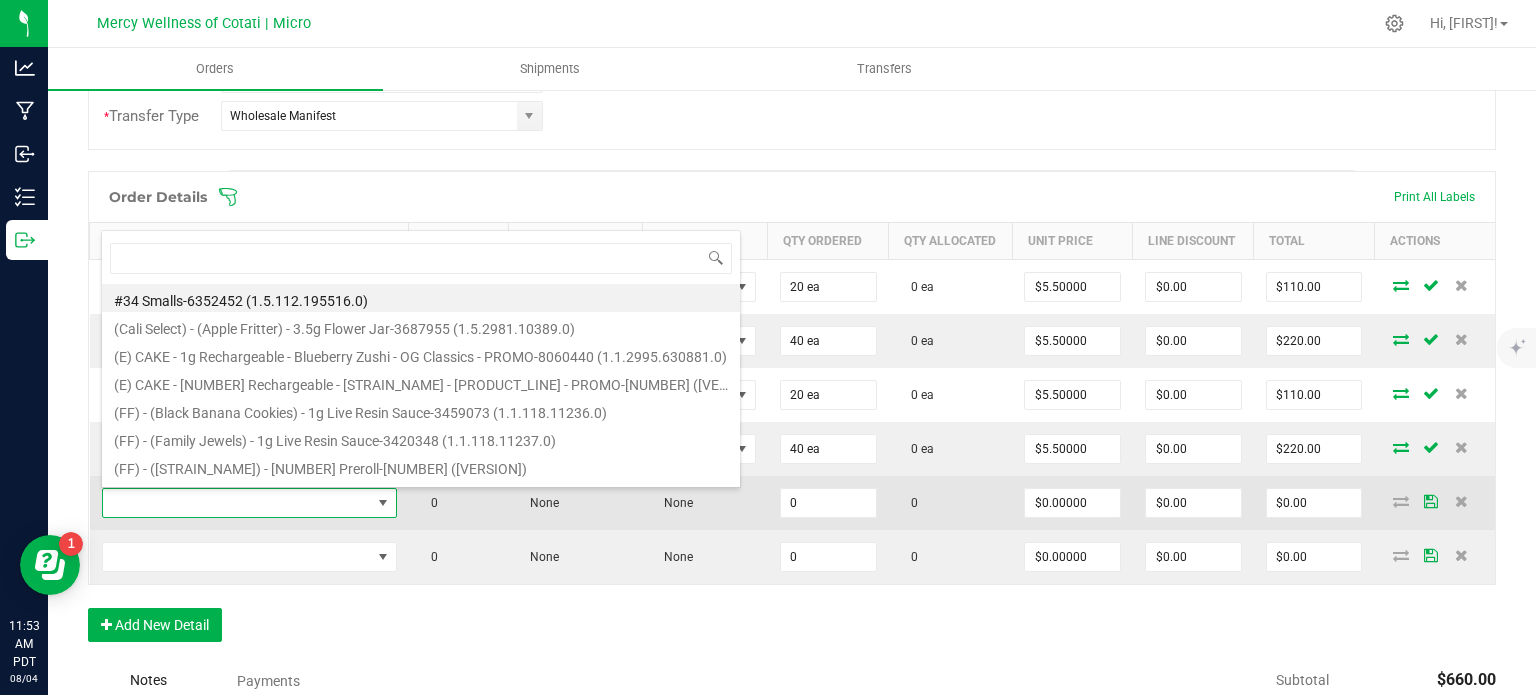 type on "1g Vape | Buds Everyday | Purple Punch" 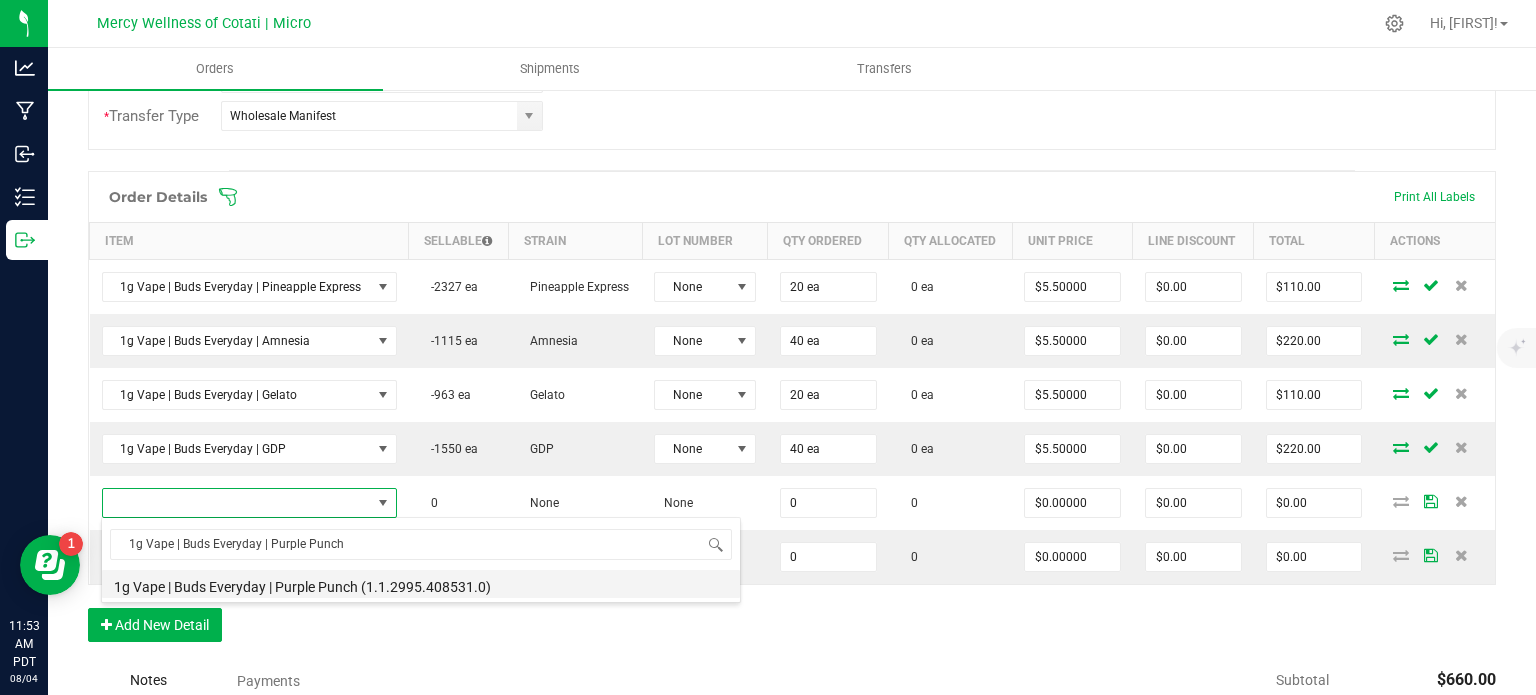 click on "1g Vape | Buds Everyday | Purple Punch (1.1.2995.408531.0)" at bounding box center [421, 584] 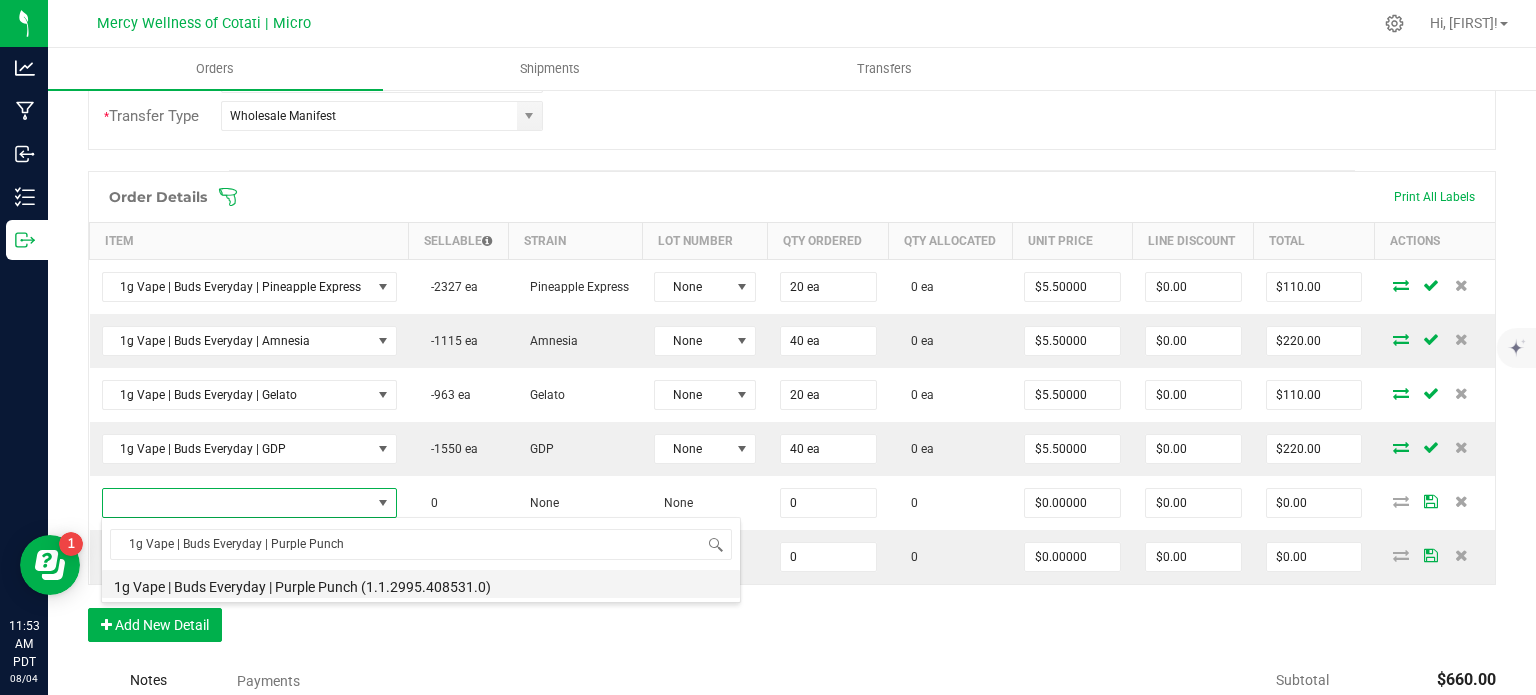 type on "0 ea" 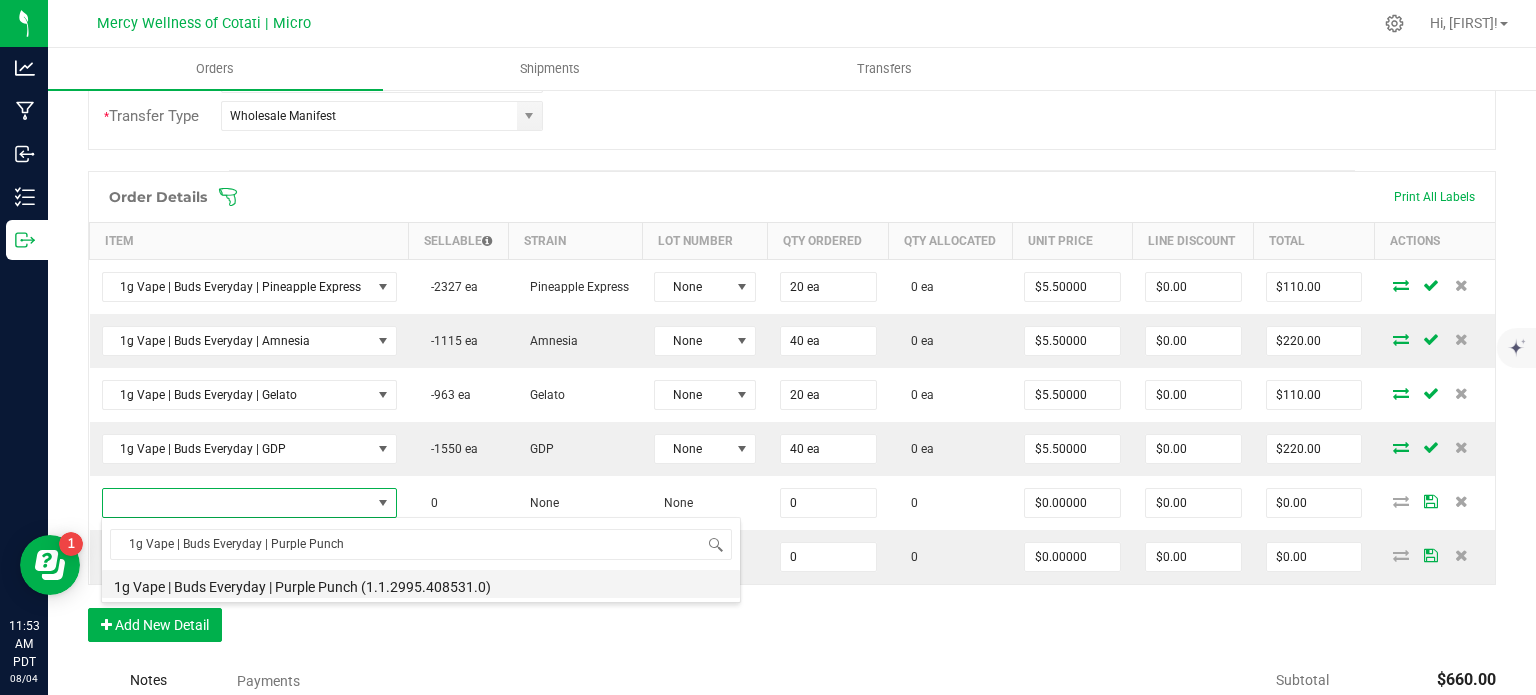 type on "$5.50000" 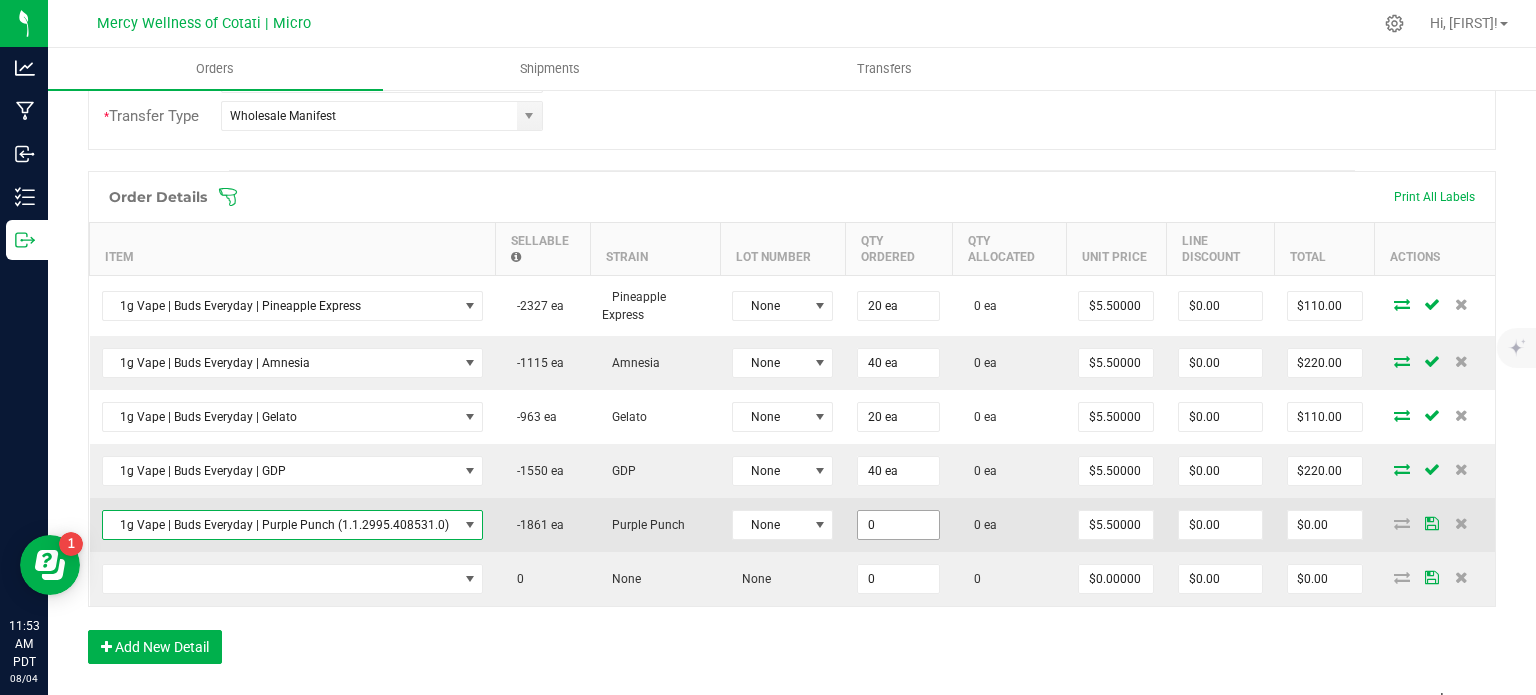 click on "0" at bounding box center (898, 525) 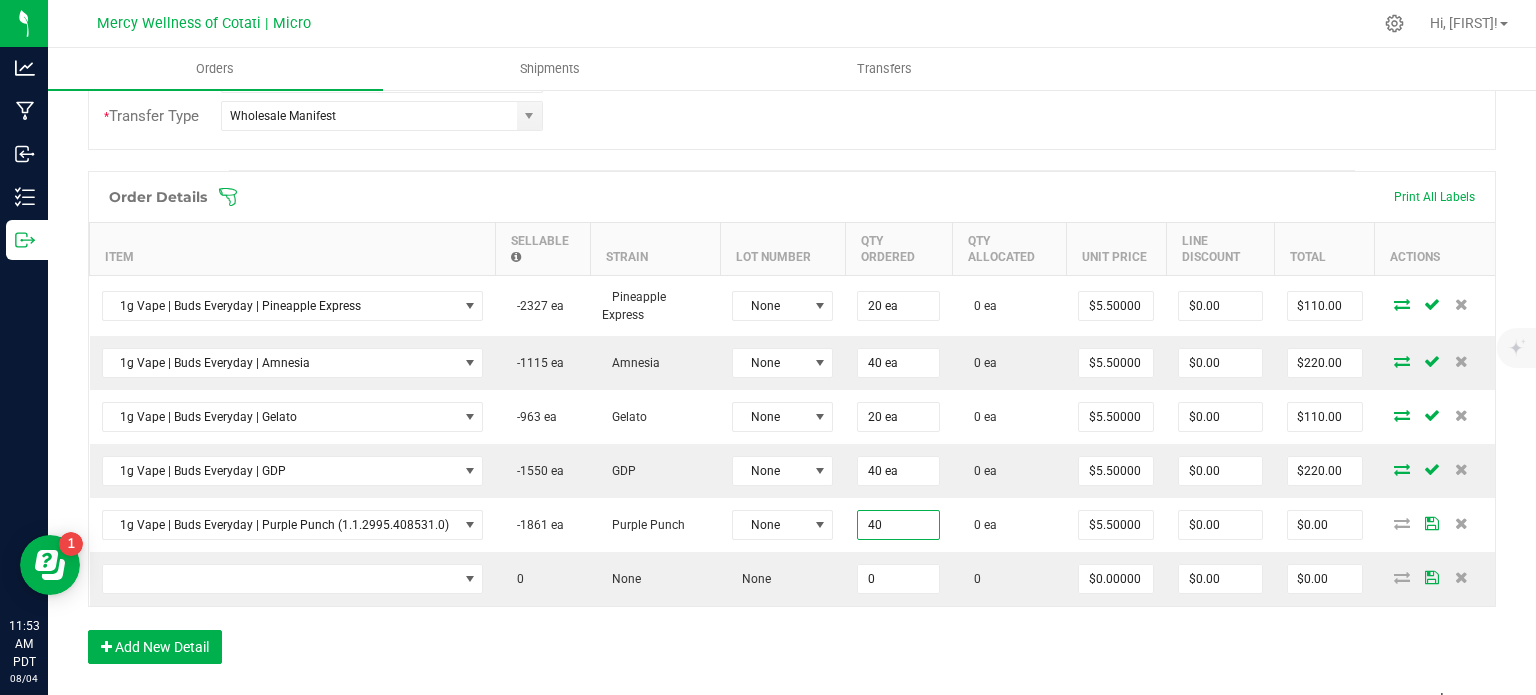 type on "40 ea" 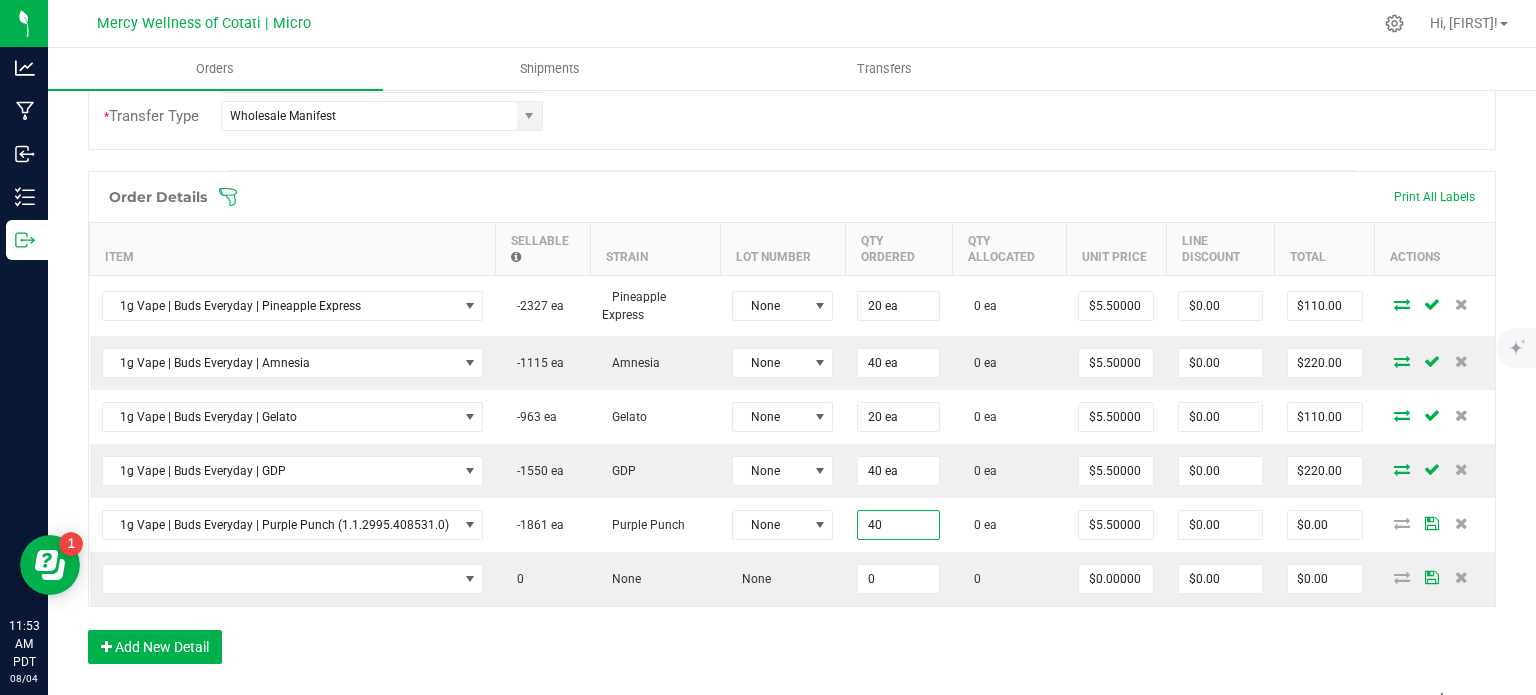 type on "$220.00" 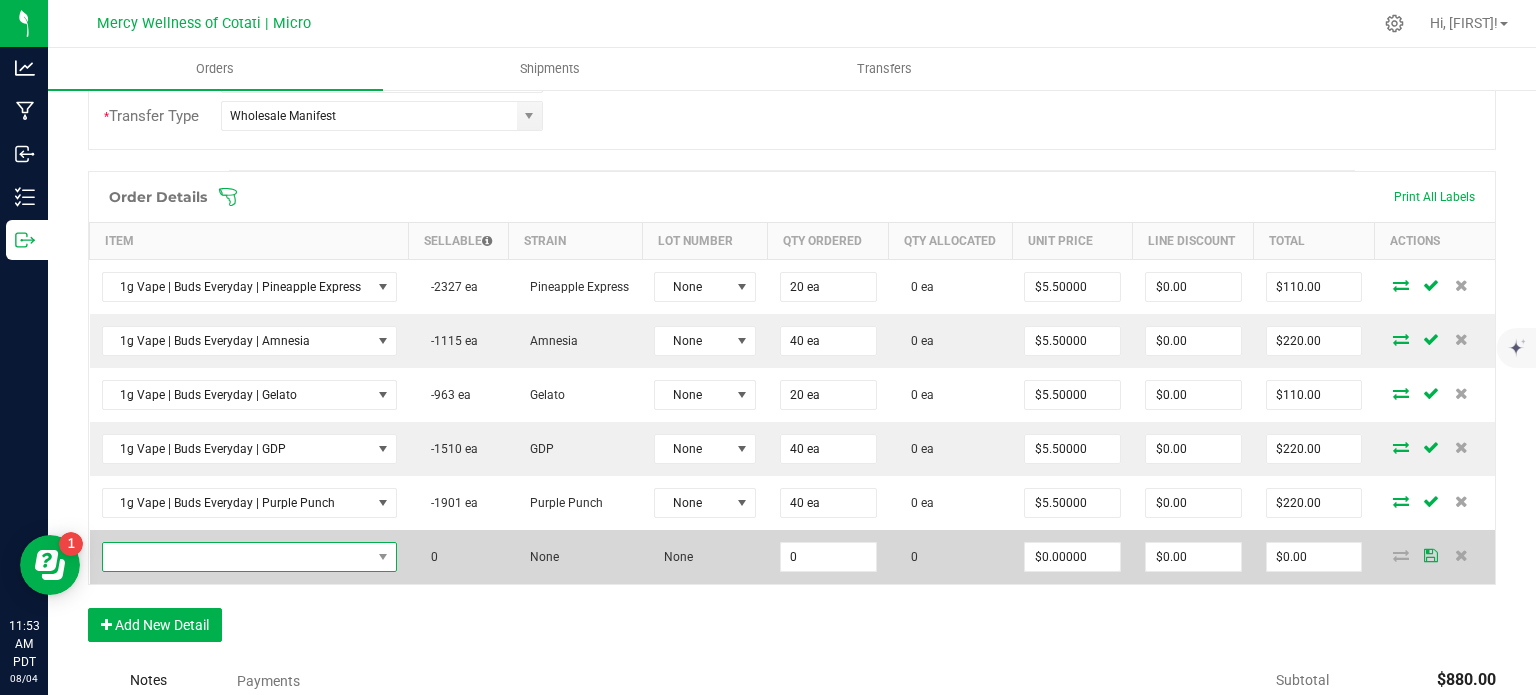 click at bounding box center [237, 557] 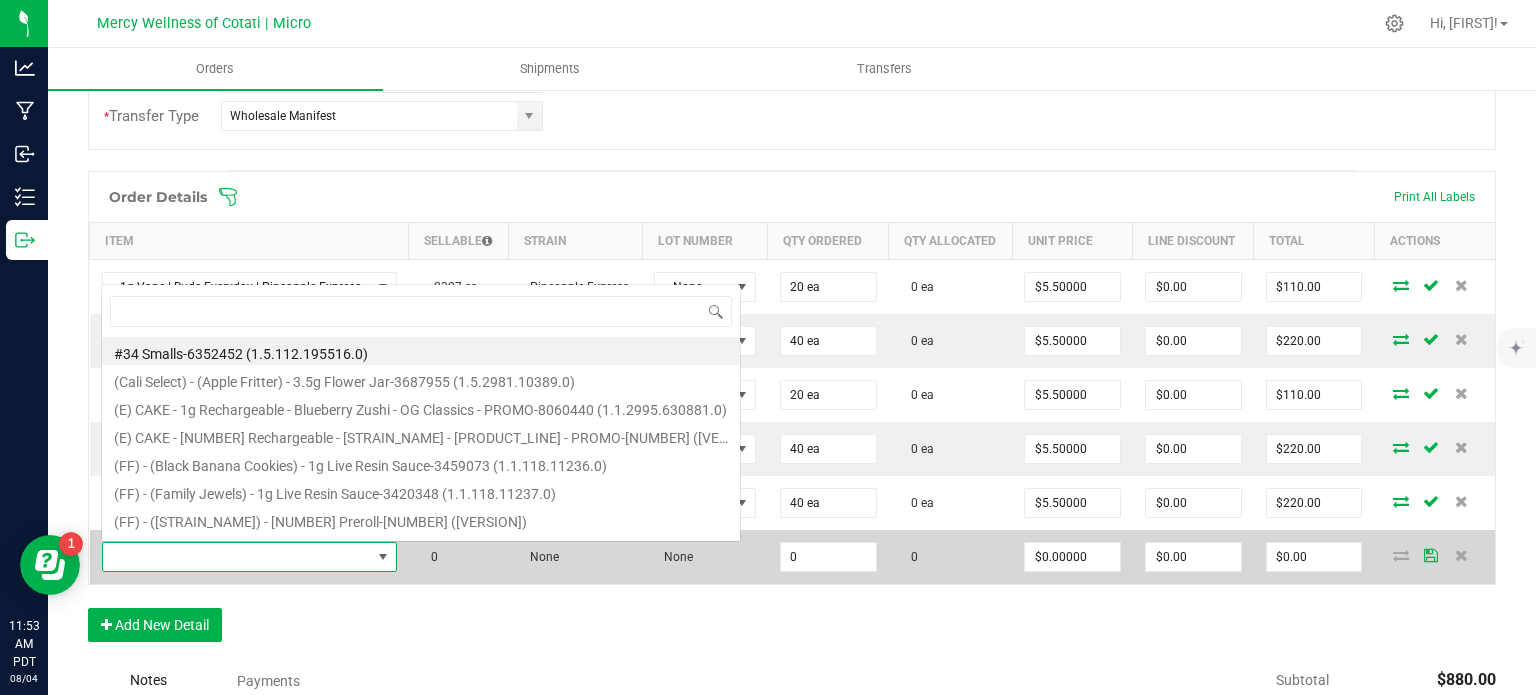 scroll, scrollTop: 0, scrollLeft: 0, axis: both 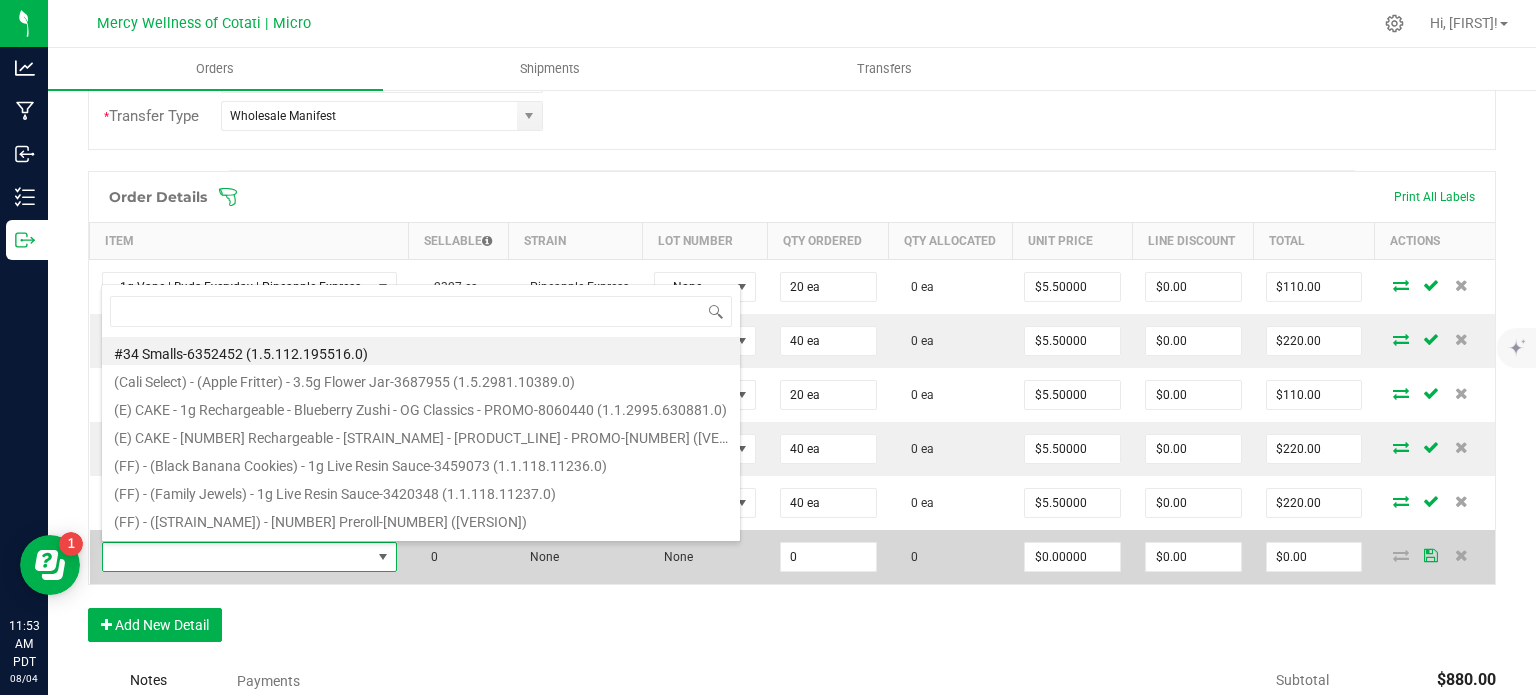 type on "1g Vape | Buds Everyday | Strawberry Cough" 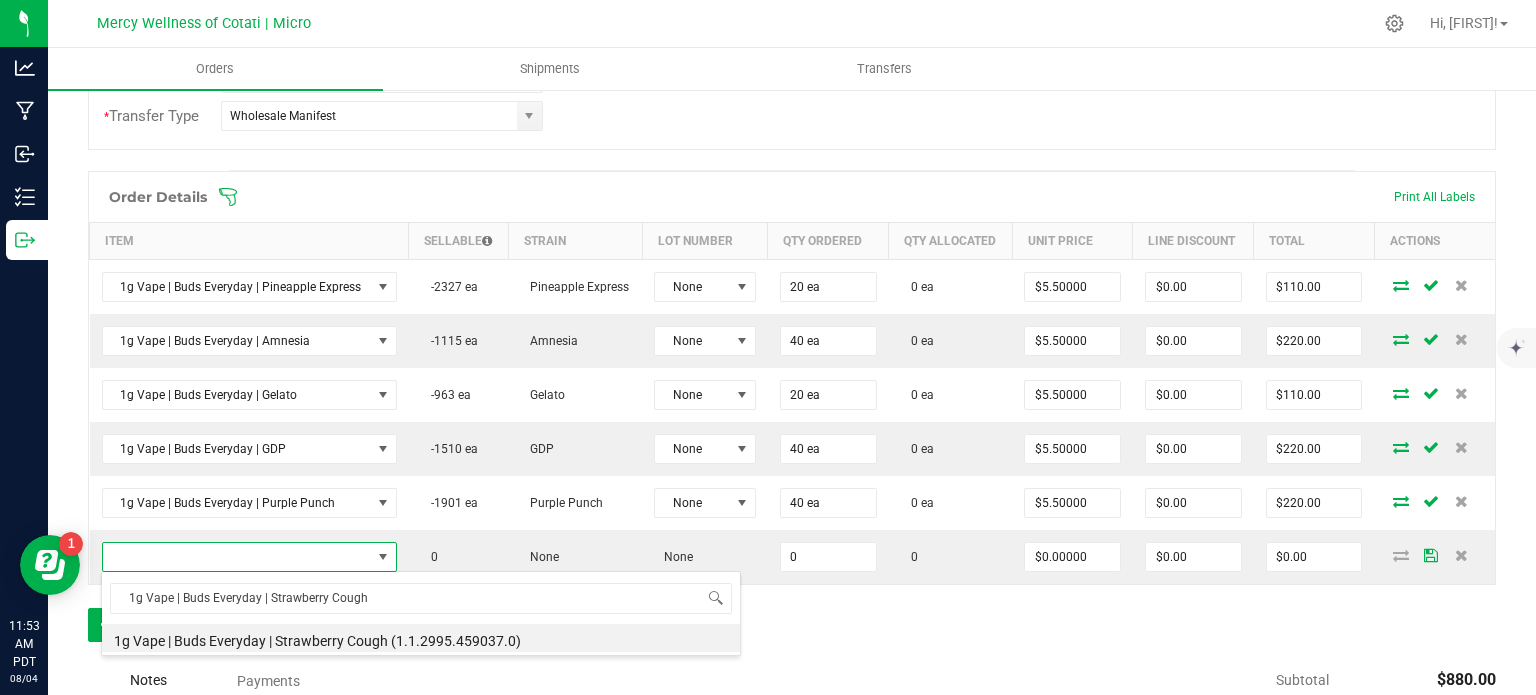 click on "1g Vape | Buds Everyday | Strawberry Cough 1g Vape | Buds Everyday | Strawberry Cough (1.1.2995.459037.0)" at bounding box center [421, 614] 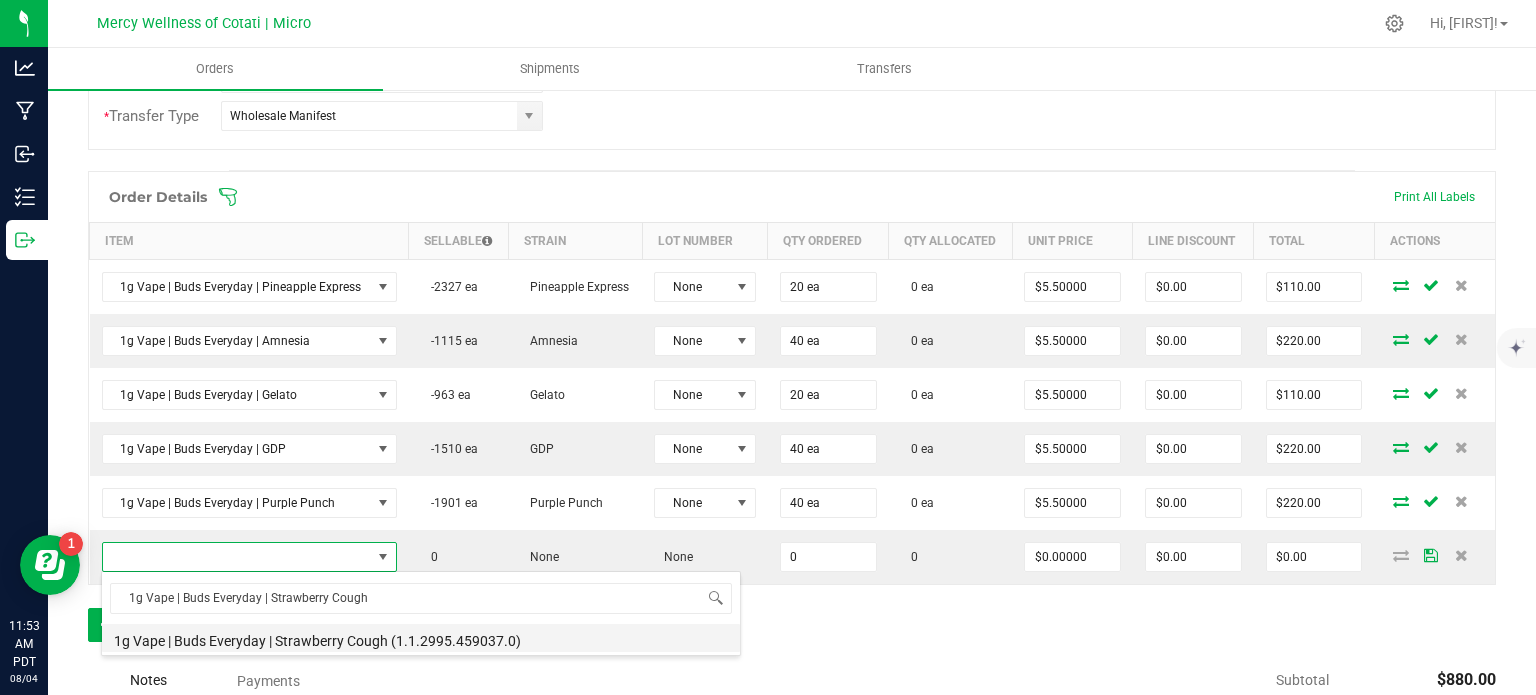 click on "1g Vape | Buds Everyday | Strawberry Cough (1.1.2995.459037.0)" at bounding box center [421, 638] 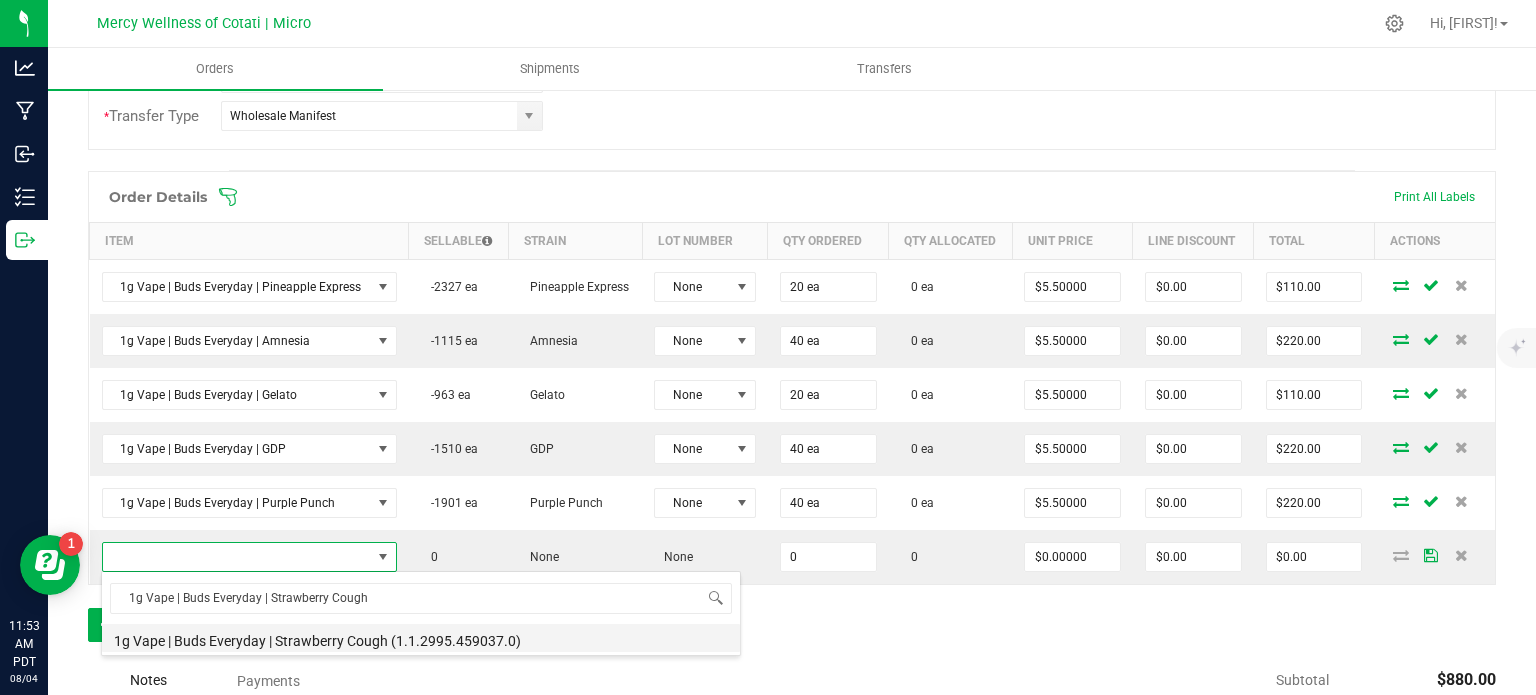 type on "0 ea" 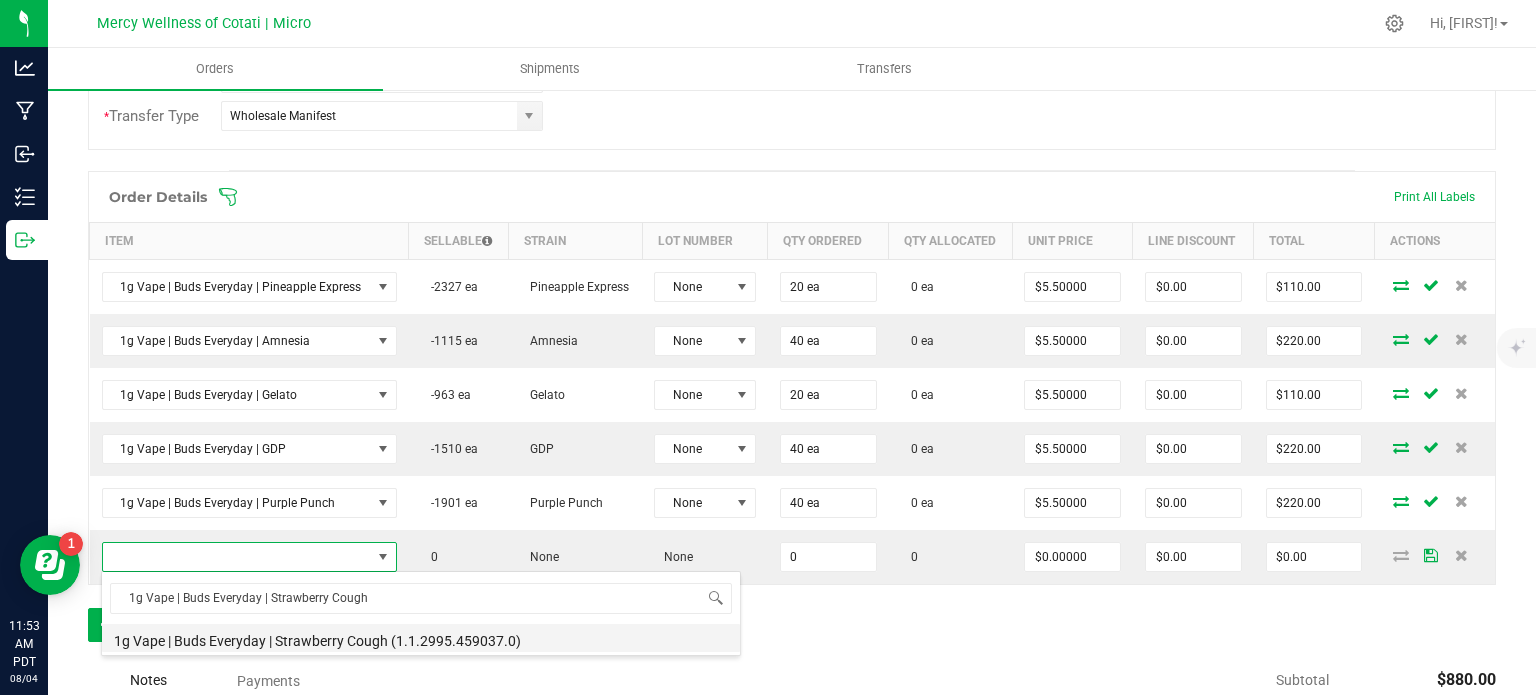 type on "$5.50000" 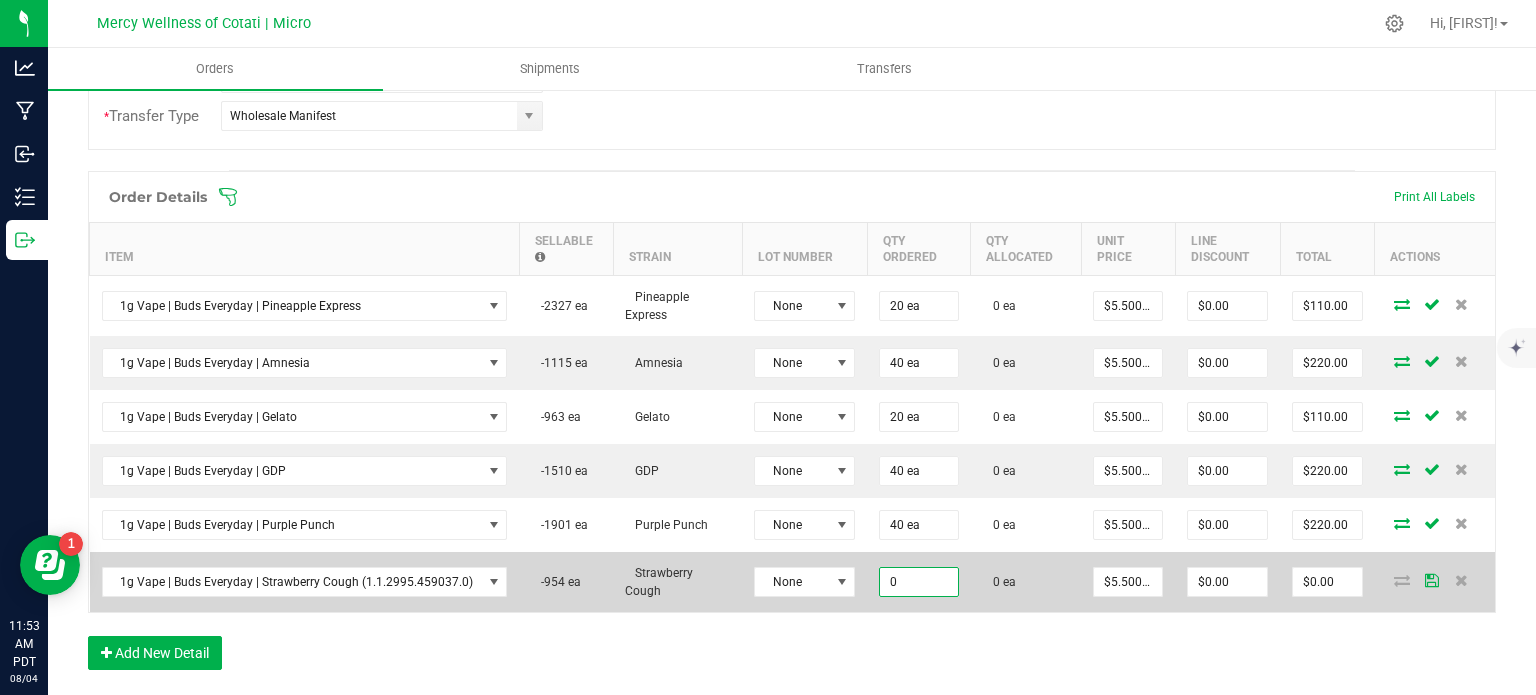 click on "0" at bounding box center (918, 582) 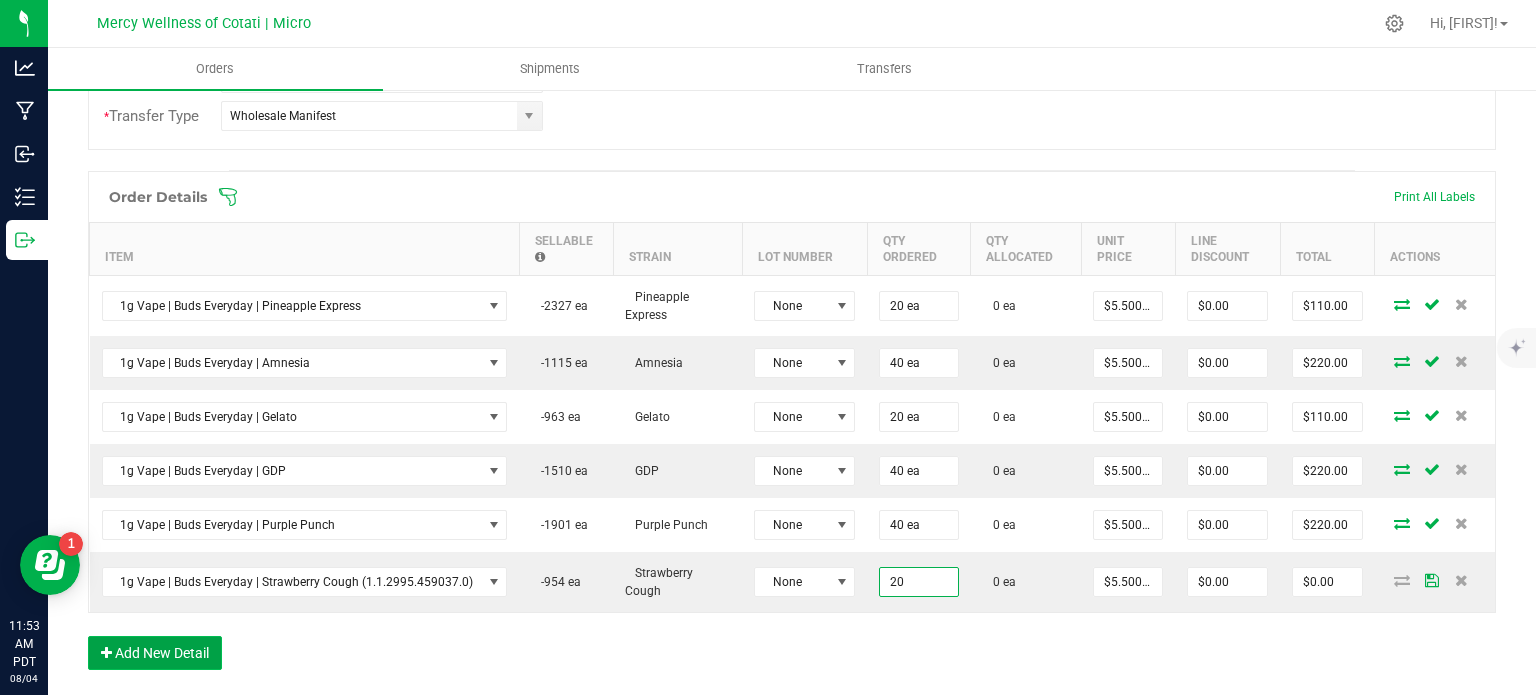 type on "20 ea" 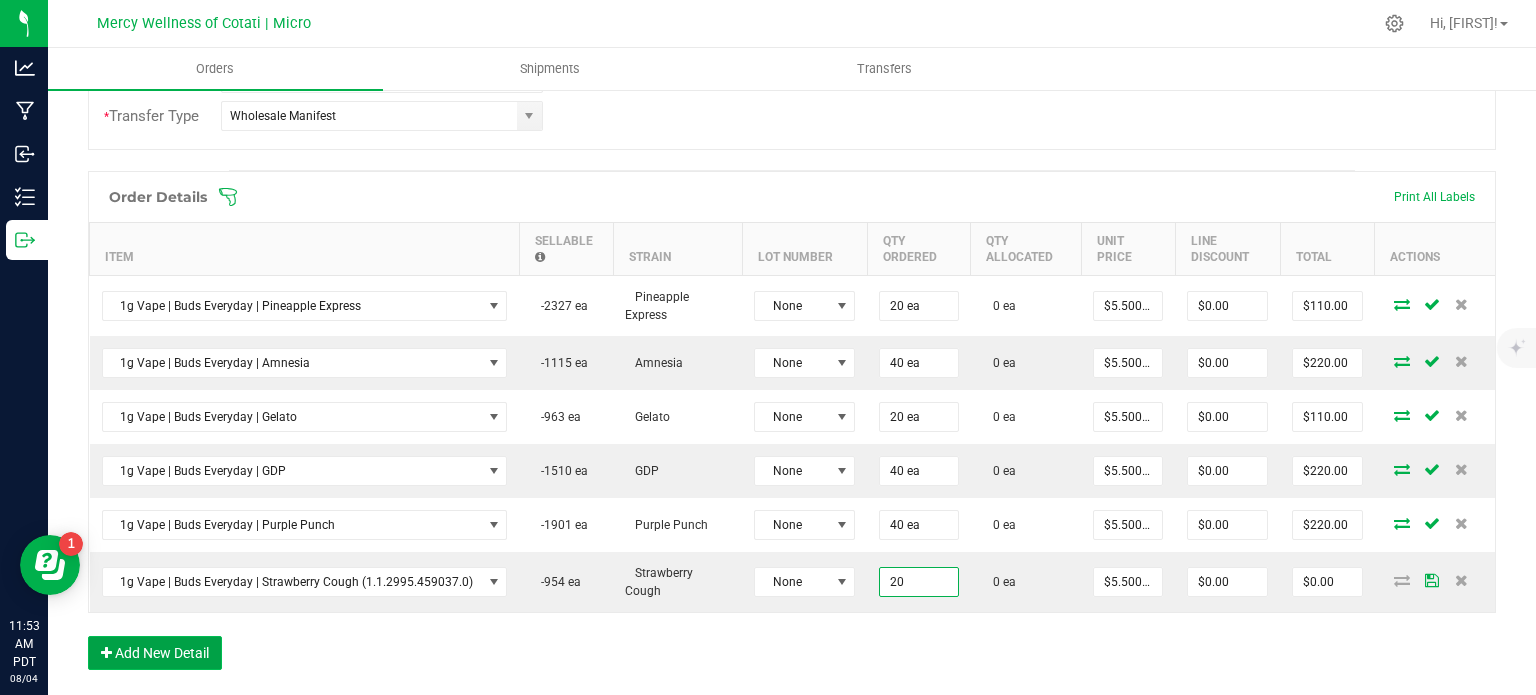 type on "$110.00" 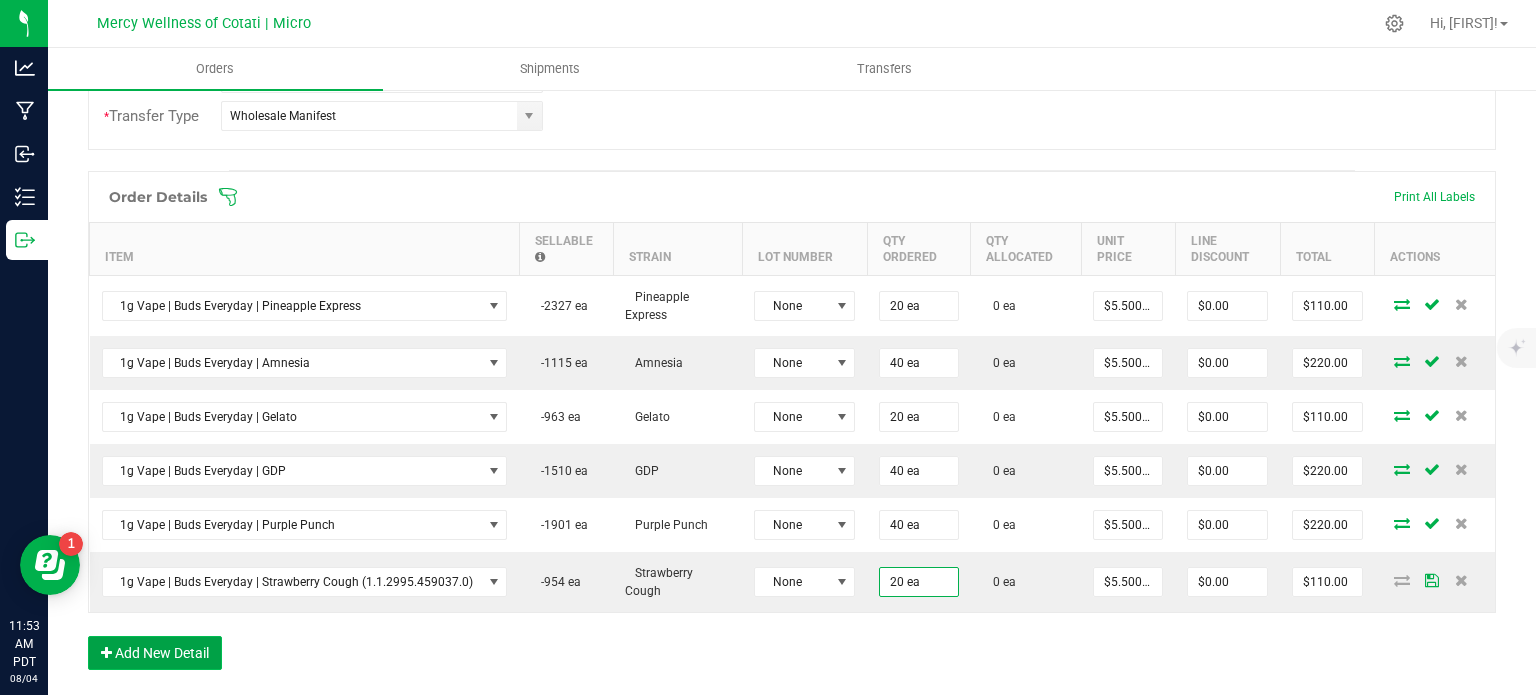 click on "Add New Detail" at bounding box center [155, 653] 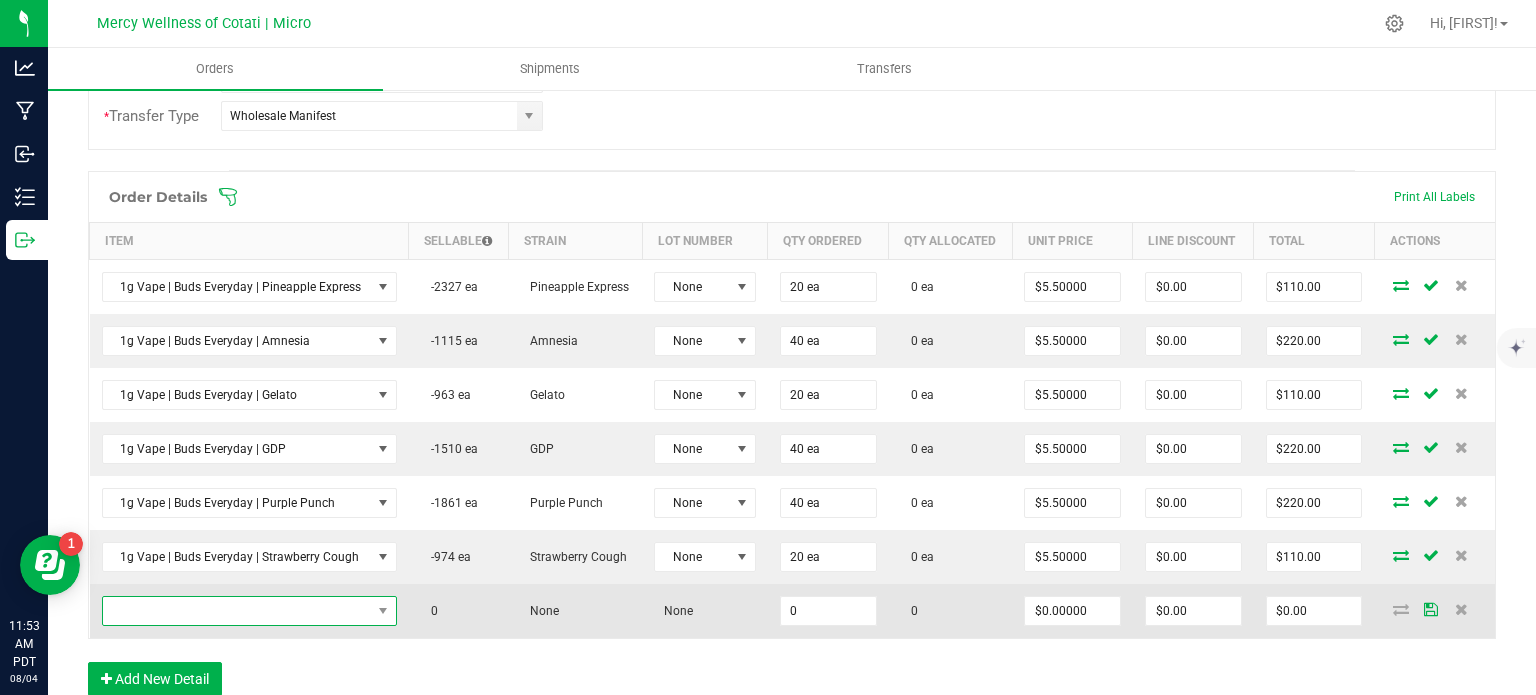 click at bounding box center (237, 611) 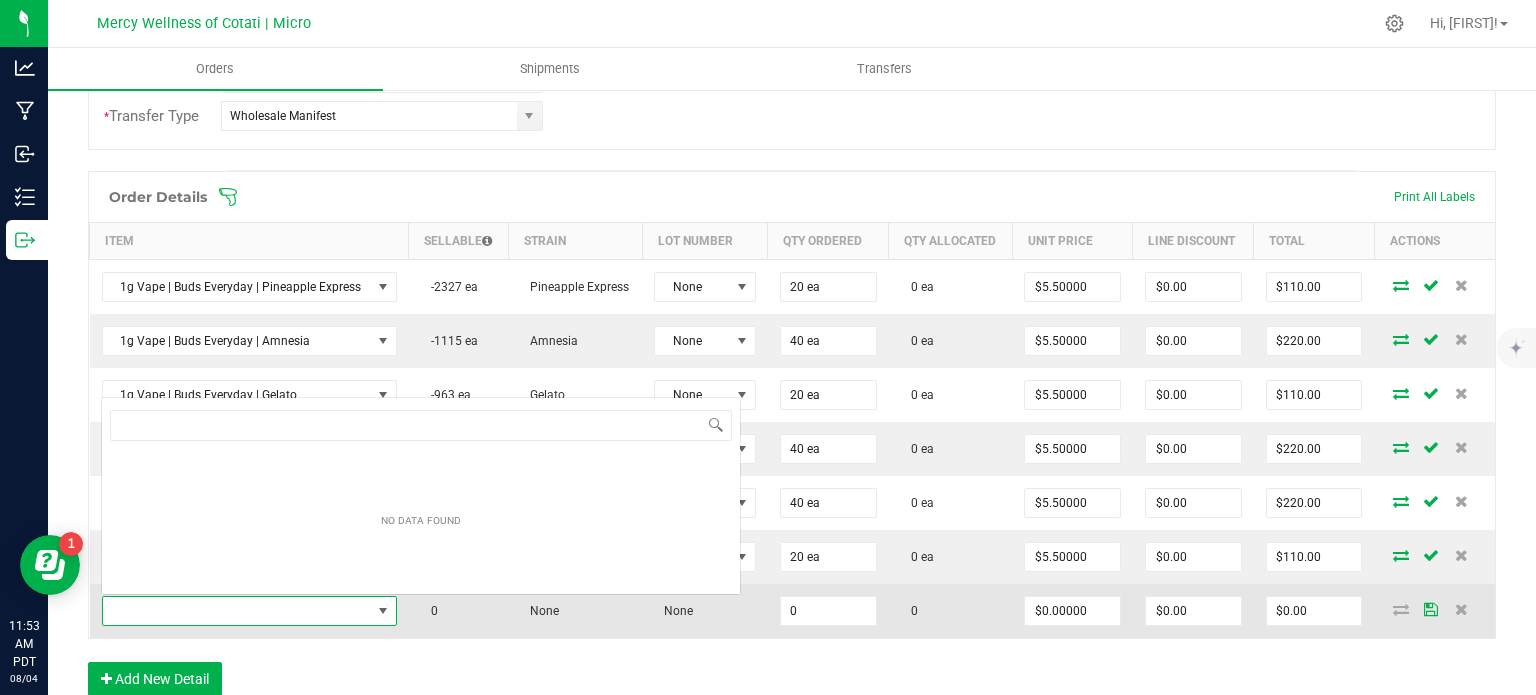 scroll, scrollTop: 0, scrollLeft: 0, axis: both 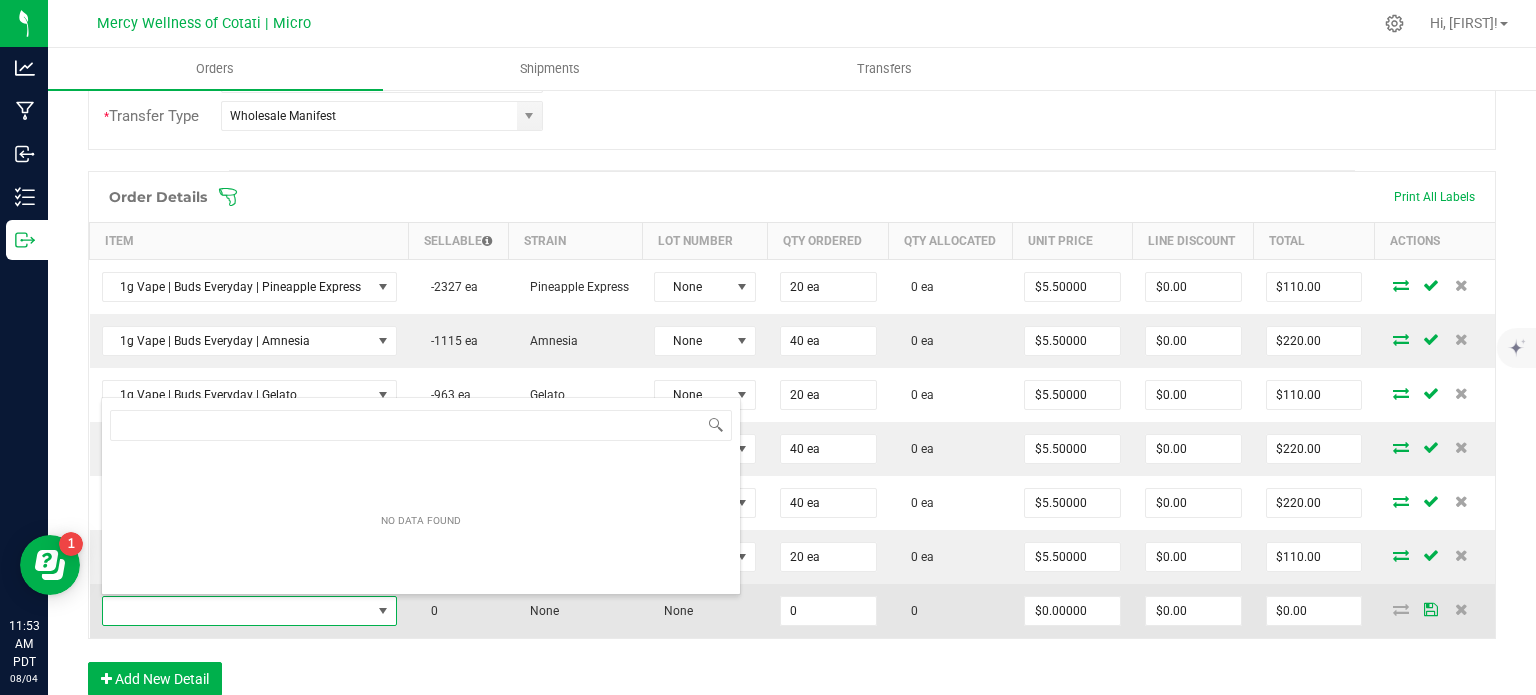 type on "1g Vape | Buds Everyday | Wedding Cake" 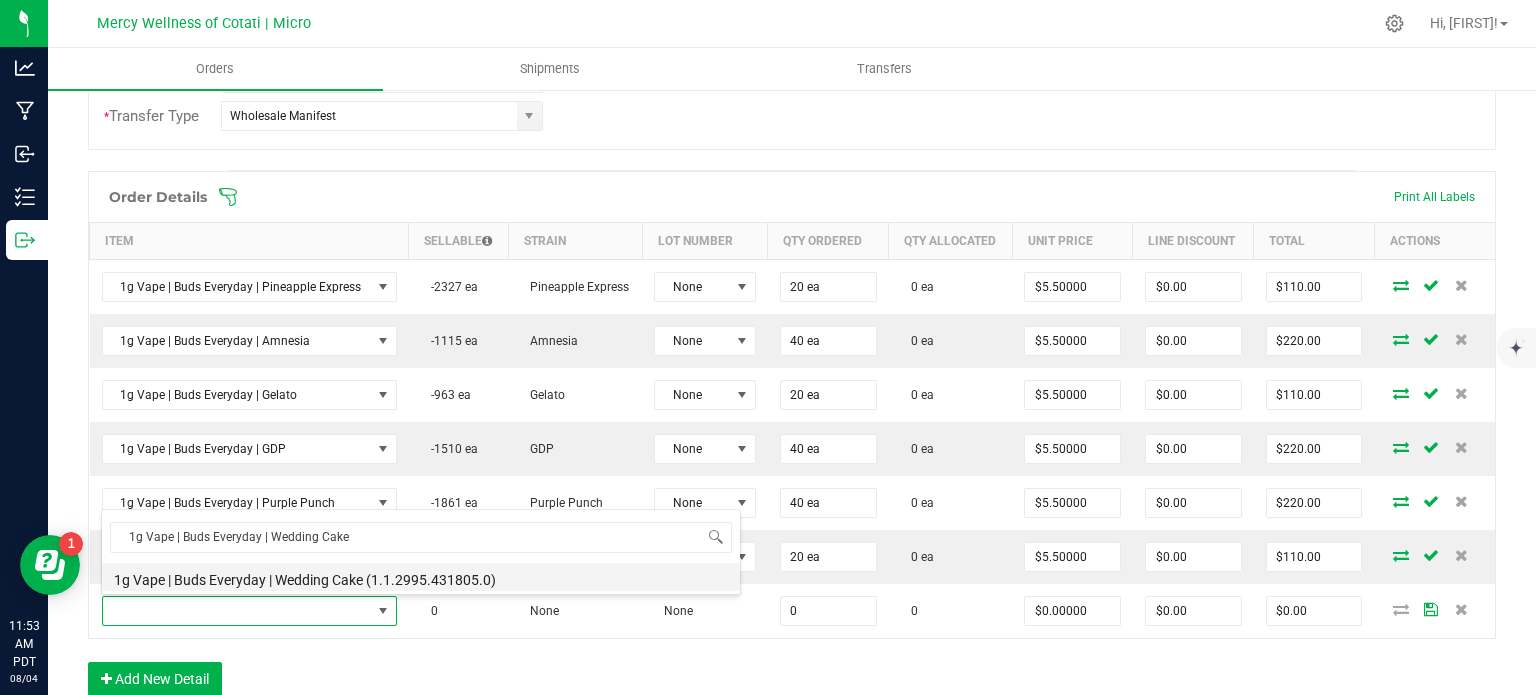 click on "1g Vape | Buds Everyday | Wedding Cake (1.1.2995.431805.0)" at bounding box center [421, 577] 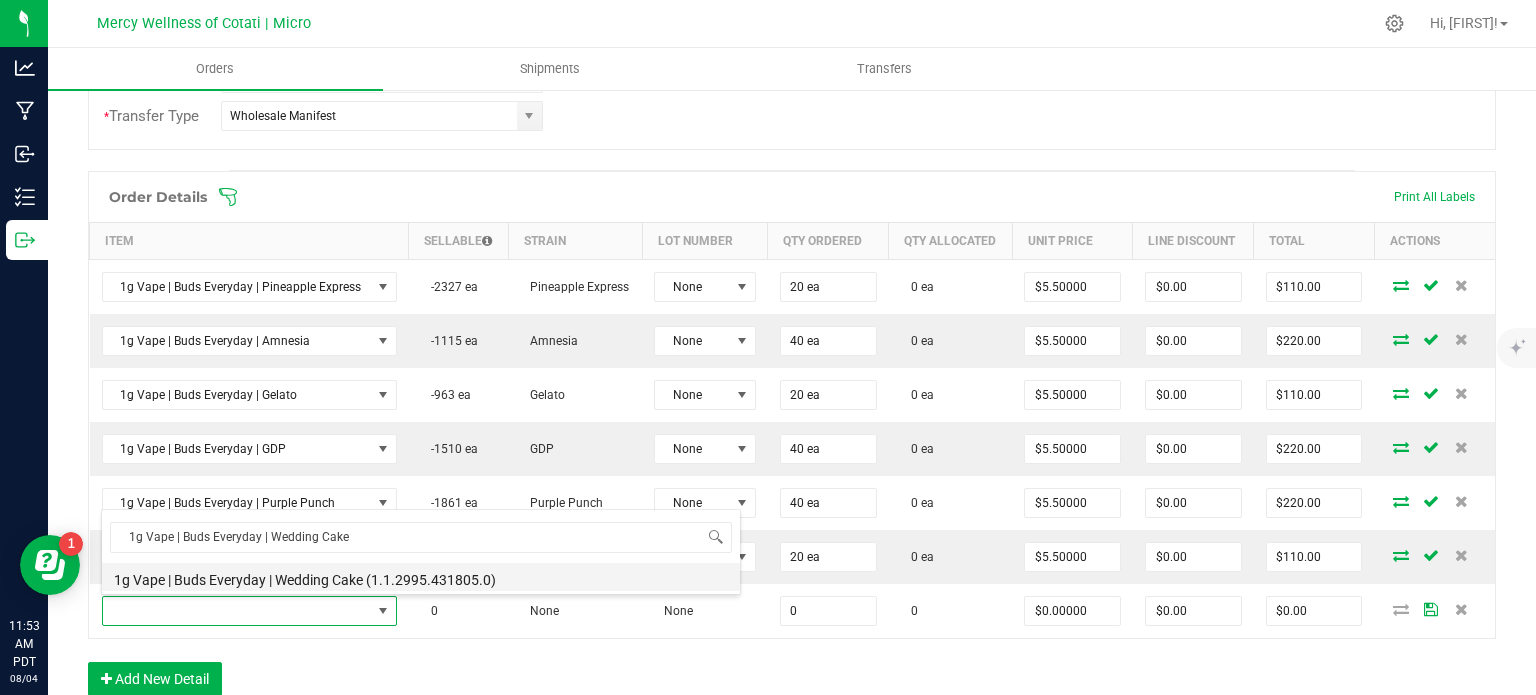 type on "0 ea" 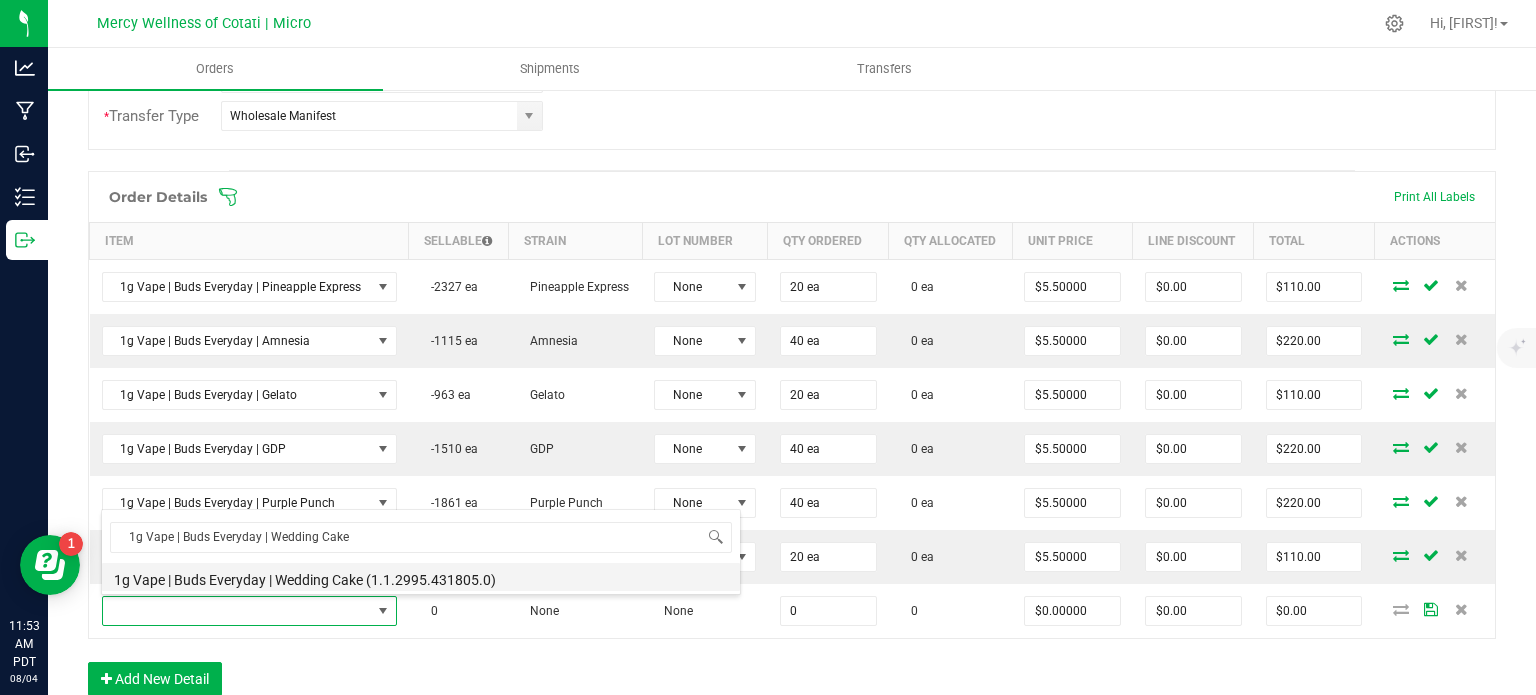type on "$5.50000" 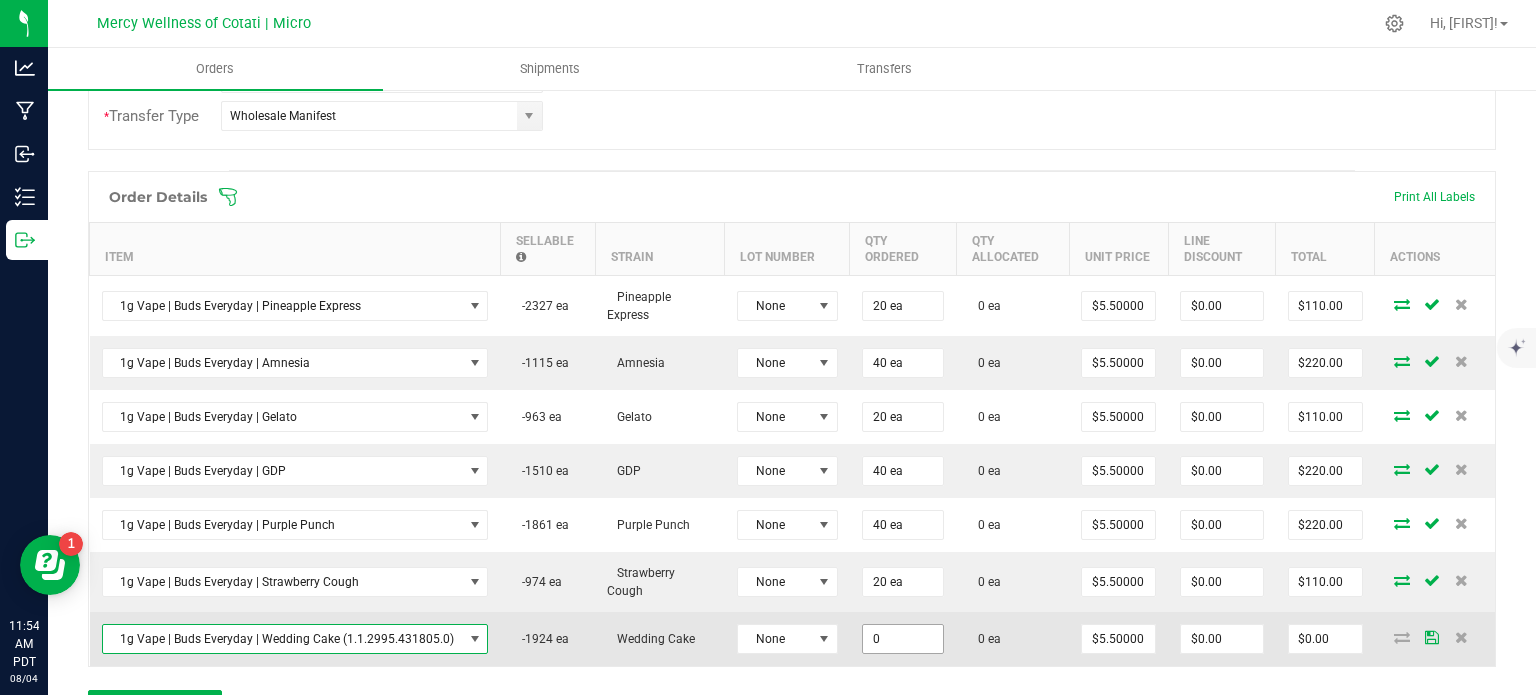 click on "0" at bounding box center [903, 639] 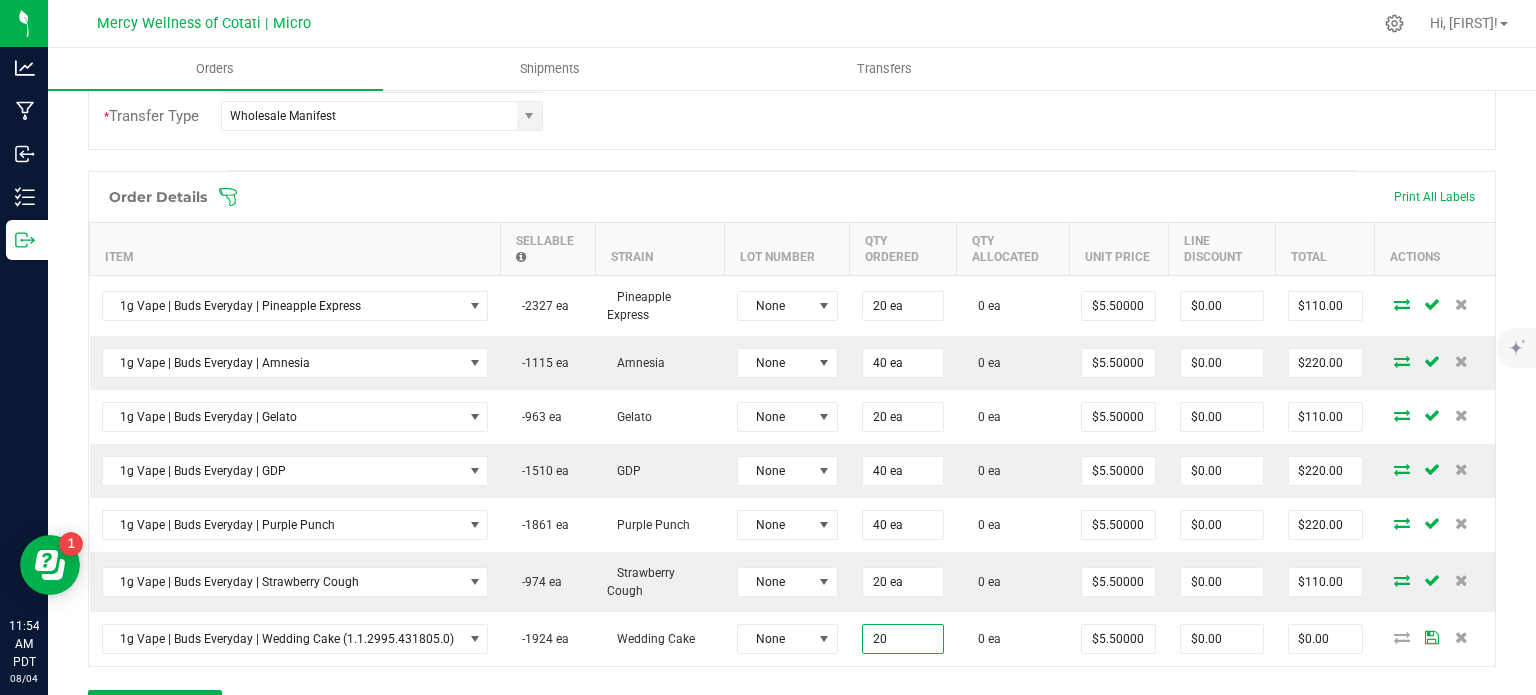 type on "20 ea" 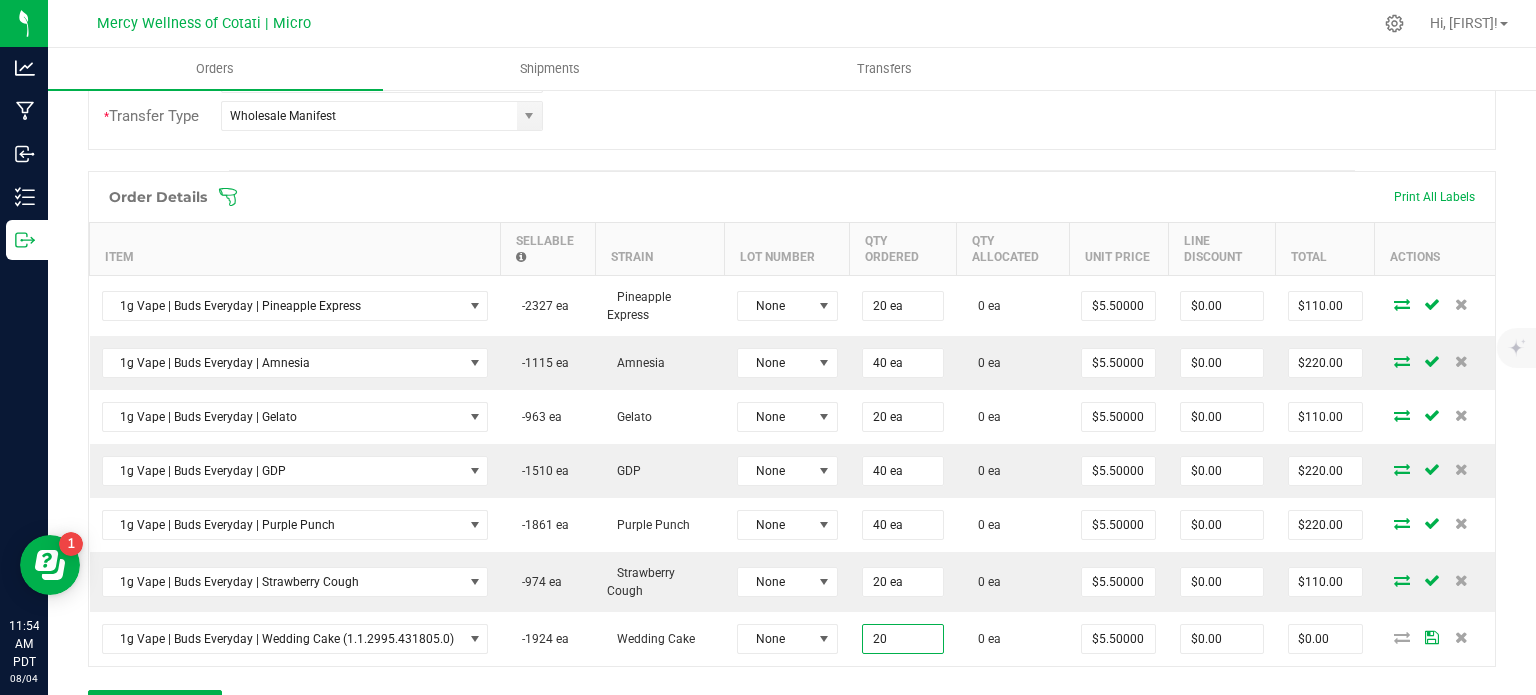 type on "$110.00" 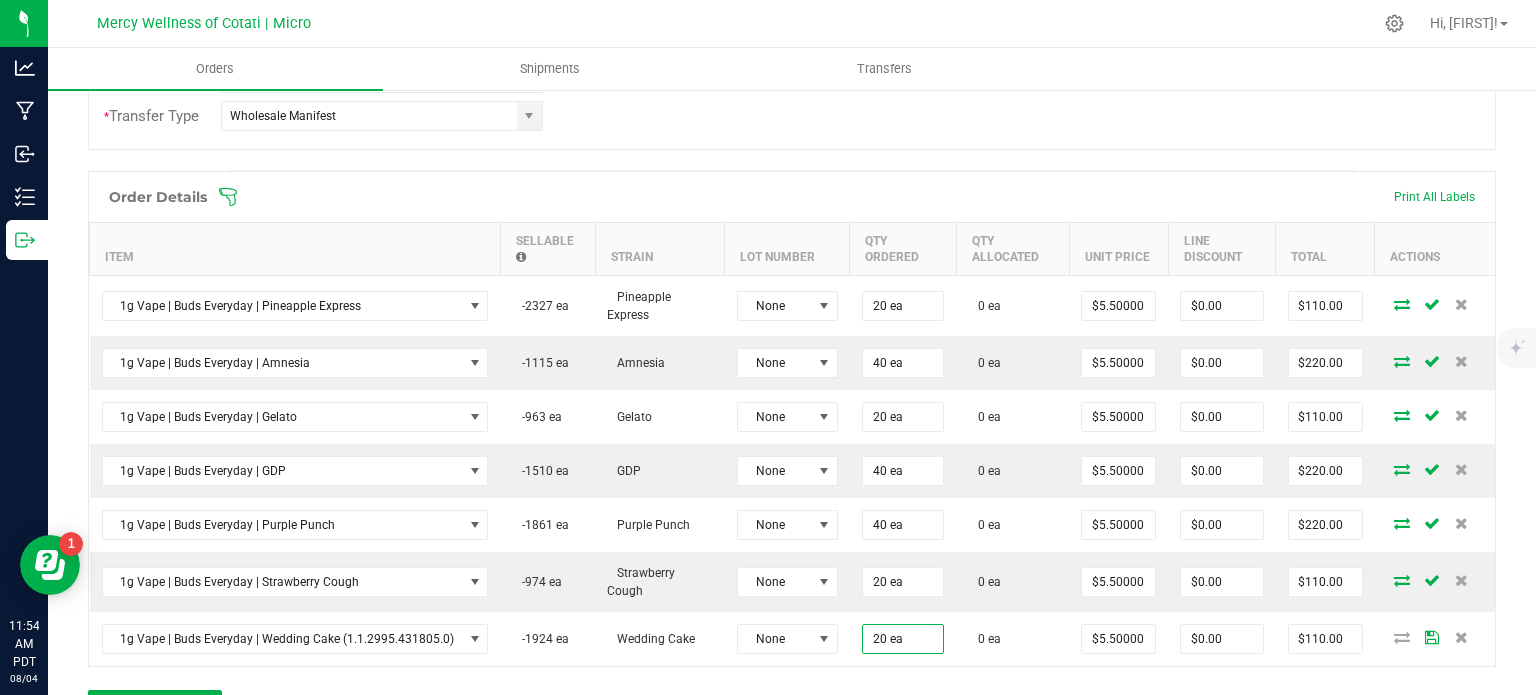 click on "Order Details Print All Labels Item  Sellable  Strain  Lot Number  Qty Ordered Qty Allocated Unit Price Line Discount Total Actions [NUMBER] Vape | [BRAND_NAME] | [STRAIN_NAME]  -[QUANTITY] ea   [STRAIN_NAME]  None [QUANTITY] ea  0 ea  $[PRICE] $[PRICE] $[PRICE] [NUMBER] Vape | [BRAND_NAME] | [STRAIN_NAME]  -[QUANTITY] ea   [STRAIN_NAME]  None [QUANTITY] ea  0 ea  $[PRICE] $[PRICE] $[PRICE] [NUMBER] Vape | [BRAND_NAME] | [STRAIN_NAME]  -[QUANTITY] ea   [STRAIN_NAME]  None [QUANTITY] ea  0 ea  $[PRICE] $[PRICE] $[PRICE] [NUMBER] Vape | [BRAND_NAME] | [STRAIN_NAME]  -[QUANTITY] ea   [STRAIN_NAME]  None [QUANTITY] ea  0 ea  $[PRICE] $[PRICE] $[PRICE] [NUMBER] Vape | [BRAND_NAME] | [STRAIN_NAME]  -[QUANTITY] ea   [STRAIN_NAME]  None [QUANTITY] ea  0 ea  $[PRICE] $[PRICE] $[PRICE] [NUMBER] Vape | [BRAND_NAME] | [STRAIN_NAME]  -[QUANTITY] ea   [STRAIN_NAME]  None [QUANTITY] ea  0 ea  $[PRICE] $[PRICE] $[PRICE] [NUMBER] Vape | [BRAND_NAME] | [STRAIN_NAME]  -[QUANTITY] ea   [STRAIN_NAME]  None [QUANTITY] ea  0 ea  $[PRICE] $[PRICE] $[PRICE]
Add New Detail" at bounding box center (792, 457) 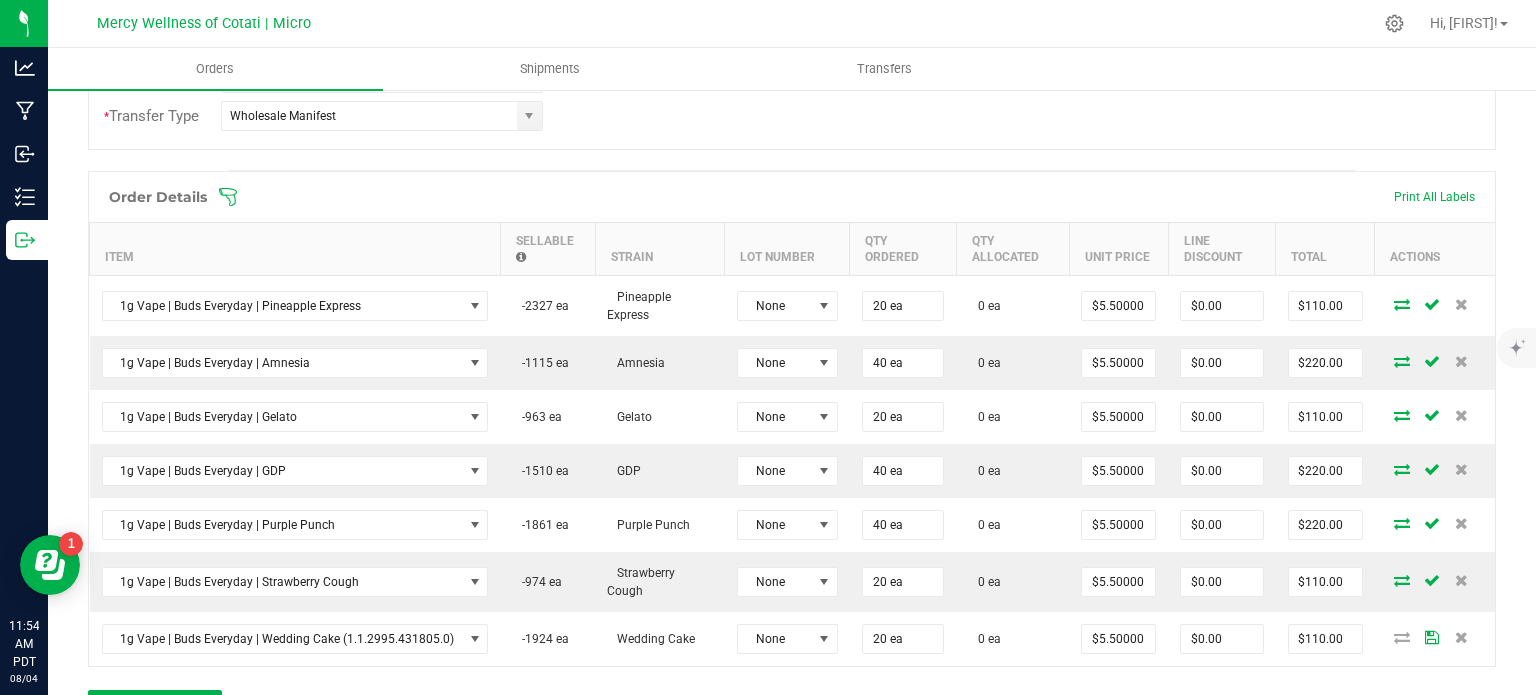 scroll, scrollTop: 800, scrollLeft: 0, axis: vertical 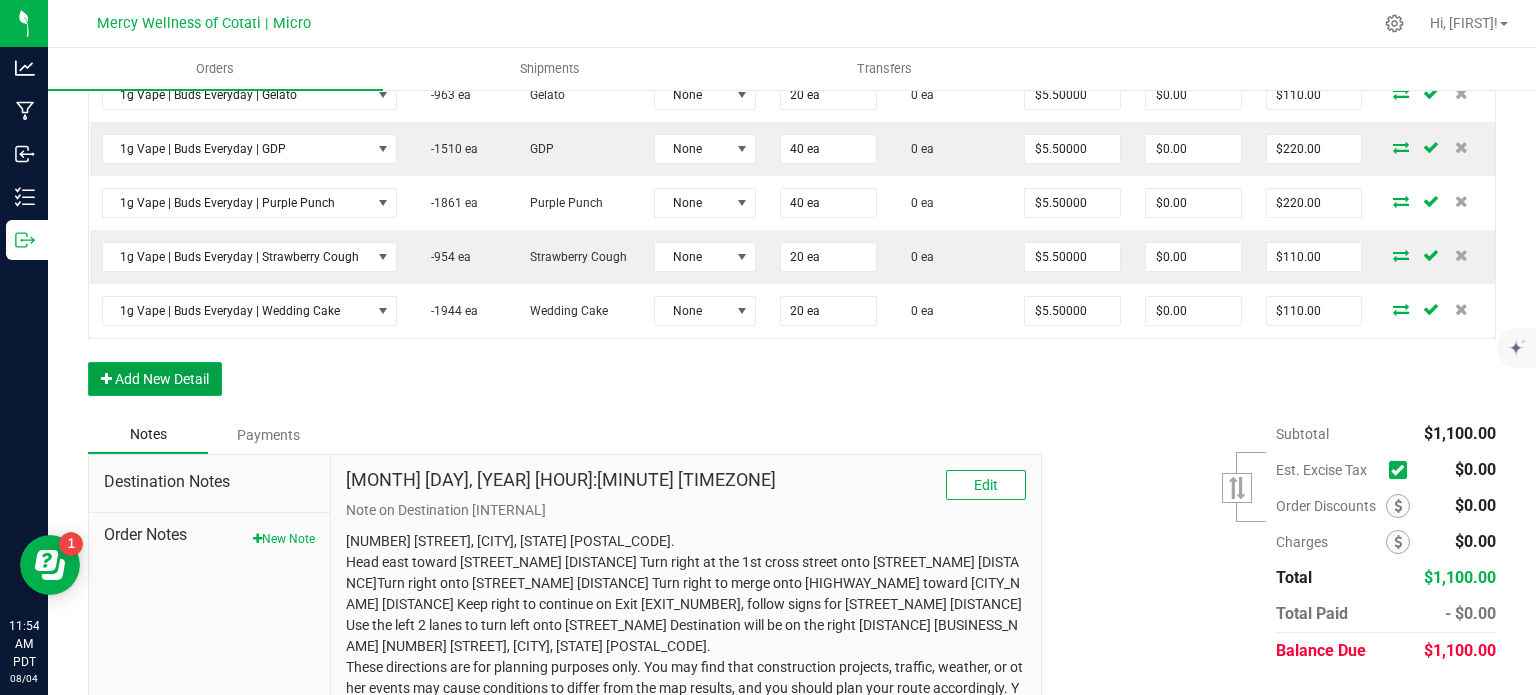 click on "Add New Detail" at bounding box center (155, 379) 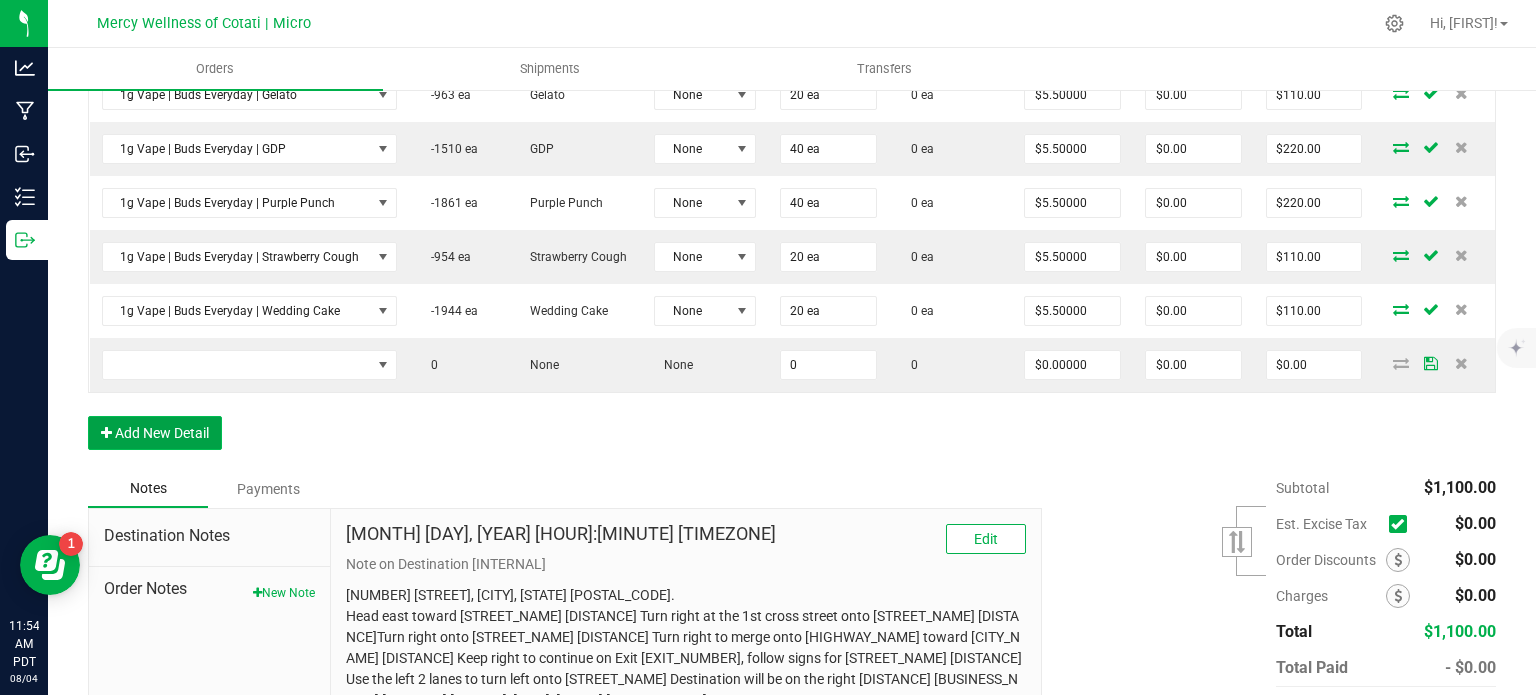 click on "Add New Detail" at bounding box center [155, 433] 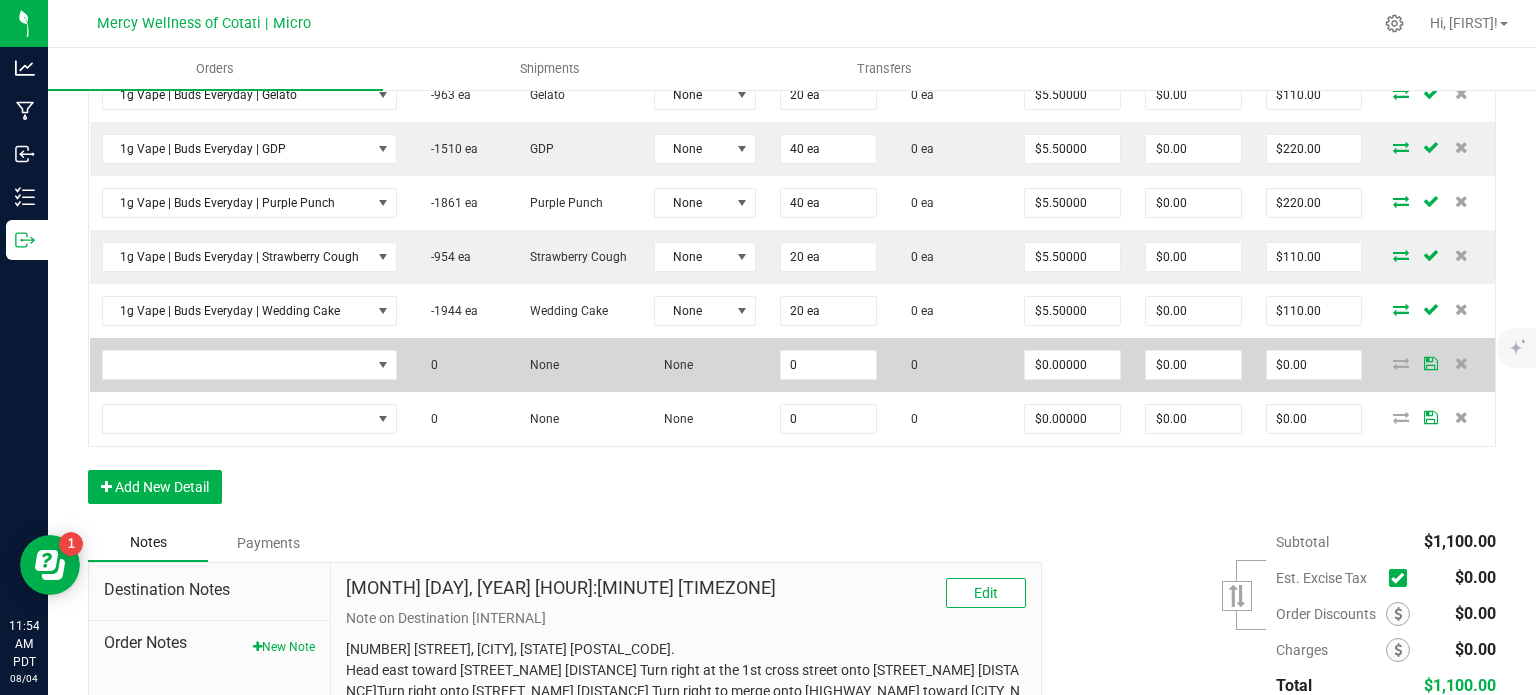 click at bounding box center (249, 365) 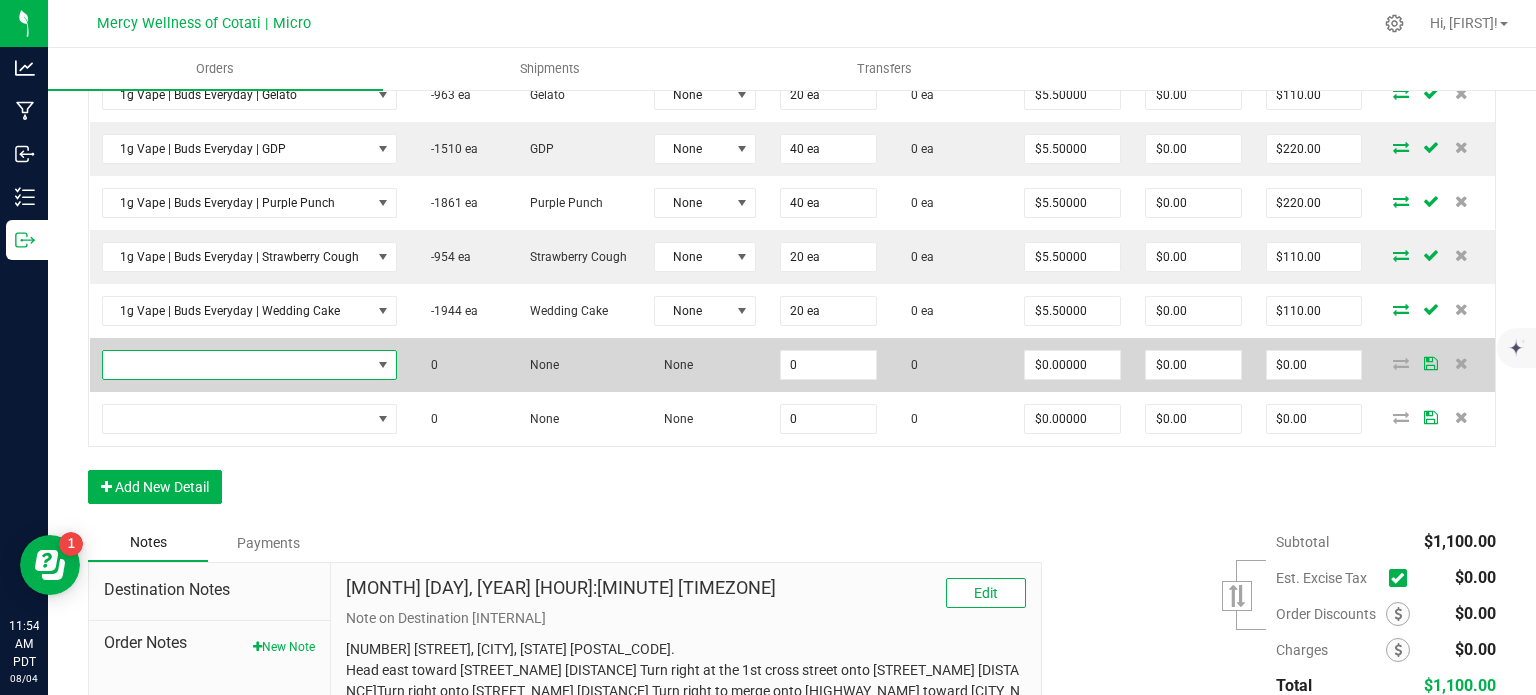 click at bounding box center [237, 365] 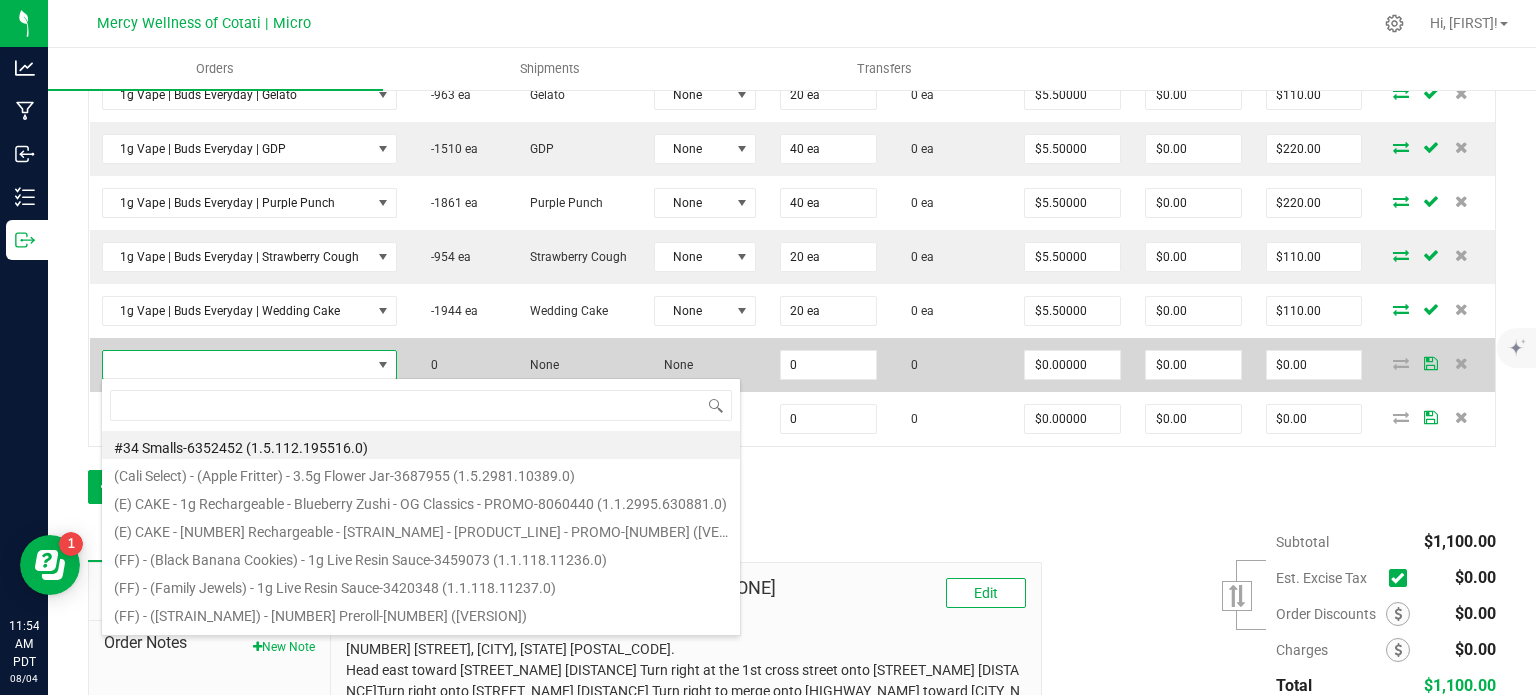 scroll, scrollTop: 99970, scrollLeft: 99711, axis: both 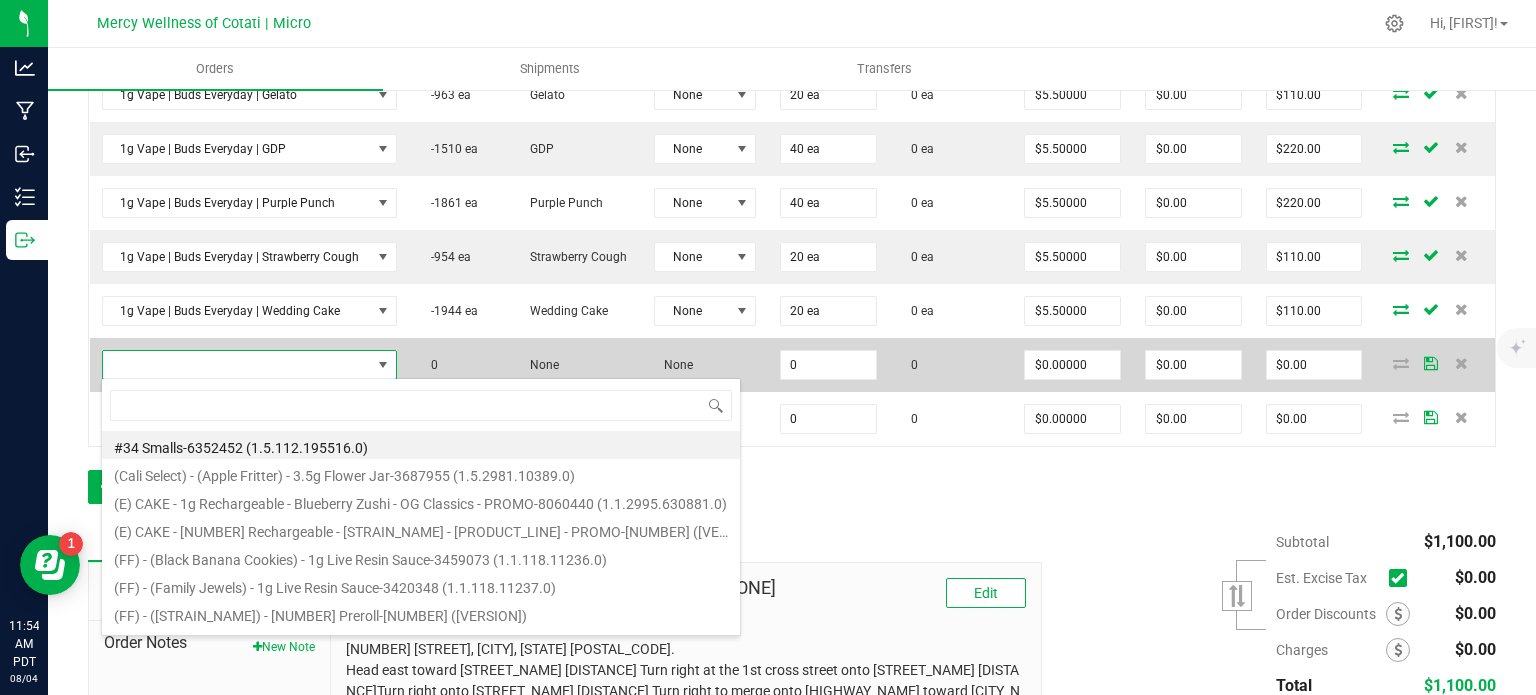 type on "1g Vape Sauce | Buds Everyday | Grape Gushers" 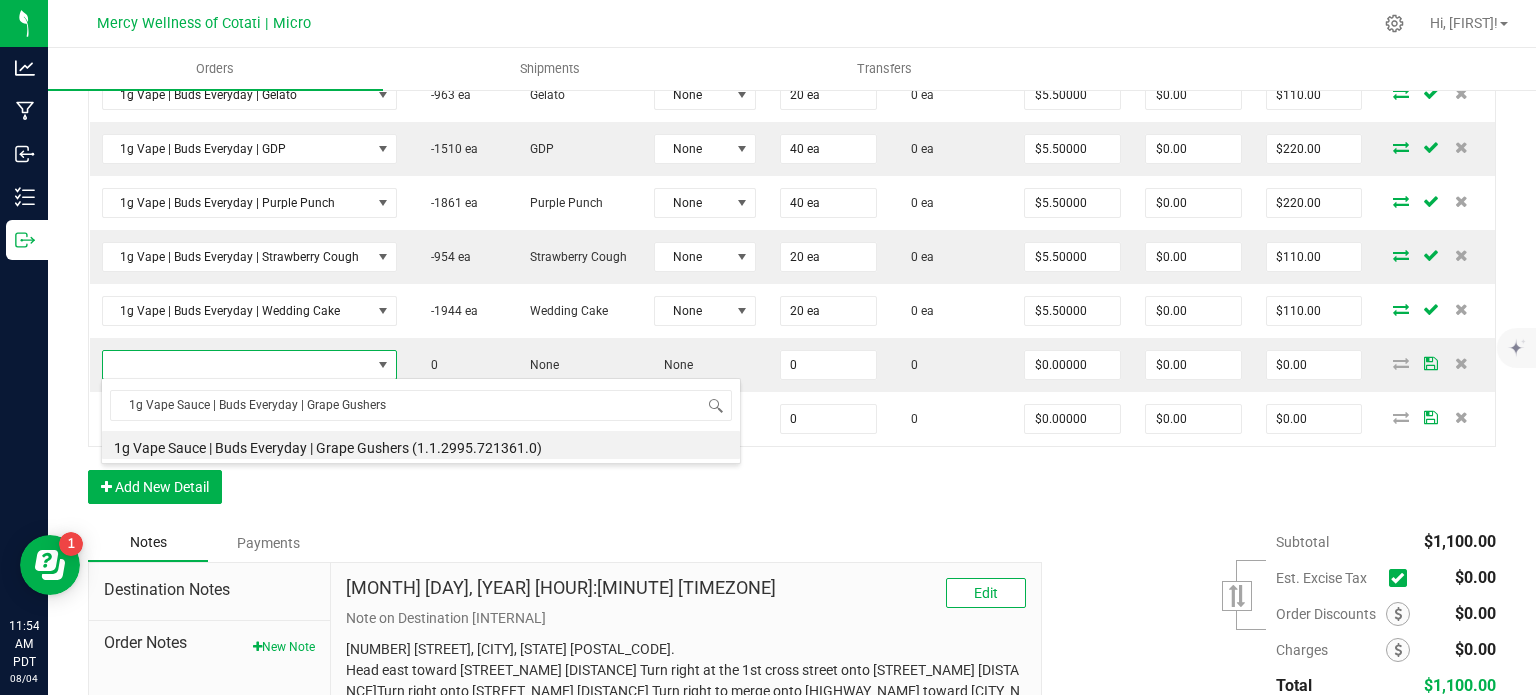 click on "1g Vape Sauce | Buds Everyday | Grape Gushers 1g Vape Sauce | Buds Everyday | Grape Gushers (1.1.2995.721361.0)" at bounding box center (421, 421) 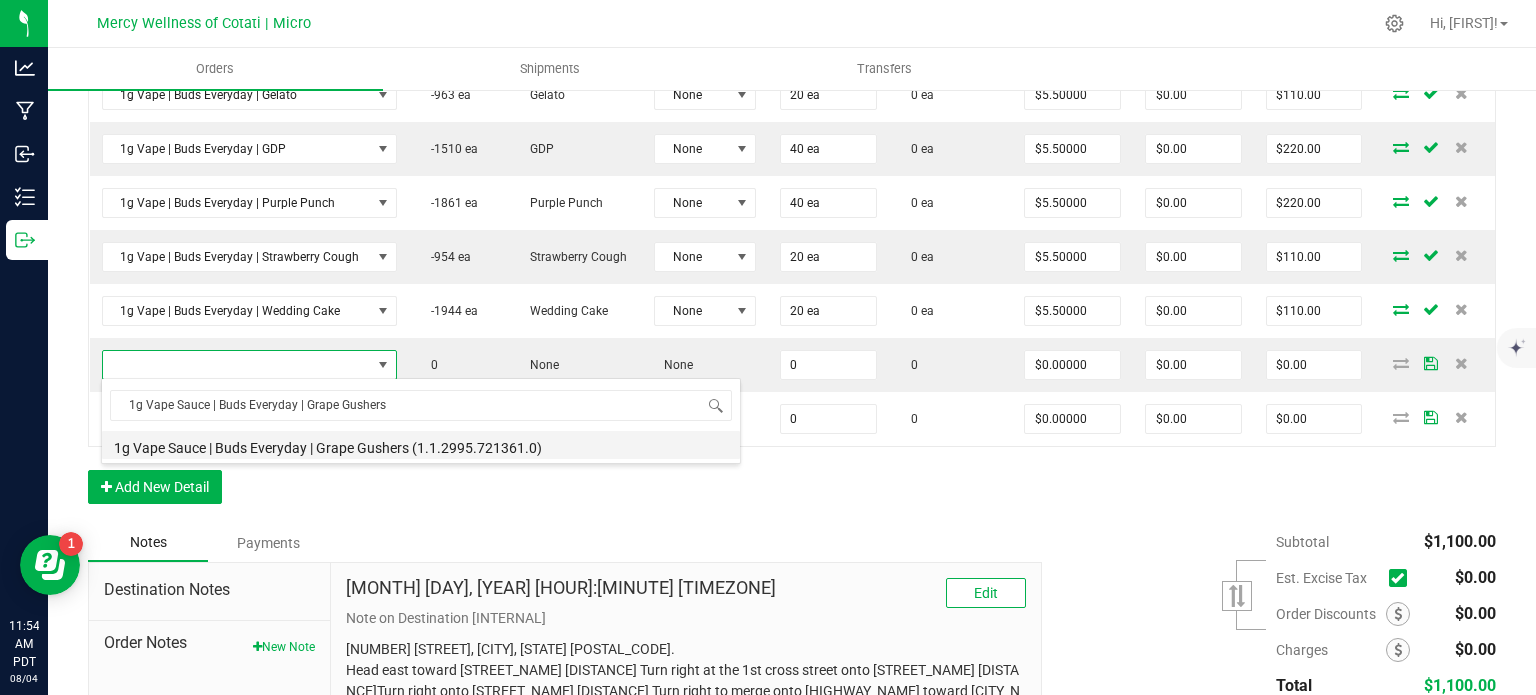 click on "1g Vape Sauce | Buds Everyday | Grape Gushers (1.1.2995.721361.0)" at bounding box center (421, 445) 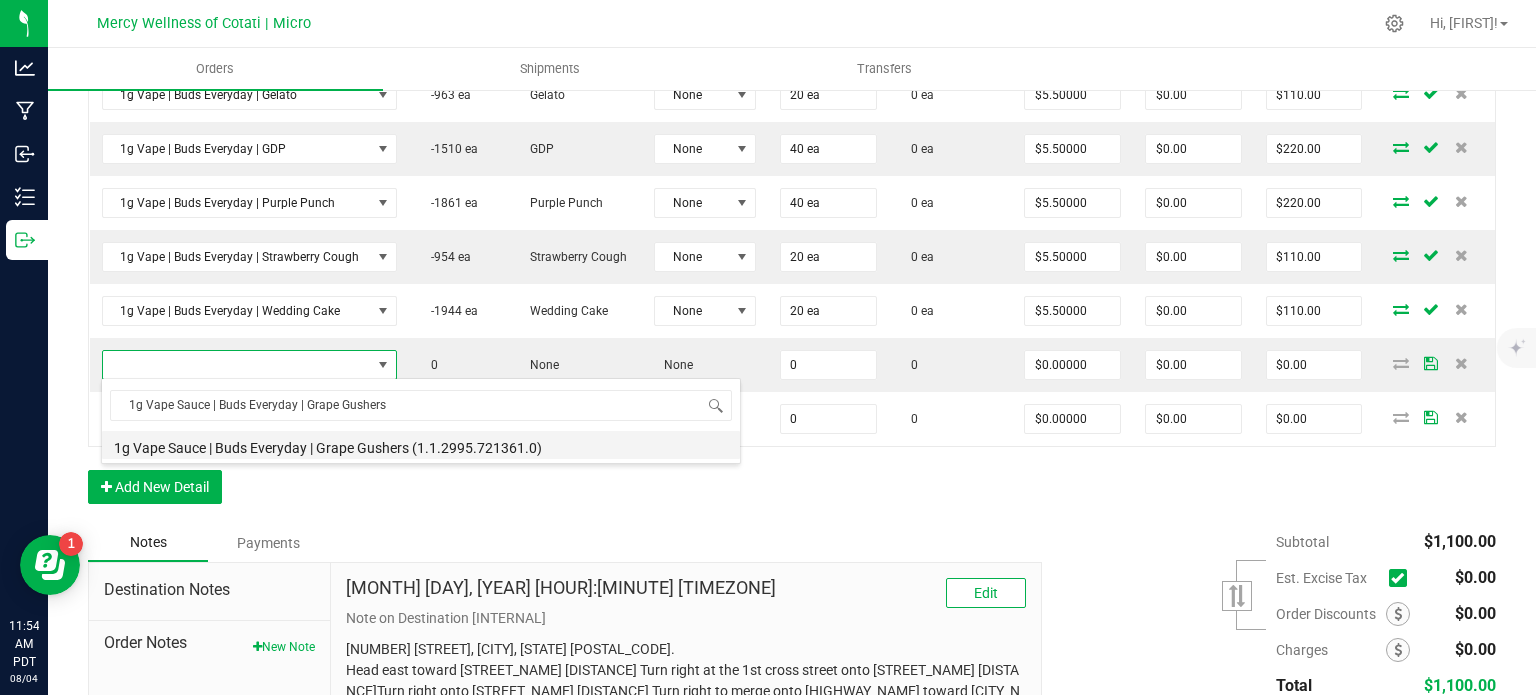 type on "0 ea" 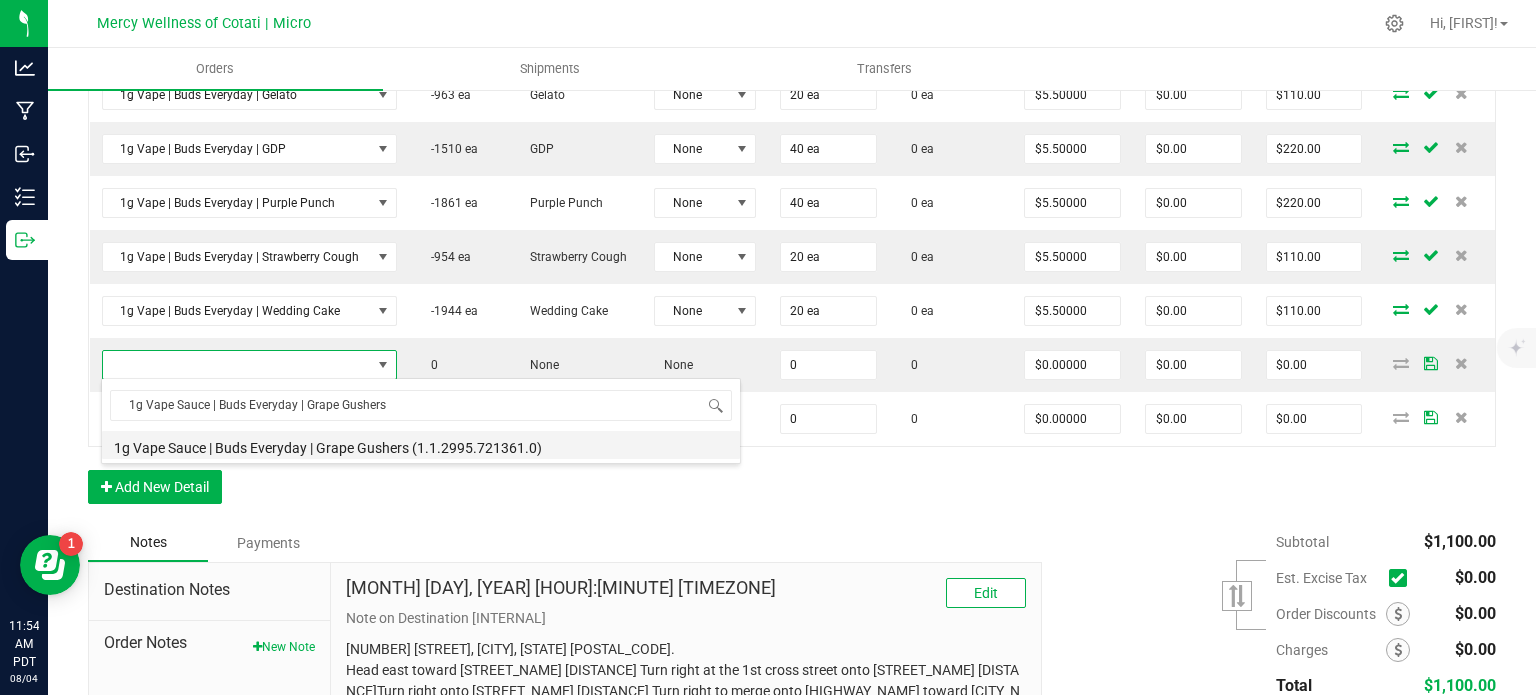 type on "$5.50000" 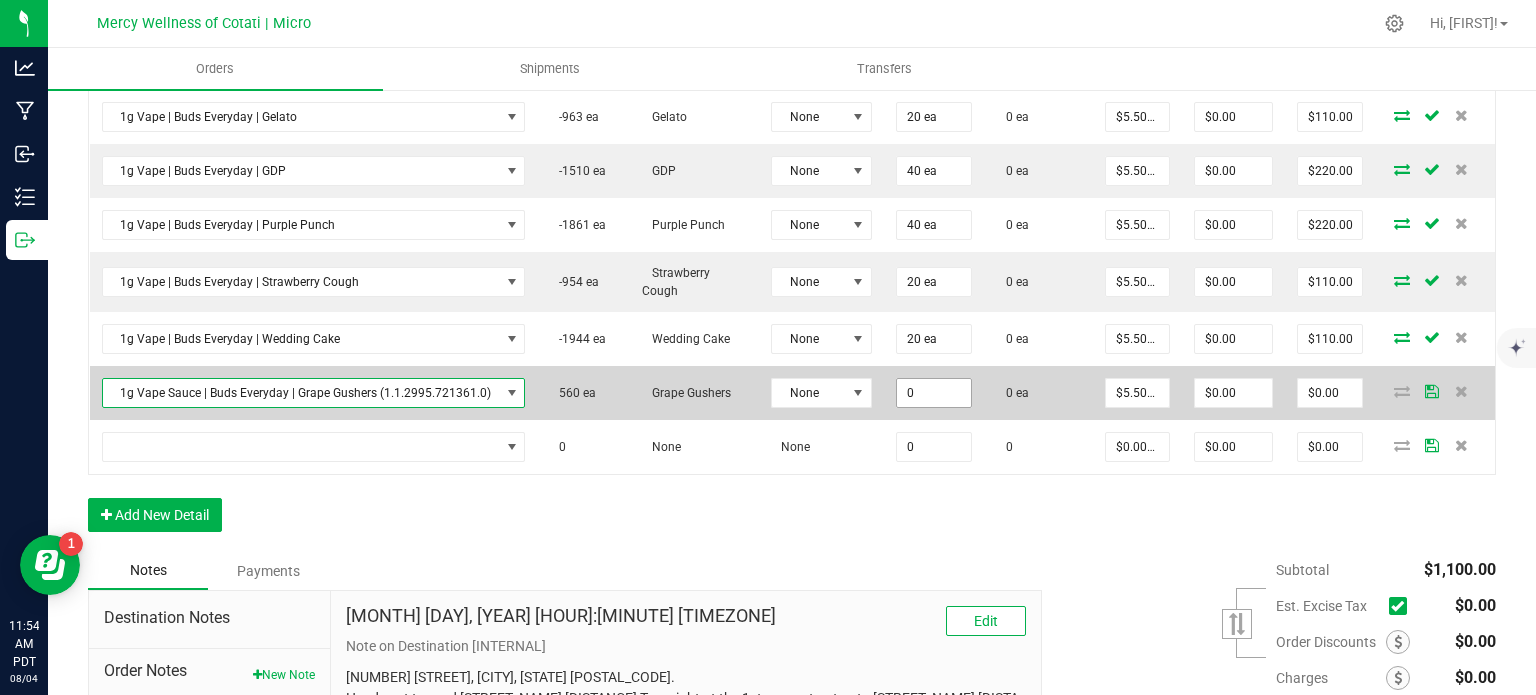 click on "0" at bounding box center [934, 393] 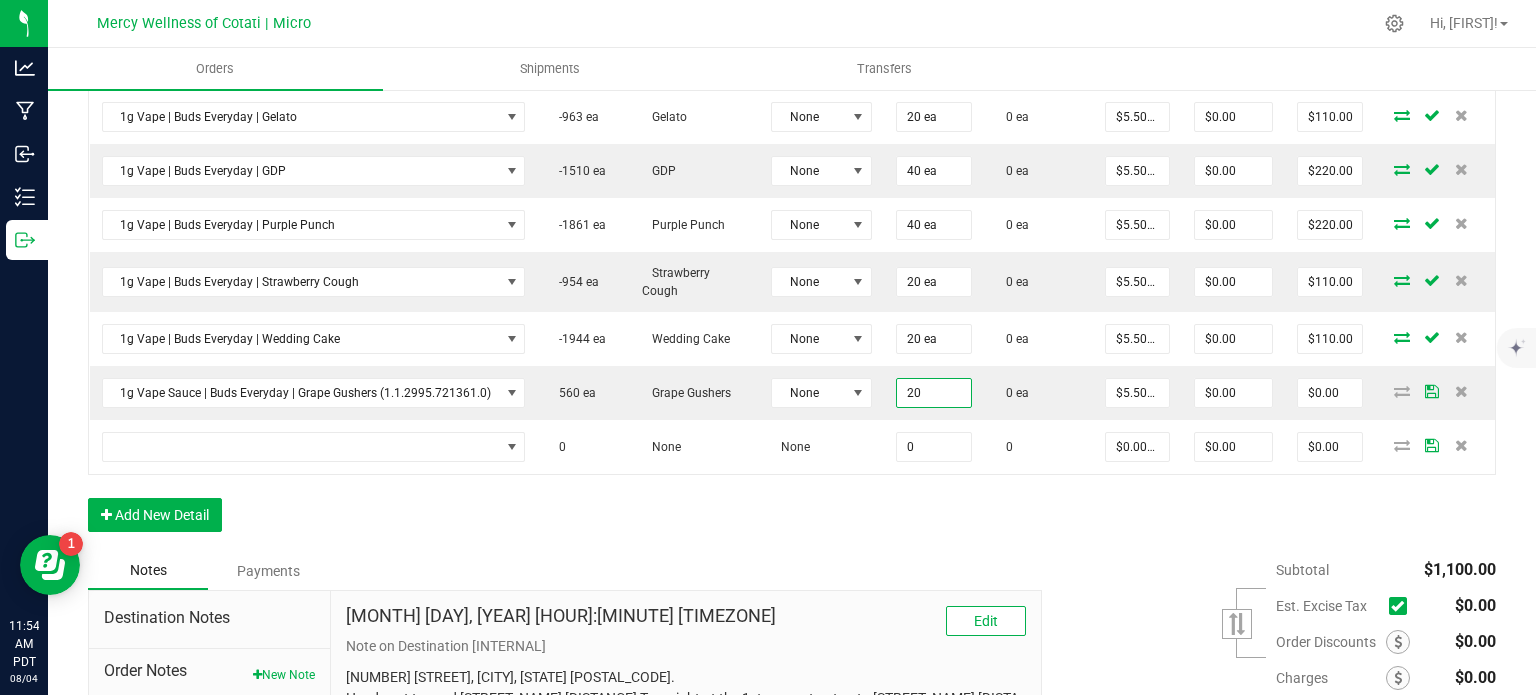 type on "20 ea" 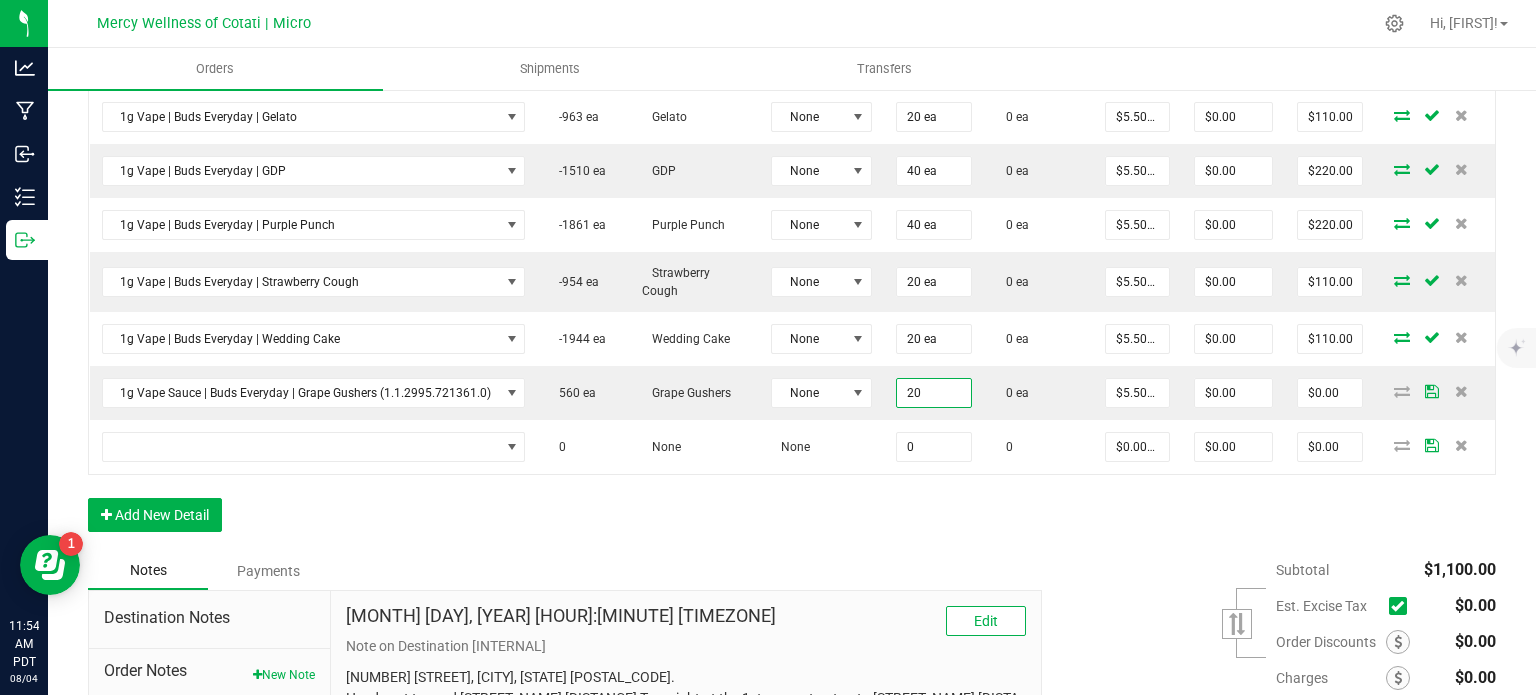 type on "$110.00" 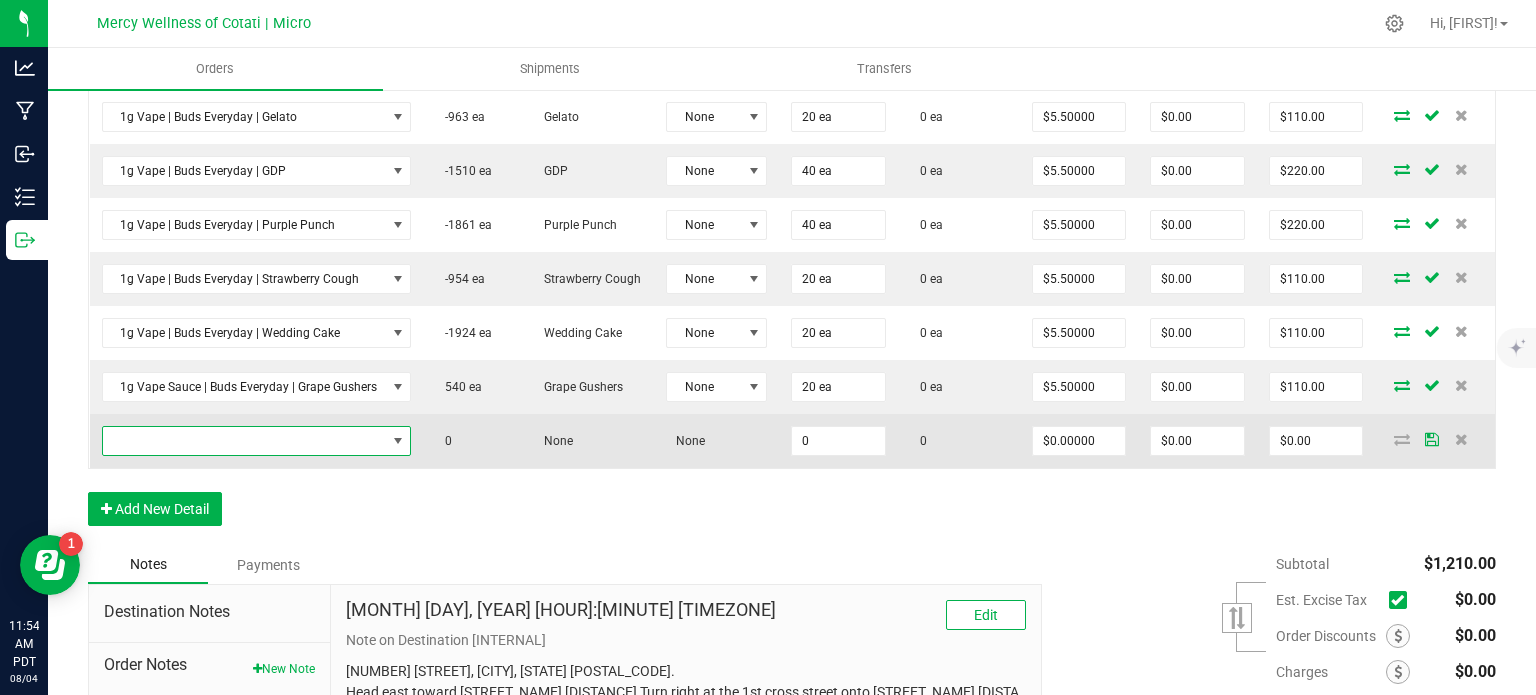 click at bounding box center (244, 441) 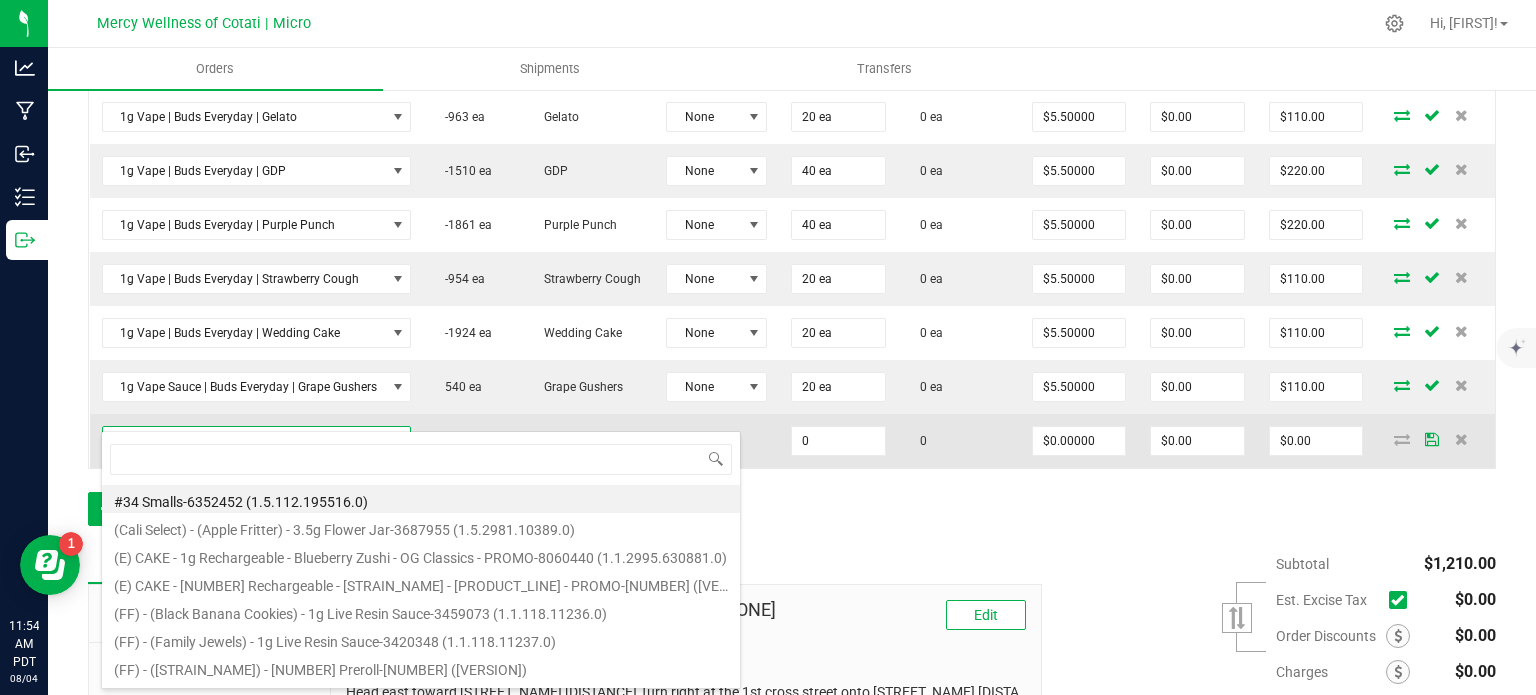 scroll, scrollTop: 99970, scrollLeft: 99694, axis: both 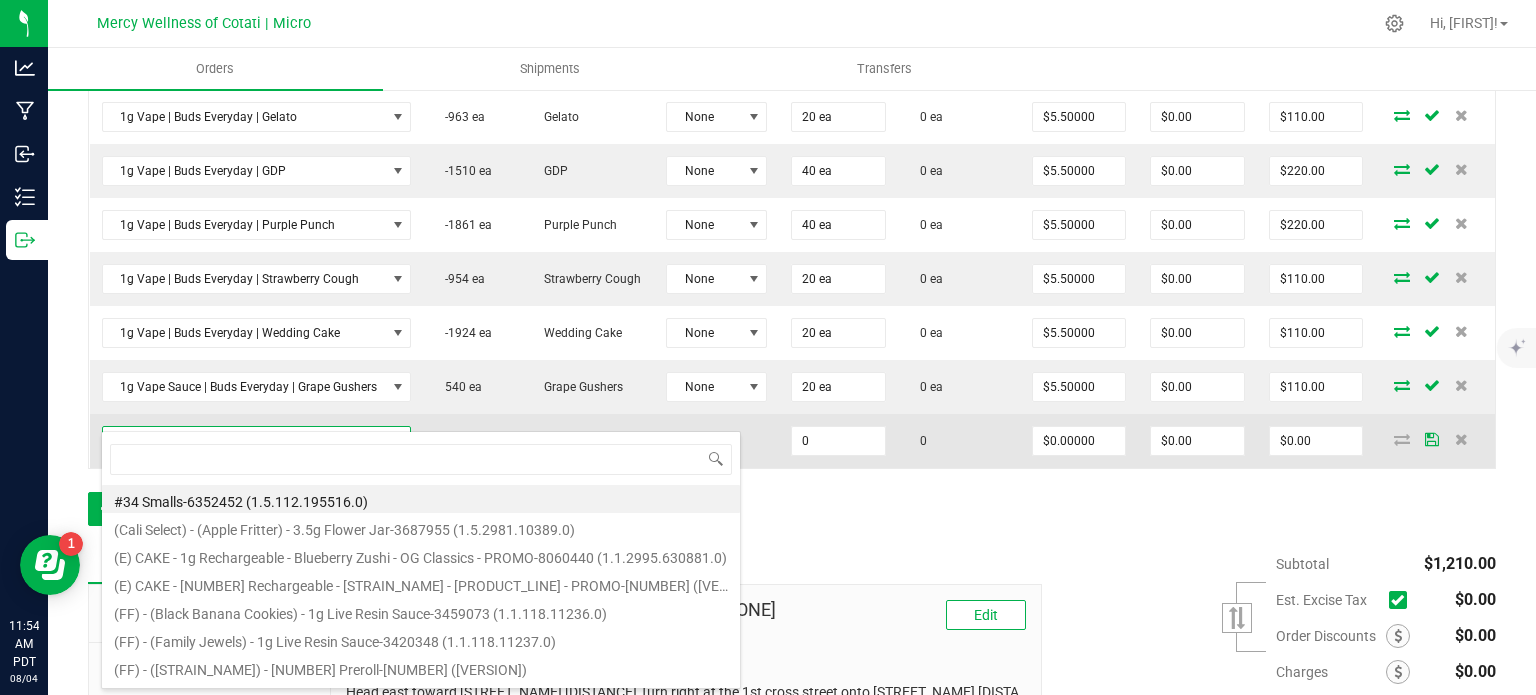 type on "[QUANTITY] Infused Ready to Roll | [BRAND_NAME] | [STRAIN_NAME]" 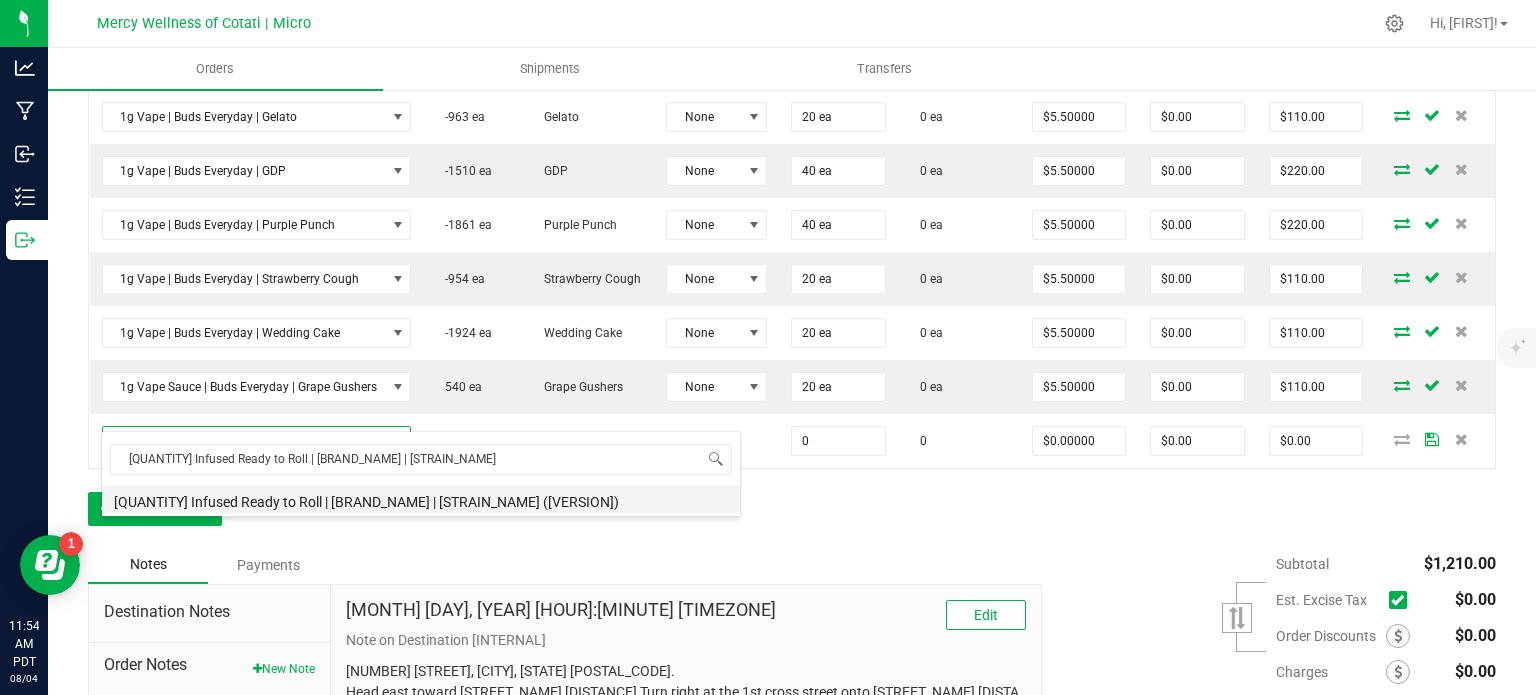 click on "[QUANTITY] Infused Ready to Roll | [BRAND_NAME] | [STRAIN_NAME] ([VERSION])" at bounding box center (421, 499) 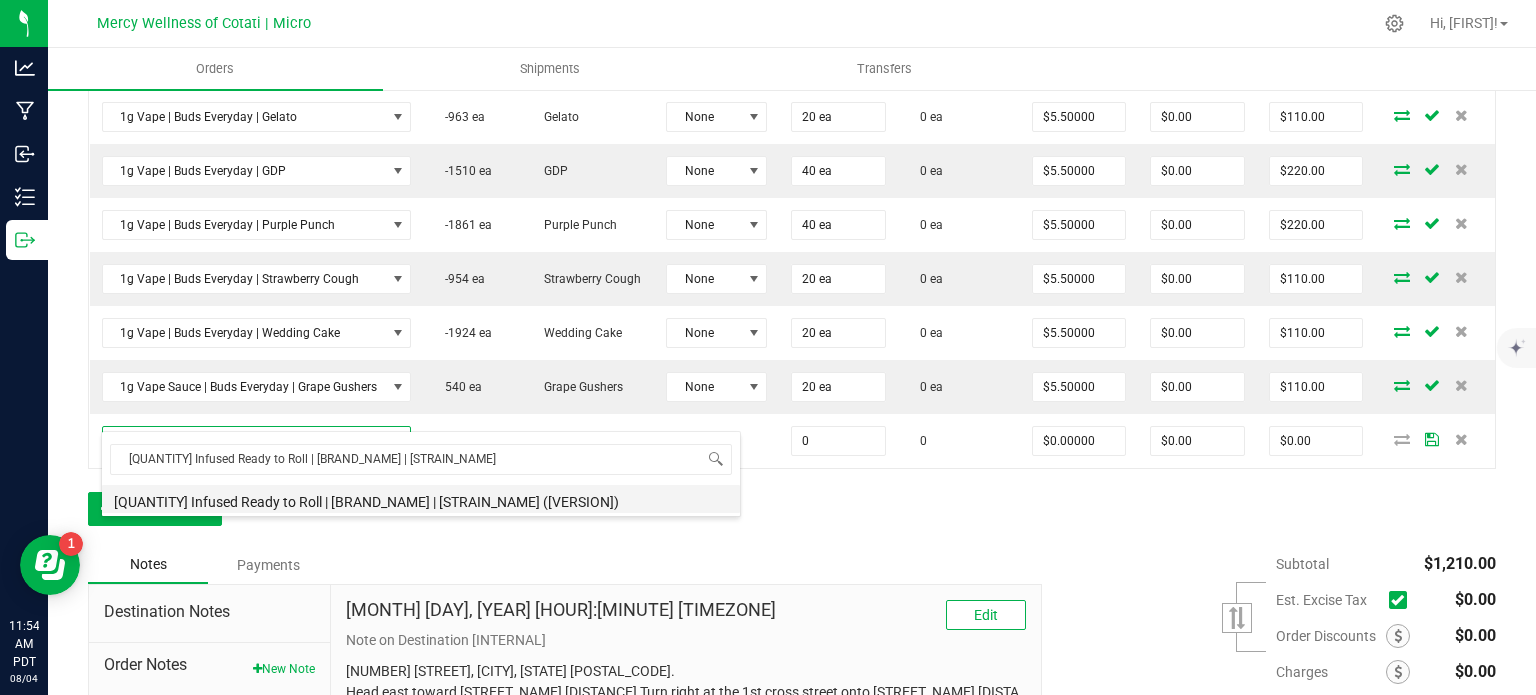 type on "0 ea" 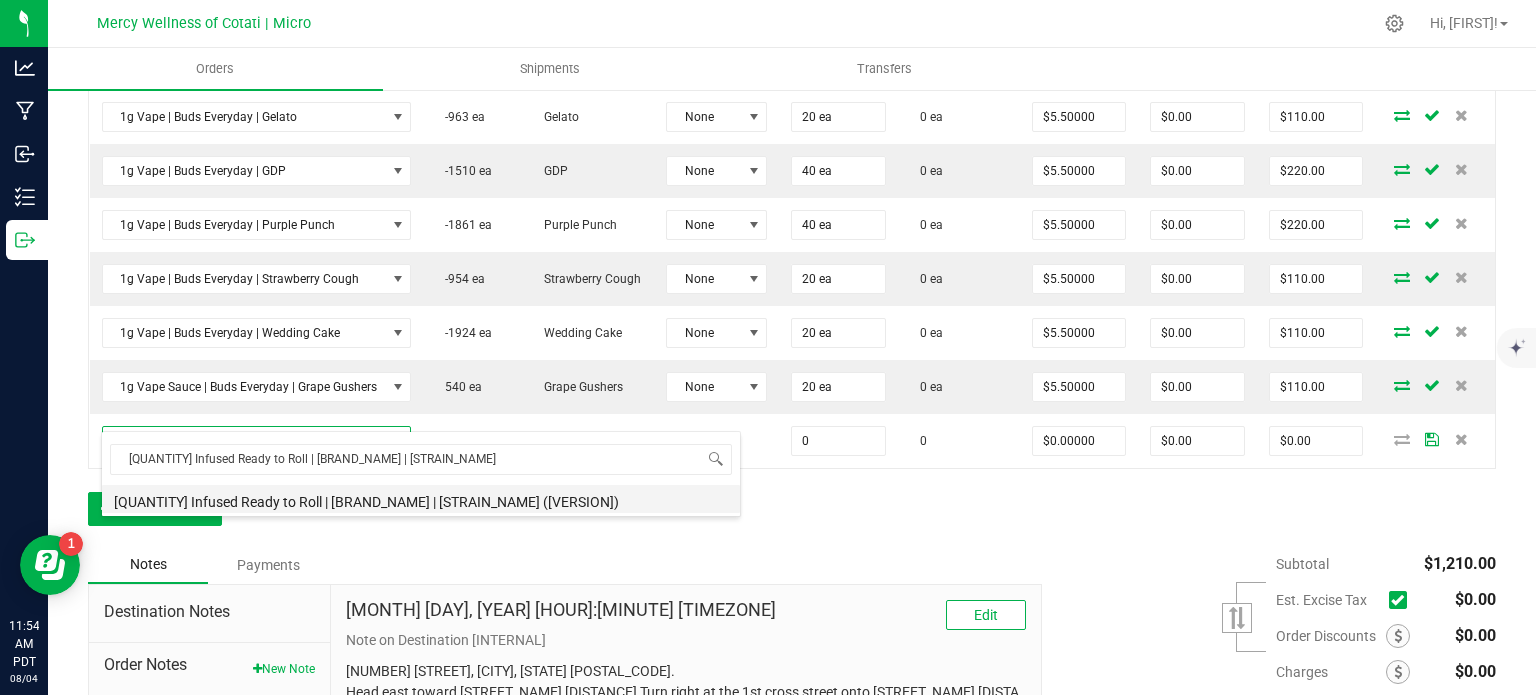 type on "$12.00000" 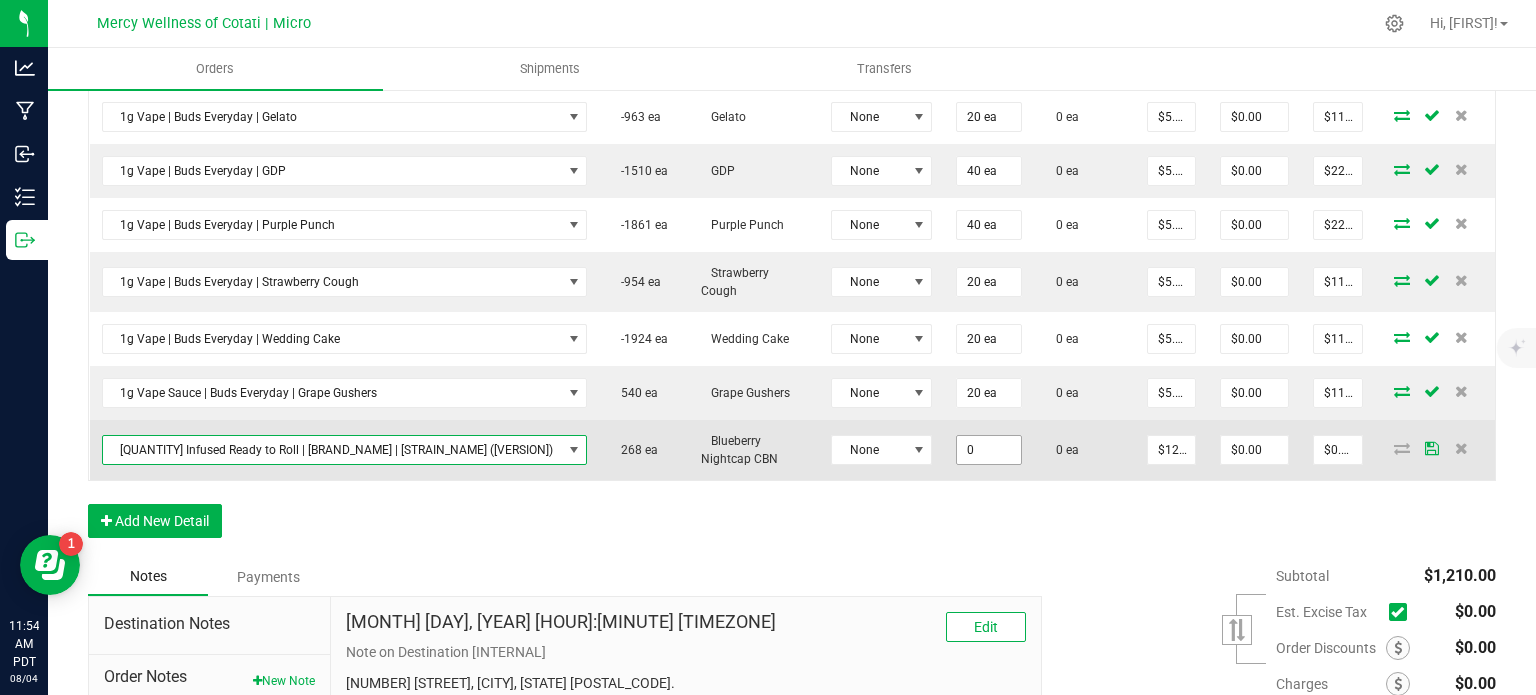 click on "0" at bounding box center [989, 450] 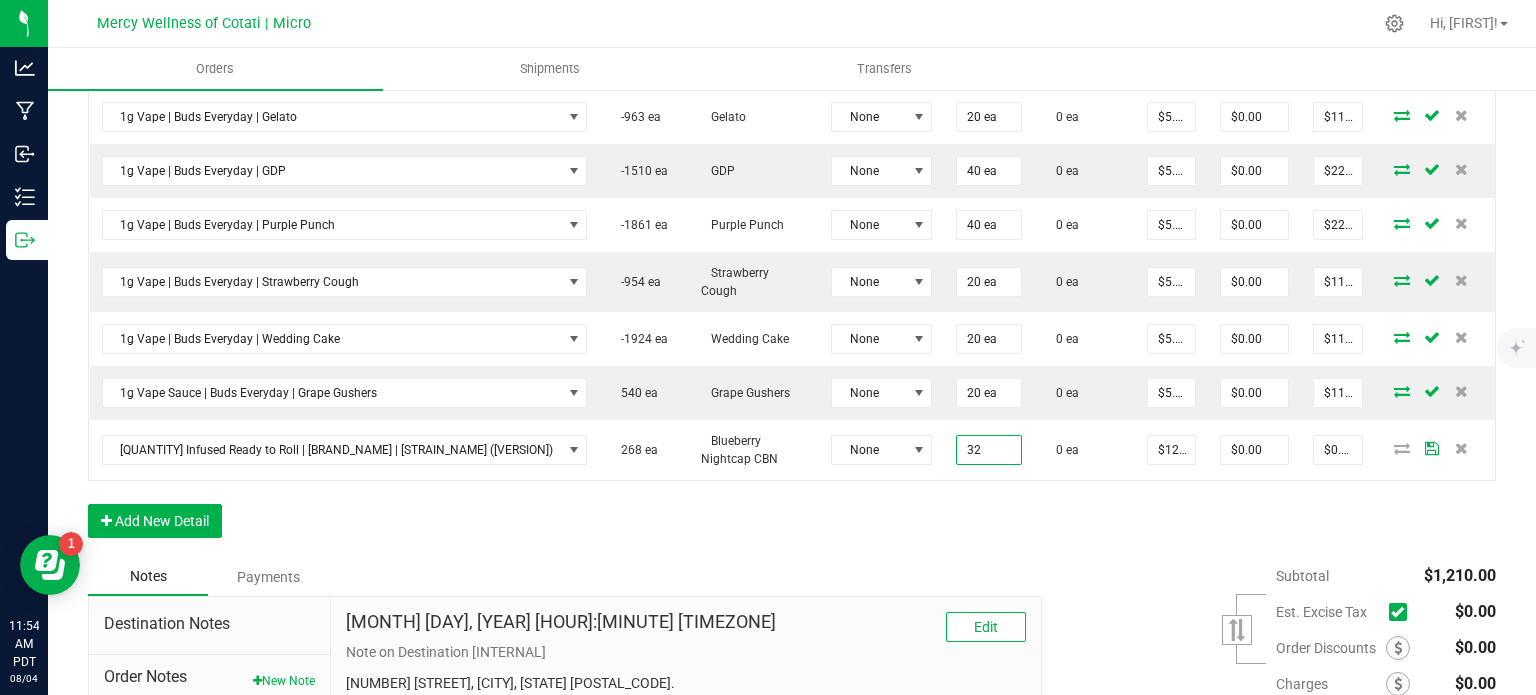 type on "32 ea" 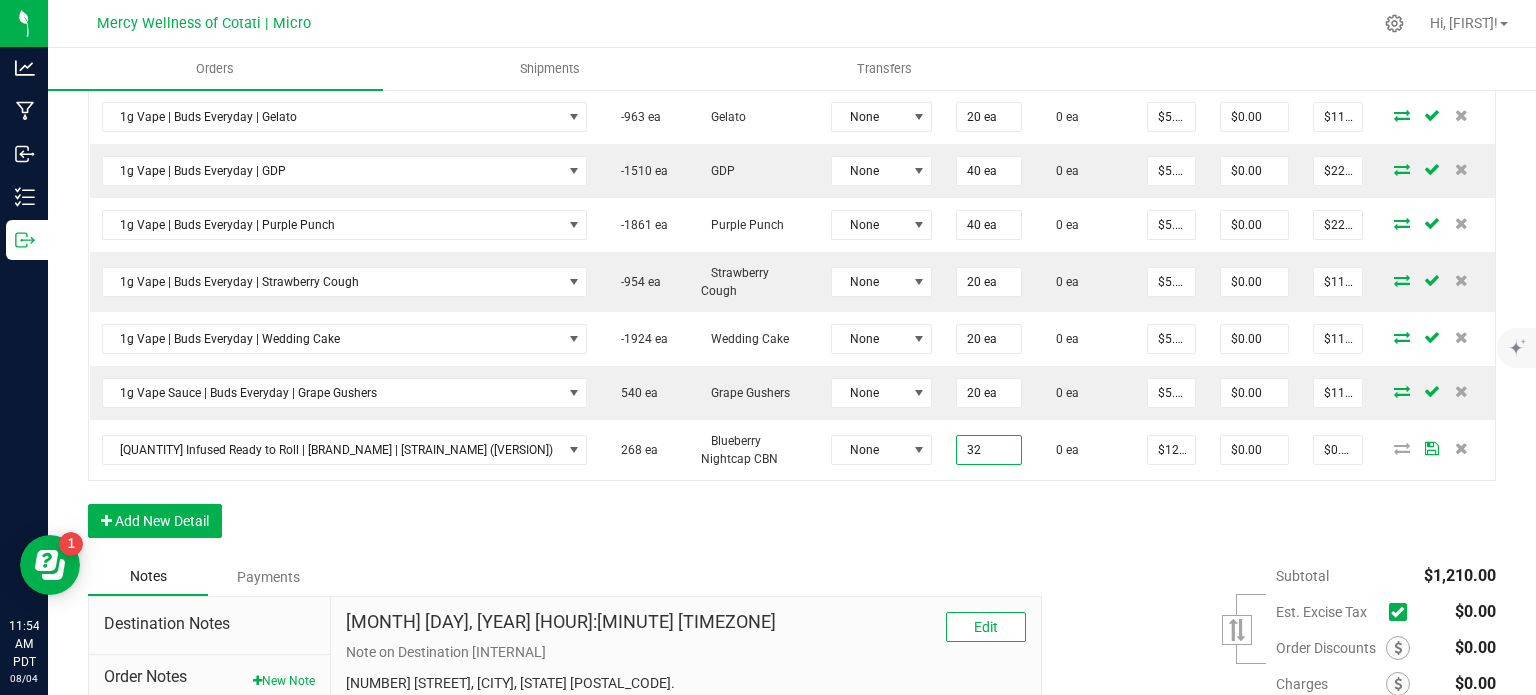 type on "$384.00" 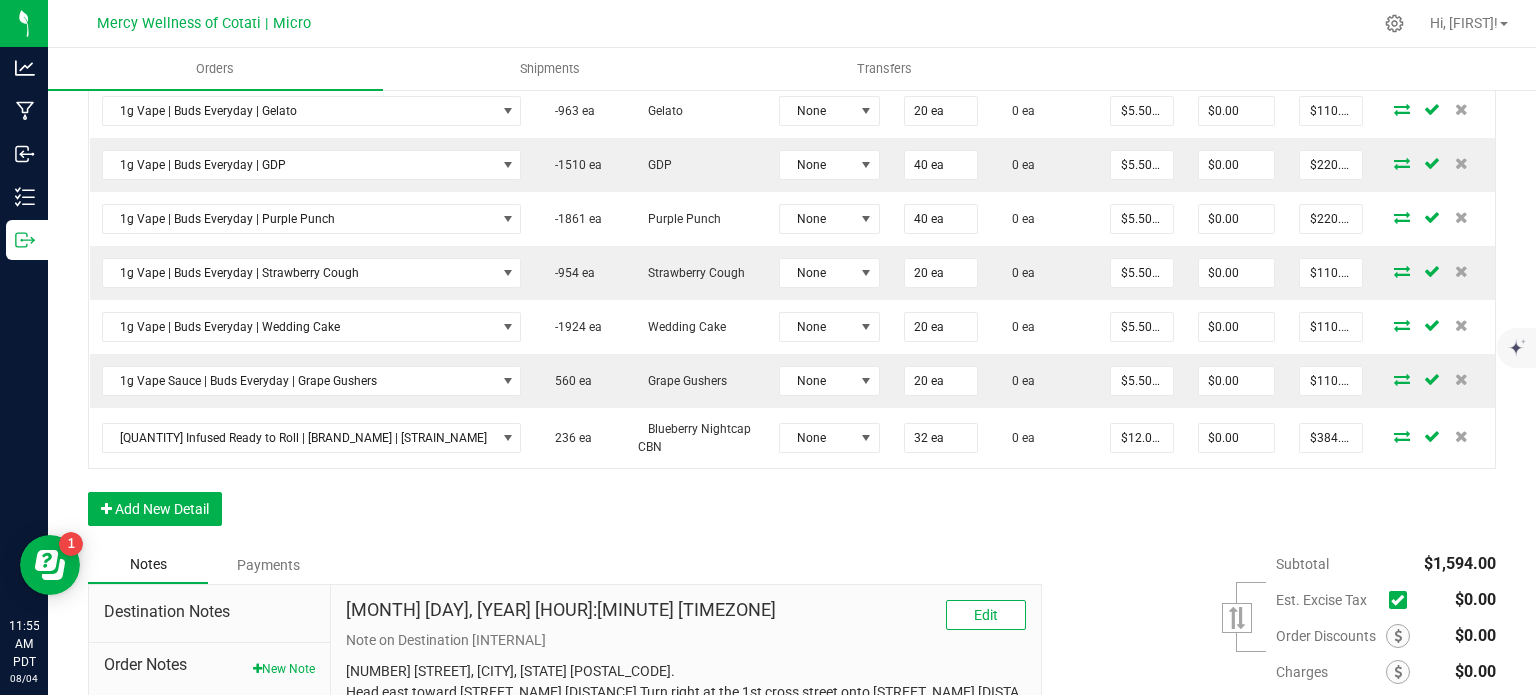 scroll, scrollTop: 793, scrollLeft: 0, axis: vertical 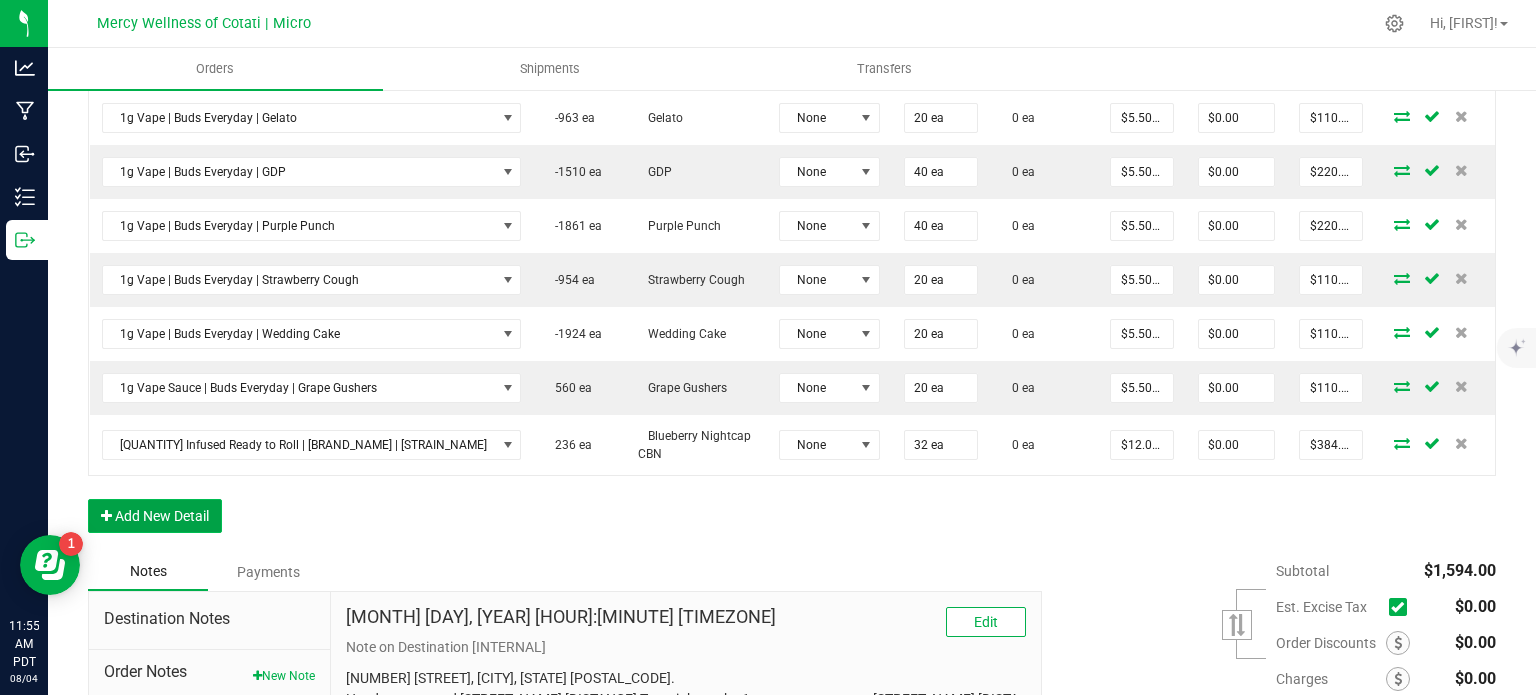 click on "Add New Detail" at bounding box center [155, 516] 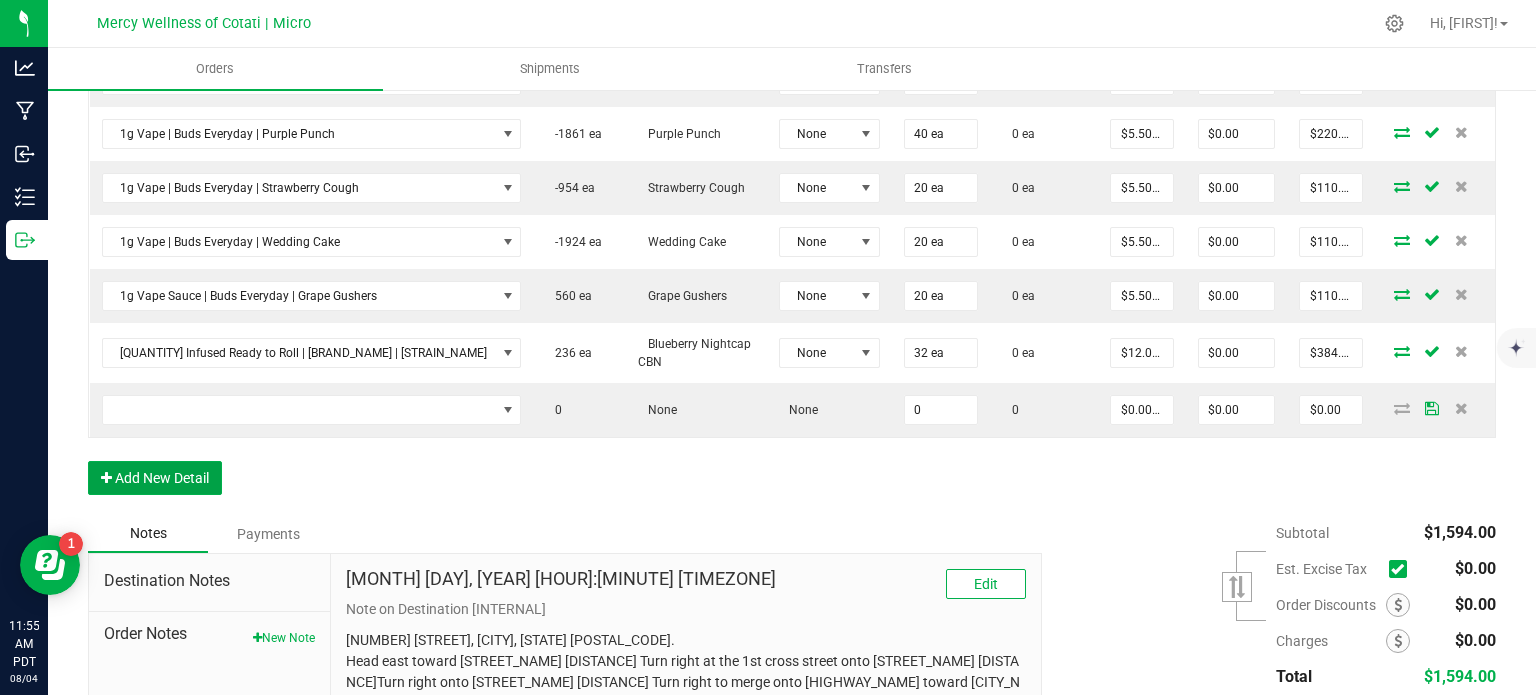 scroll, scrollTop: 993, scrollLeft: 0, axis: vertical 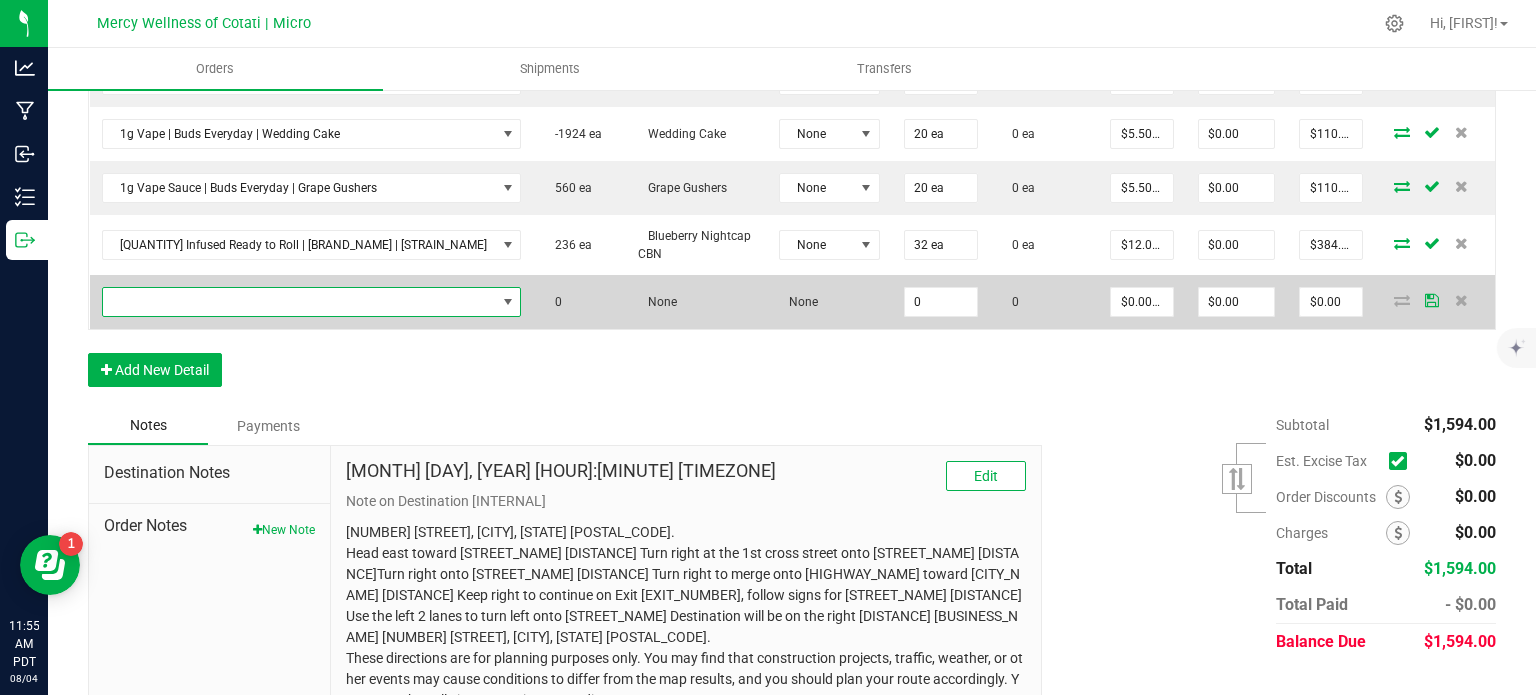 click at bounding box center [299, 302] 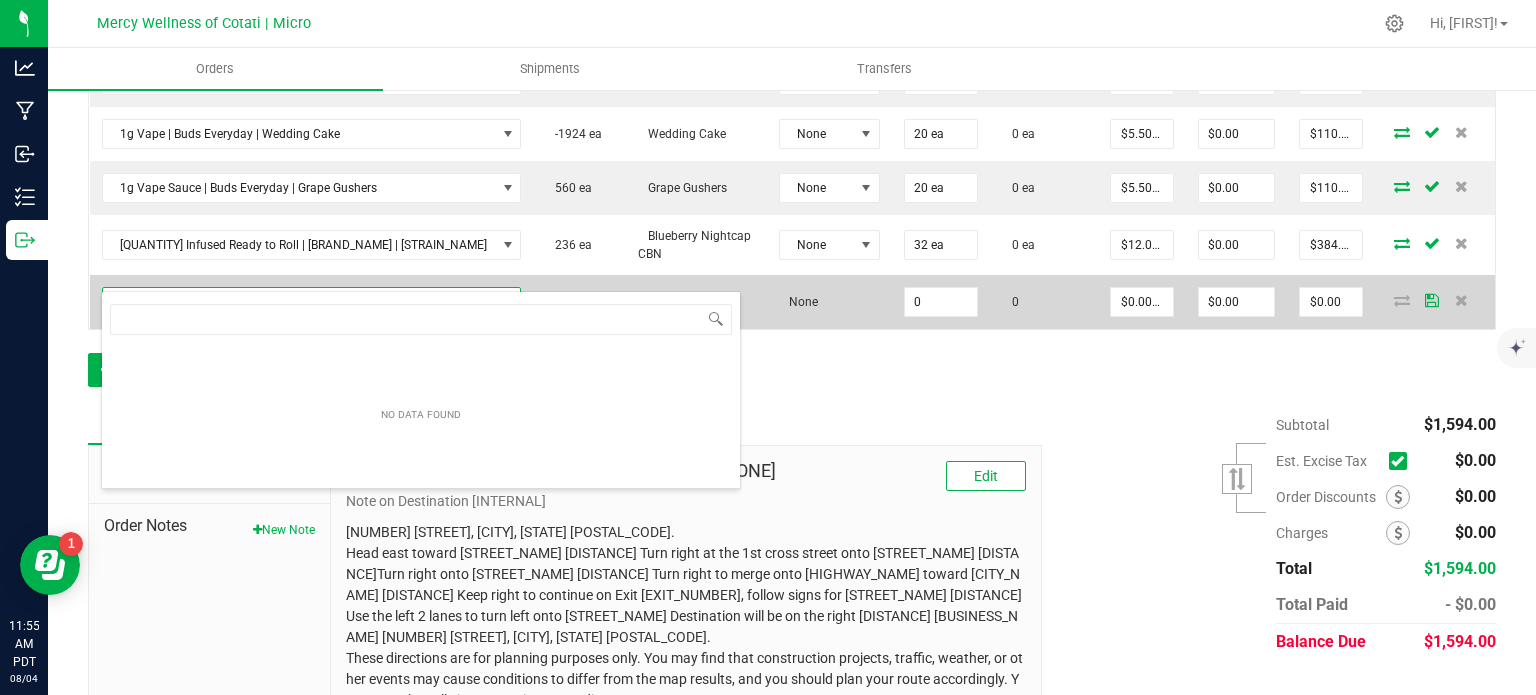 scroll, scrollTop: 99970, scrollLeft: 99626, axis: both 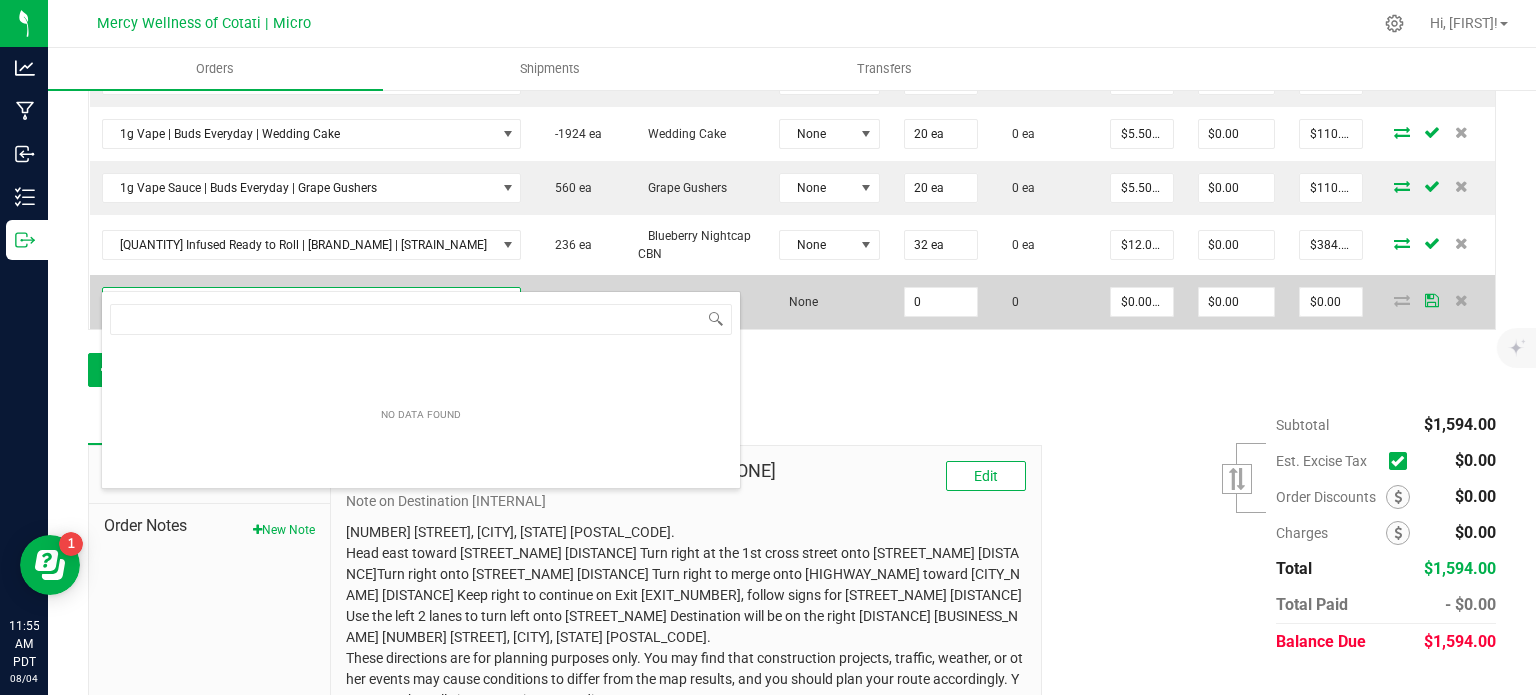 type on "2pk (2G) Infused Prerolls | One of a Kind | Rainbow Biscotti x Gush Mintz" 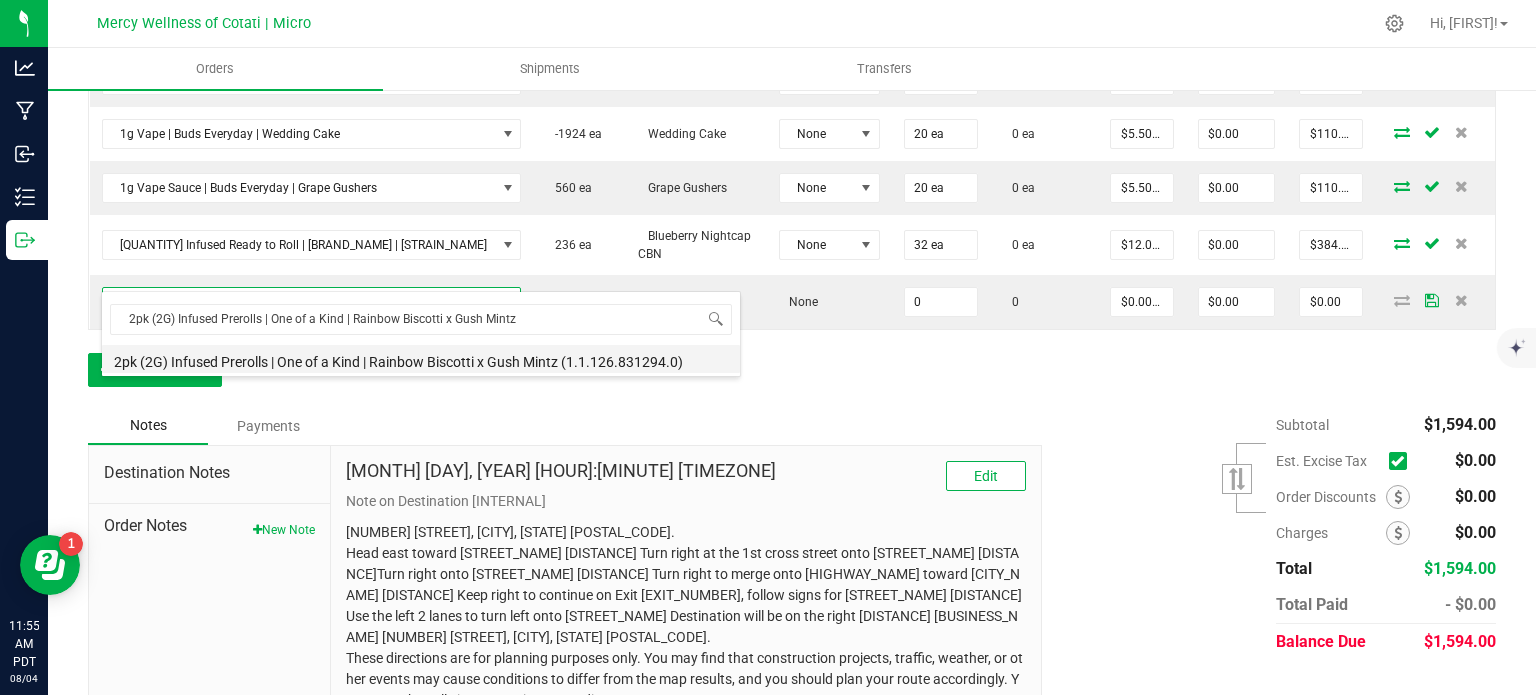 click on "2pk (2G) Infused Prerolls | One of a Kind | Rainbow Biscotti x Gush Mintz (1.1.126.831294.0)" at bounding box center [421, 359] 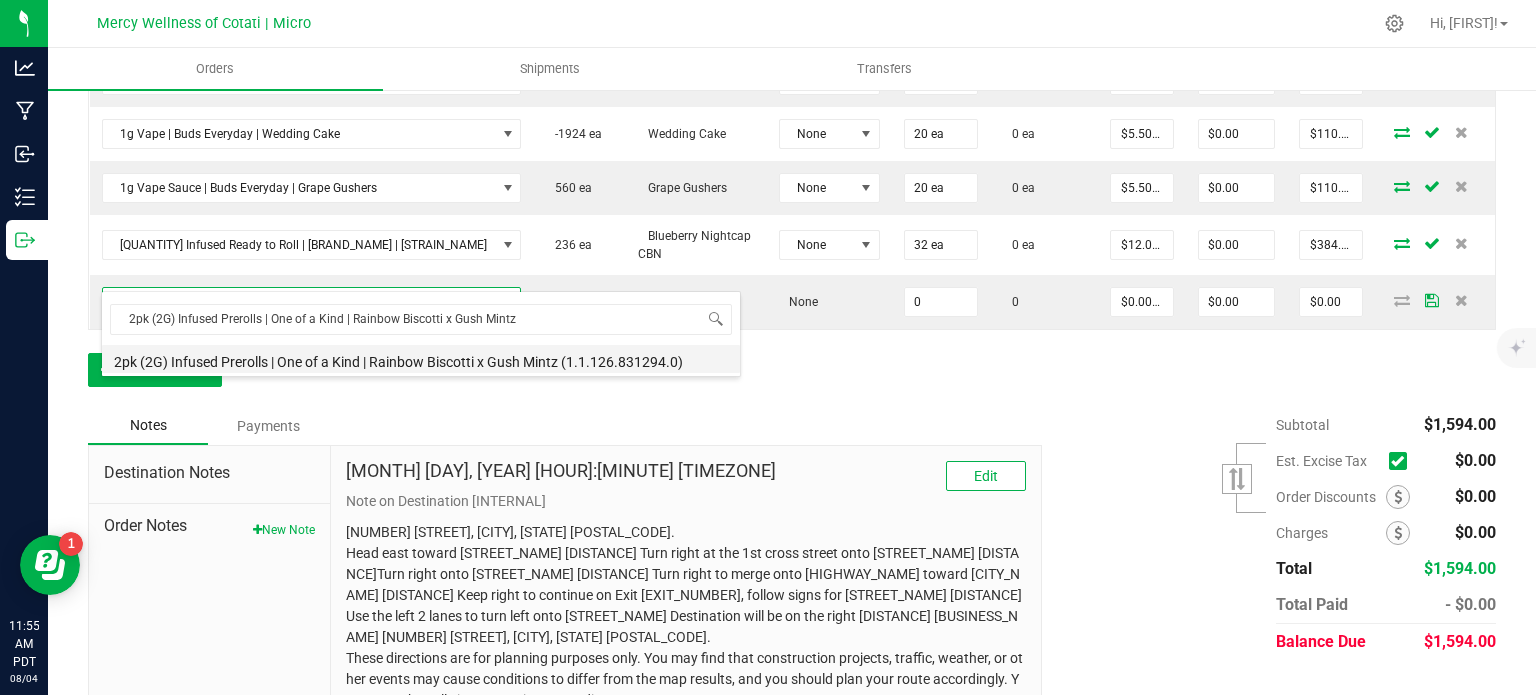 type on "0 ea" 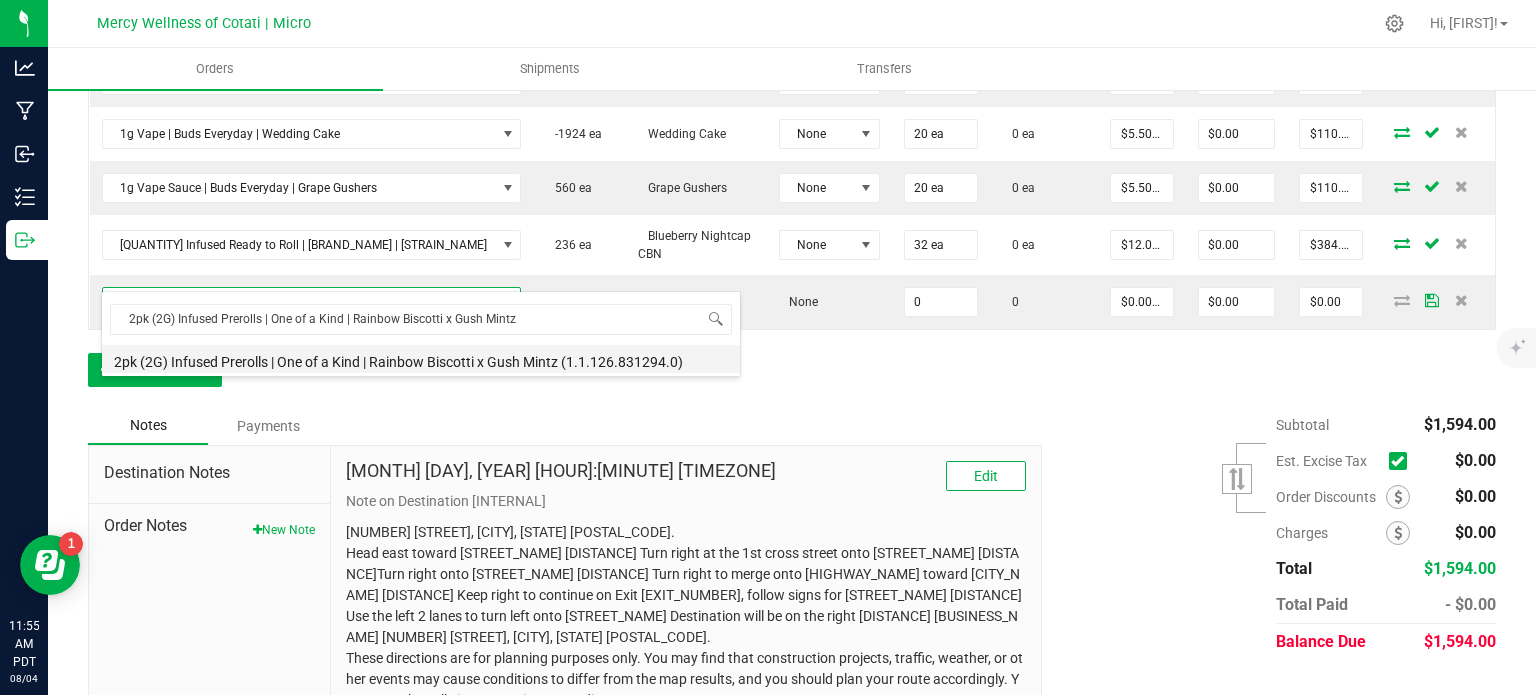 type on "$8.00000" 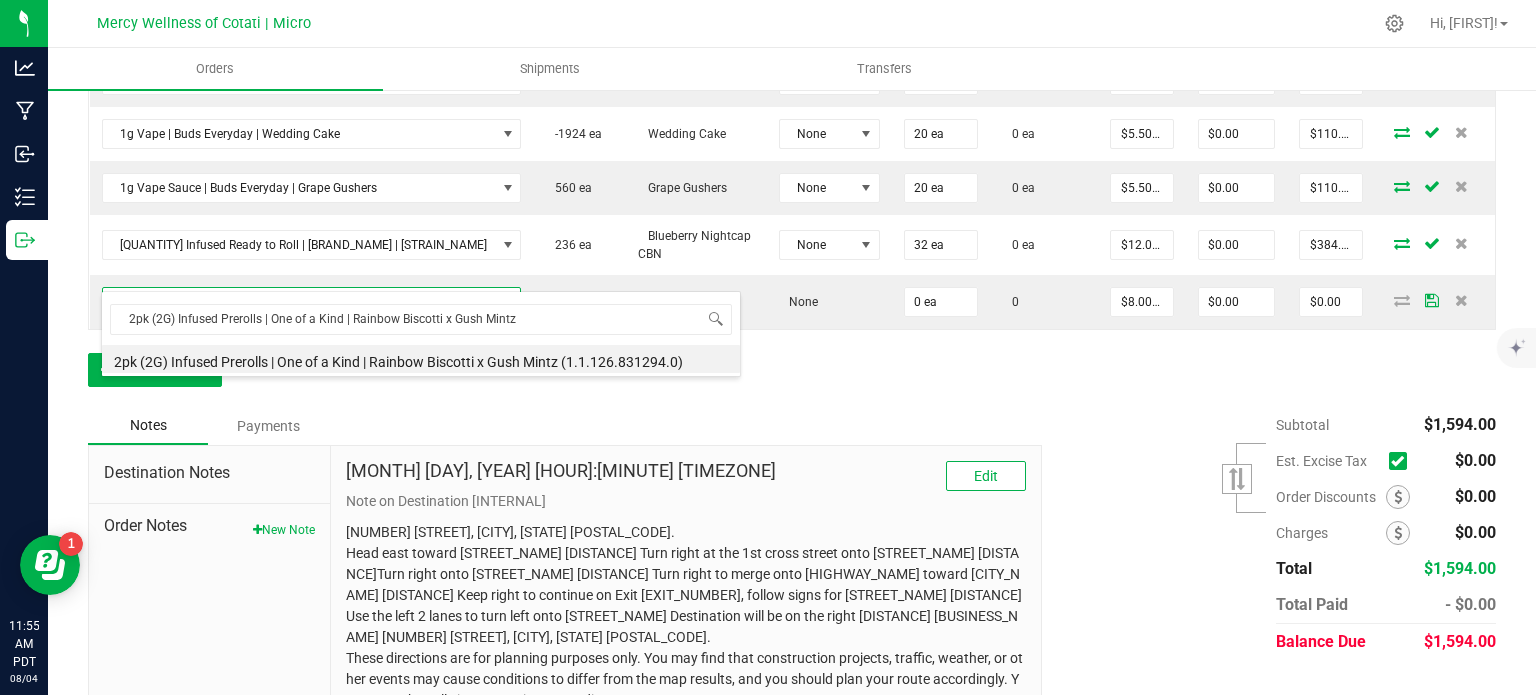 scroll, scrollTop: 1003, scrollLeft: 0, axis: vertical 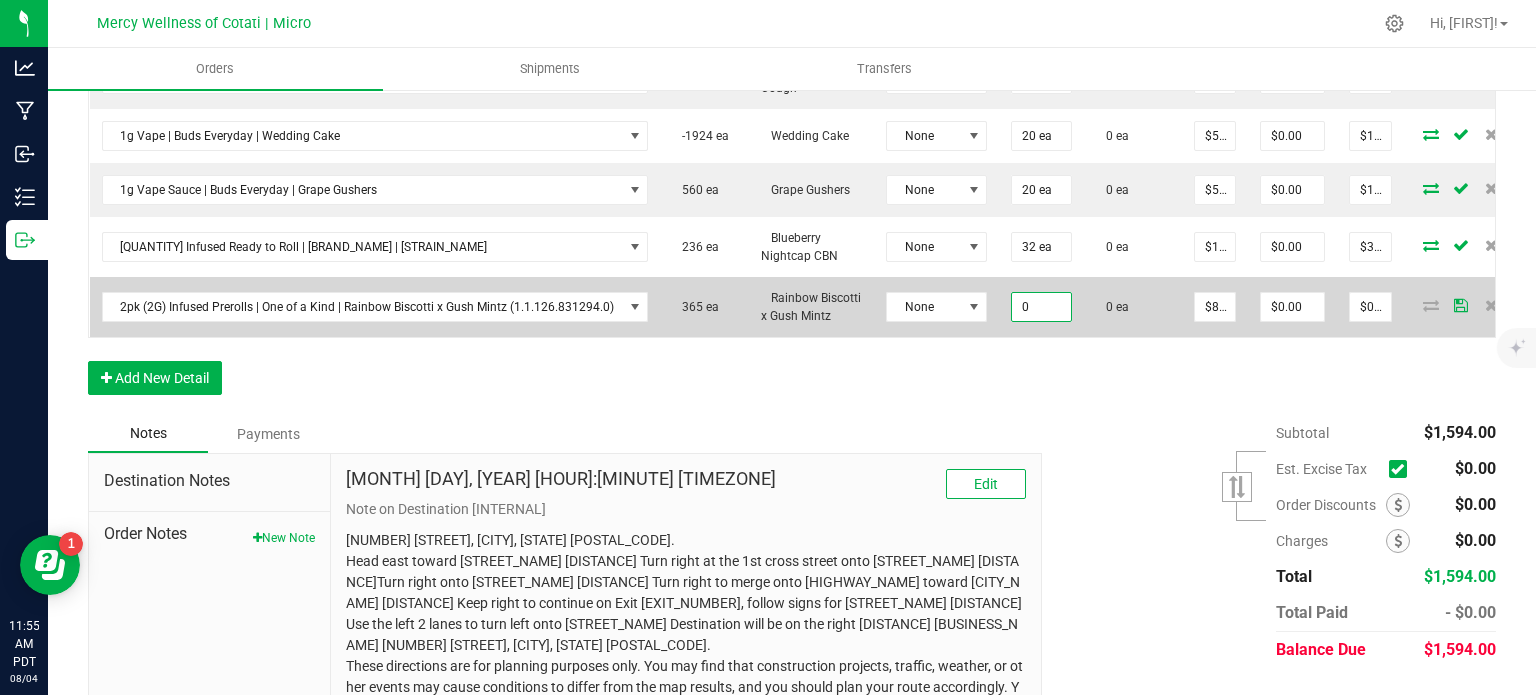 click on "0" at bounding box center [1041, 307] 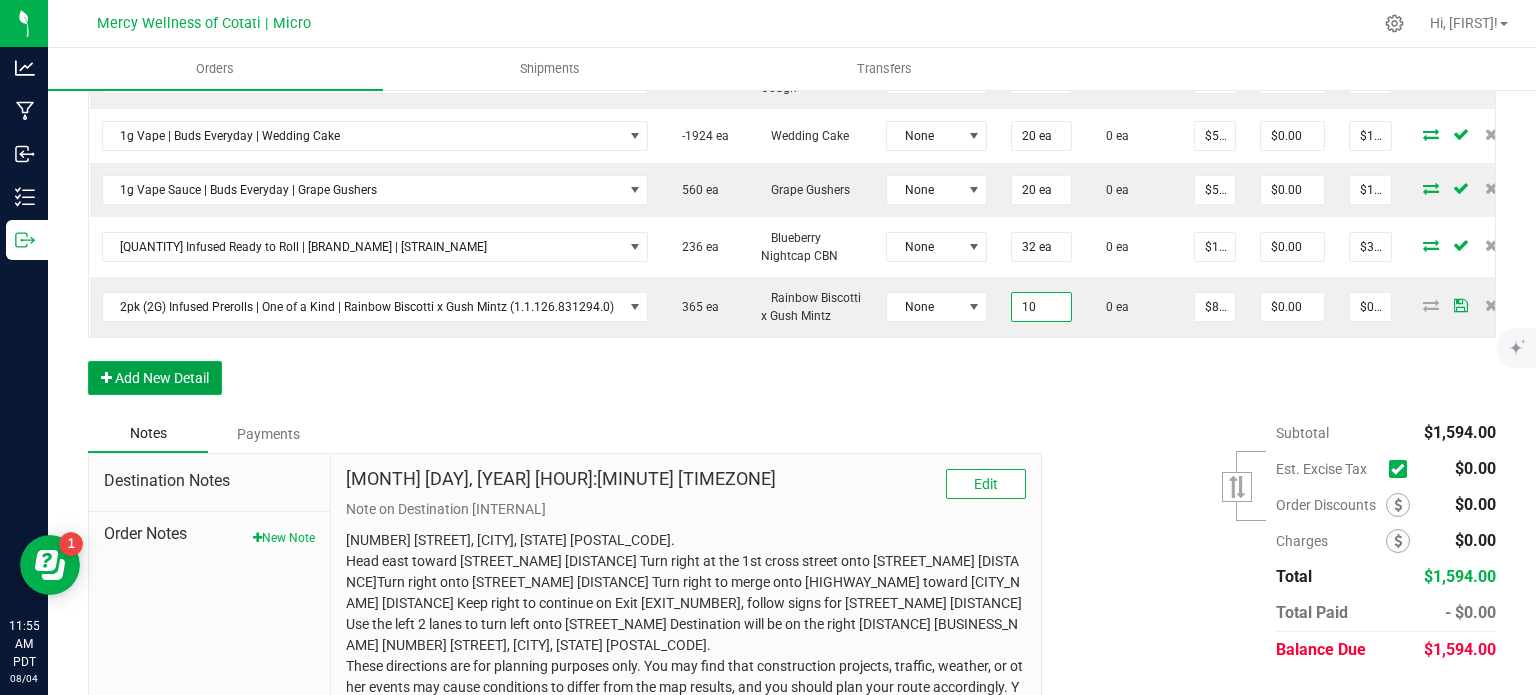 type on "10 ea" 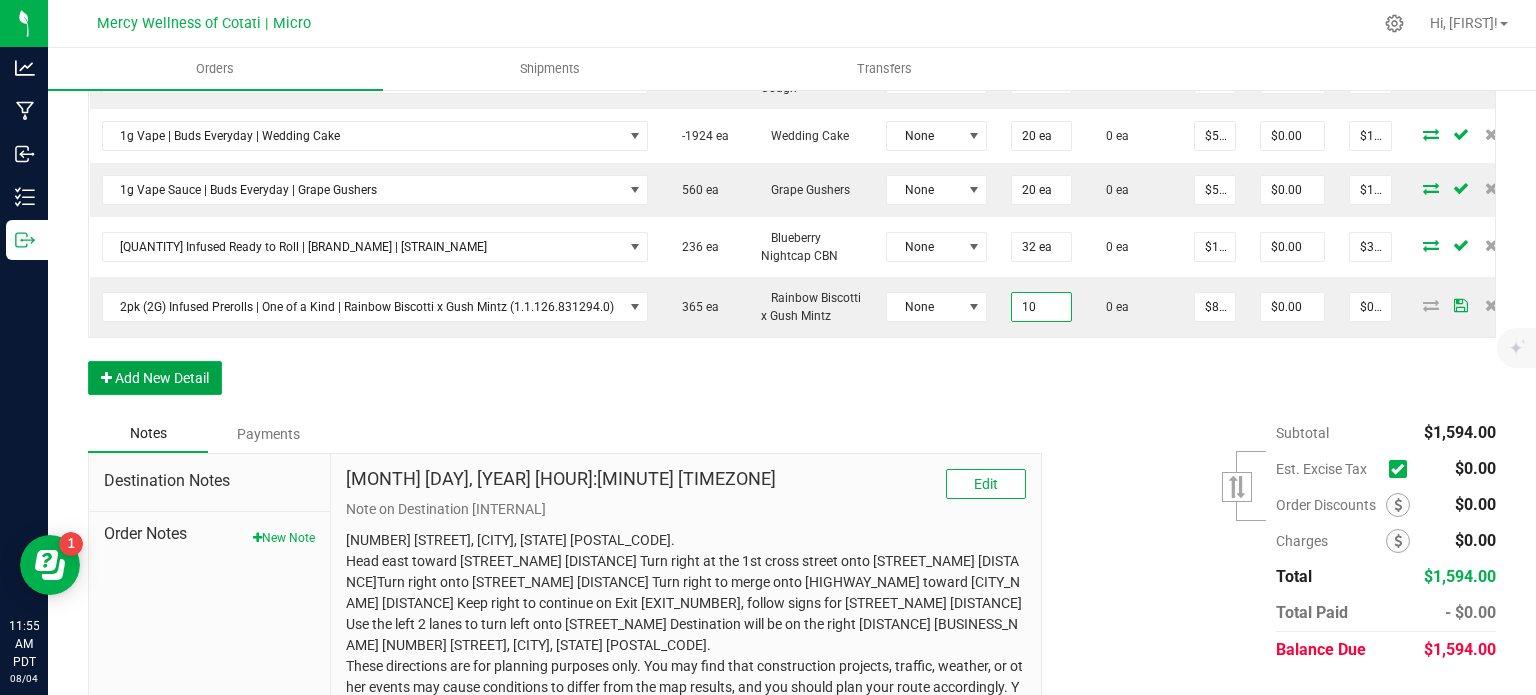type on "$80.00" 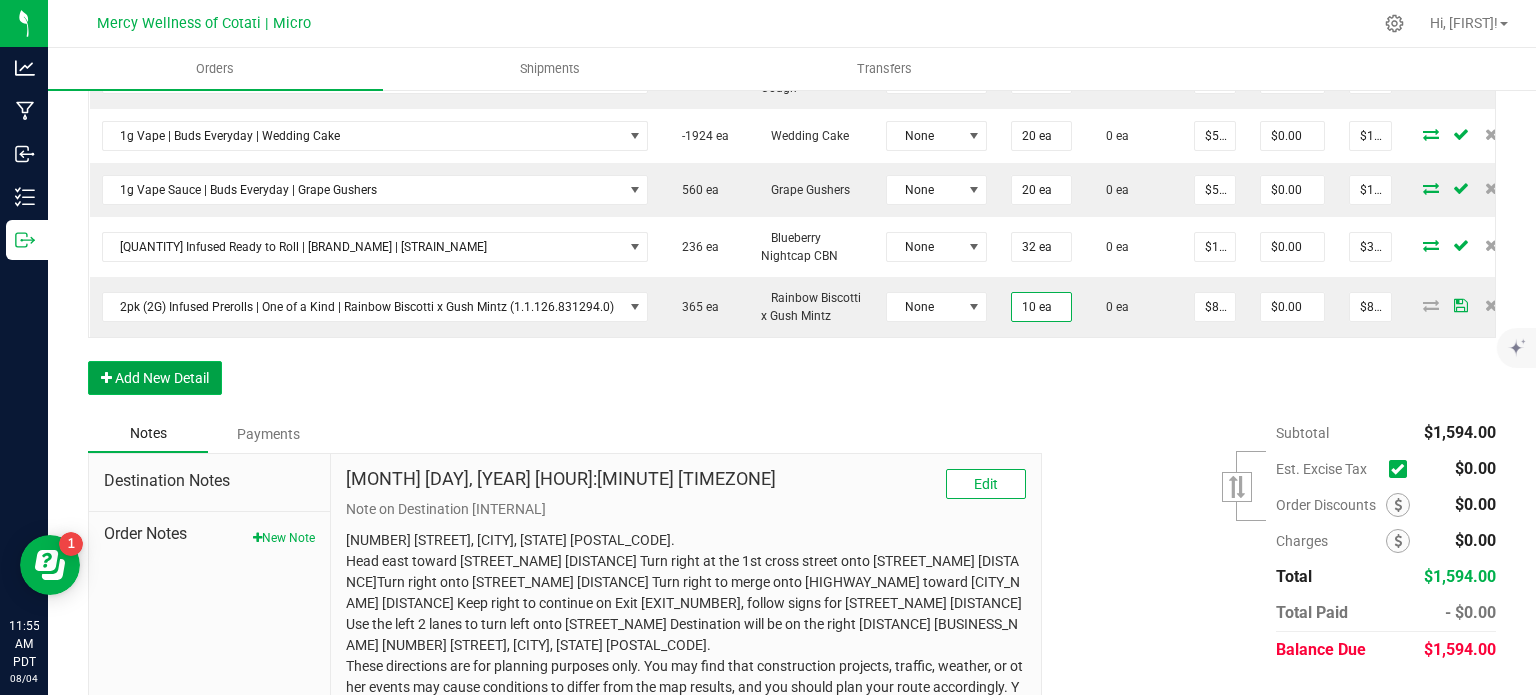 click on "Add New Detail" at bounding box center [155, 378] 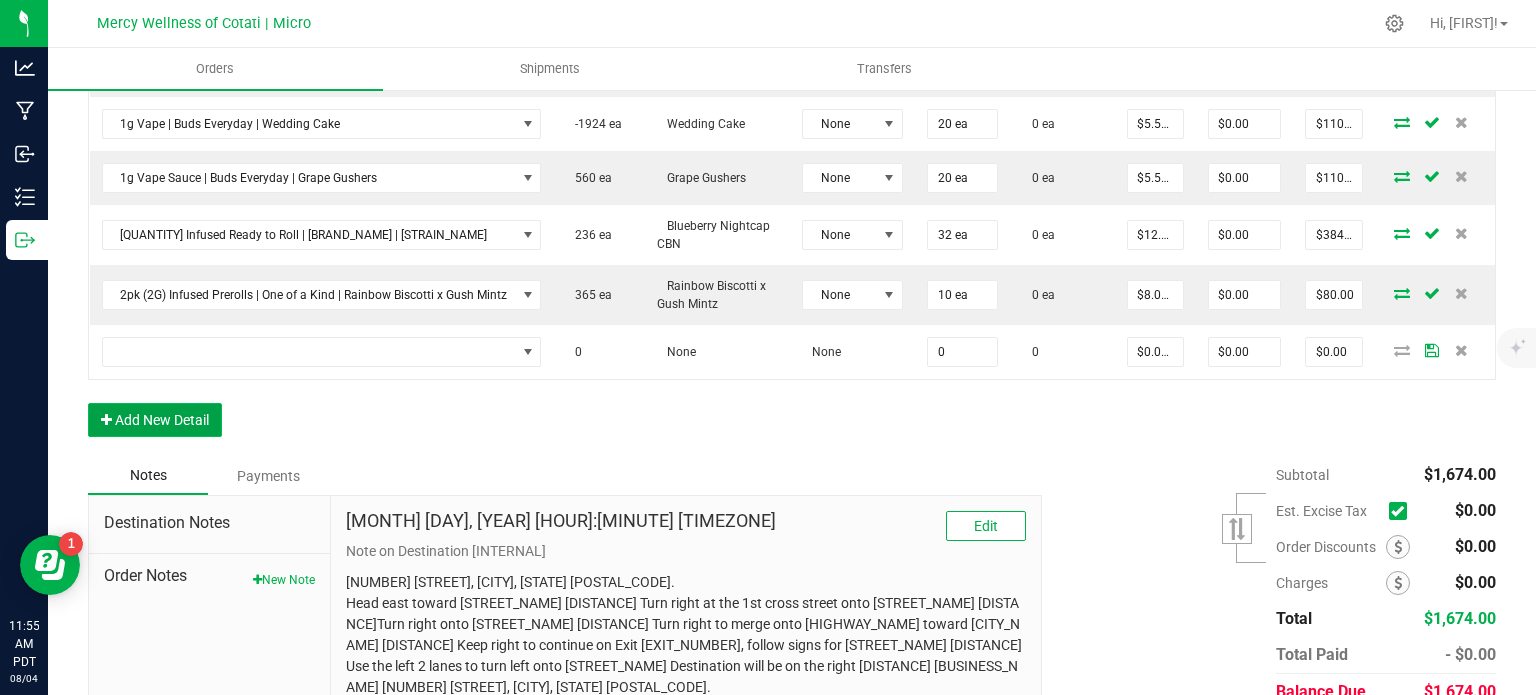 click on "Order Details Print All Labels Item  Sellable  Strain  Lot Number  Qty Ordered Qty Allocated Unit Price Line Discount Total Actions [NUMBER] Vape | [BRAND_NAME] | [STRAIN_NAME]  -[QUANTITY] ea   [STRAIN_NAME]  None [QUANTITY] ea  0 ea  $[PRICE] $[PRICE] $[PRICE] [NUMBER] Vape | [BRAND_NAME] | [STRAIN_NAME]  -[QUANTITY] ea   [STRAIN_NAME]  None [QUANTITY] ea  0 ea  $[PRICE] $[PRICE] $[PRICE] [NUMBER] Vape | [BRAND_NAME] | [STRAIN_NAME]  -[QUANTITY] ea   [STRAIN_NAME]  None [QUANTITY] ea  0 ea  $[PRICE] $[PRICE] $[PRICE] [NUMBER] Vape | [BRAND_NAME] | [STRAIN_NAME]  -[QUANTITY] ea   [STRAIN_NAME]  None [QUANTITY] ea  0 ea  $[PRICE] $[PRICE] $[PRICE] [NUMBER] Vape | [BRAND_NAME] | [STRAIN_NAME]  -[QUANTITY] ea   [STRAIN_NAME]  None [QUANTITY] ea  0 ea  $[PRICE] $[PRICE] $[PRICE] [NUMBER] Vape | [BRAND_NAME] | [STRAIN_NAME]  -[QUANTITY] ea   [STRAIN_NAME]  None [QUANTITY] ea  0 ea  $[PRICE] $[PRICE] $[PRICE] [NUMBER] Vape | [BRAND_NAME] | [STRAIN_NAME]  -[QUANTITY] ea   [STRAIN_NAME]  None [QUANTITY] ea  0 ea  $[PRICE] $[PRICE] $[PRICE] [NUMBER] Vape Sauce | [BRAND_NAME] | [STRAIN_NAME]  [QUANTITY] ea   [STRAIN_NAME]  None [QUANTITY] ea  0 ea  $[PRICE] $[PRICE] $[PRICE]  [QUANTITY] ea  None [QUANTITY] ea" at bounding box center [792, 62] 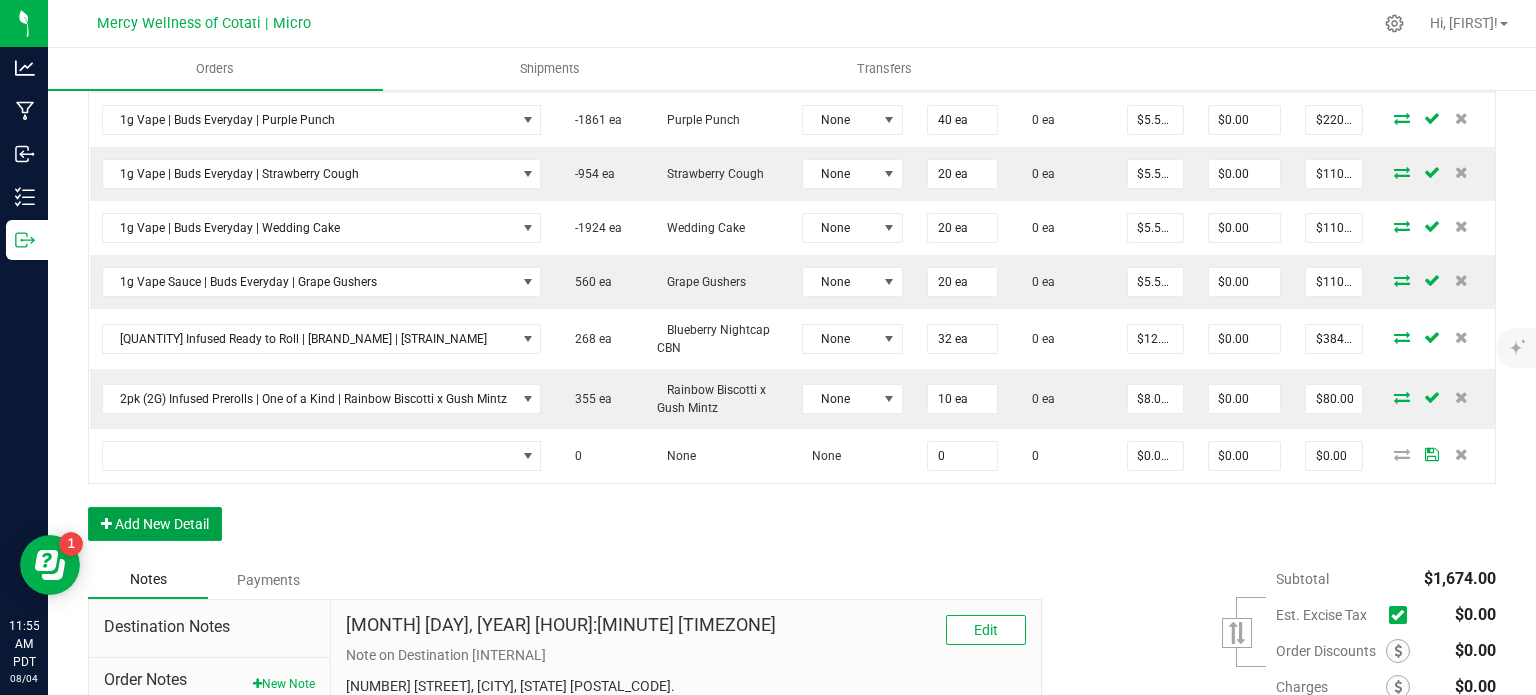 scroll, scrollTop: 793, scrollLeft: 0, axis: vertical 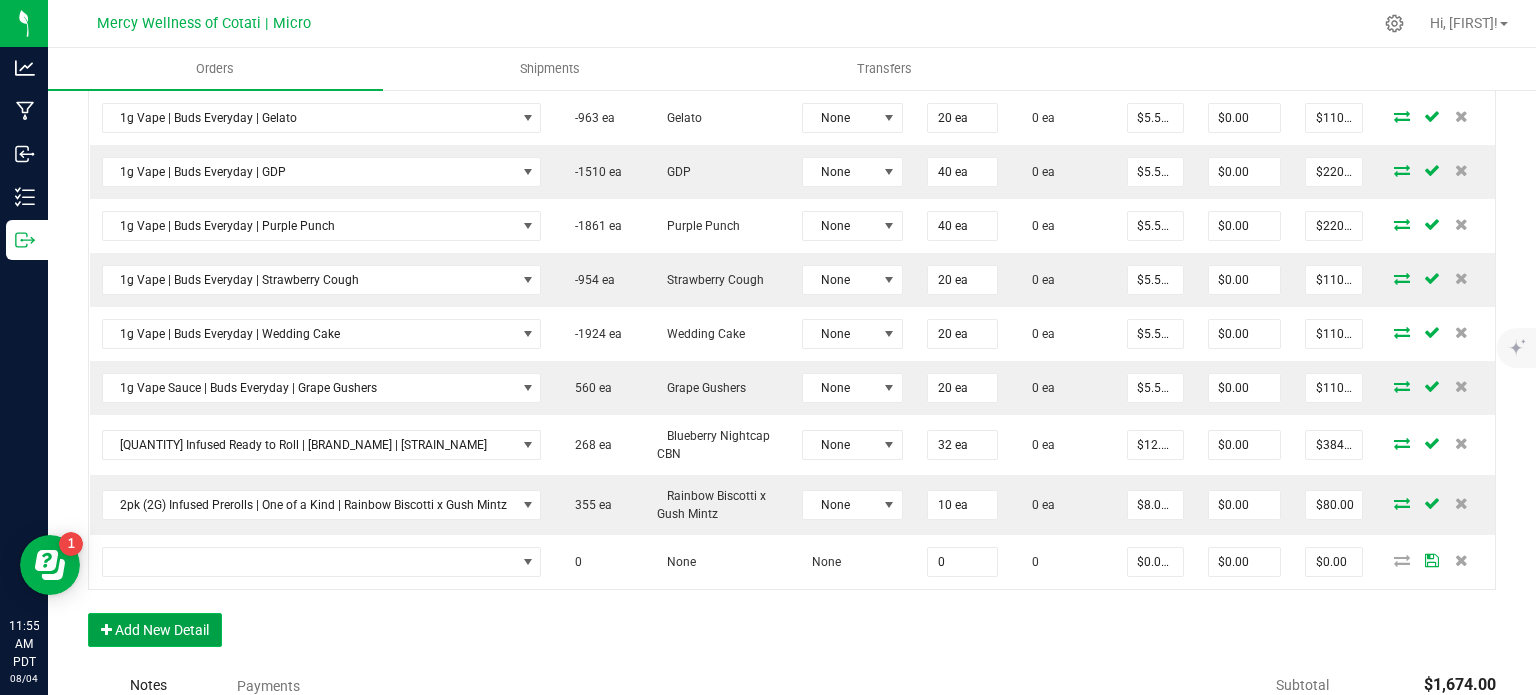 click on "Add New Detail" at bounding box center [155, 630] 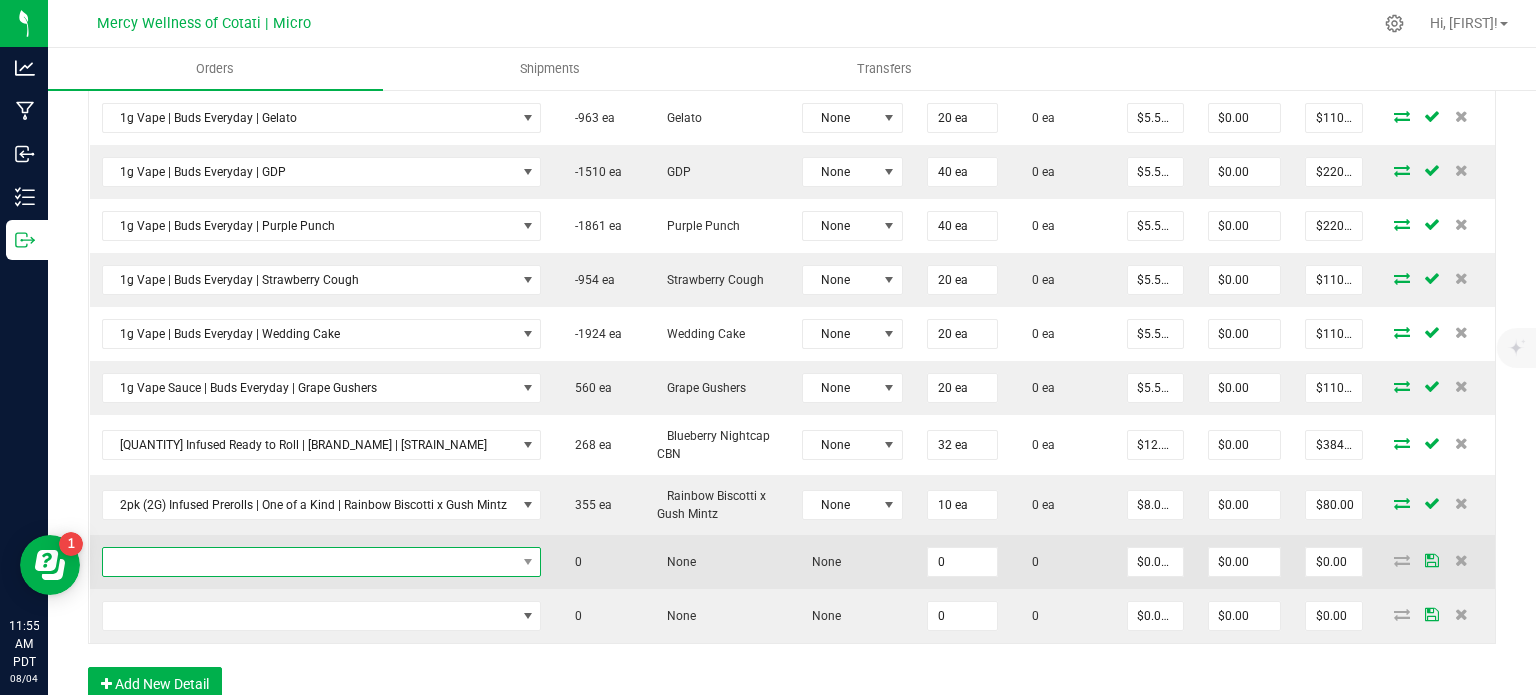 click at bounding box center (309, 562) 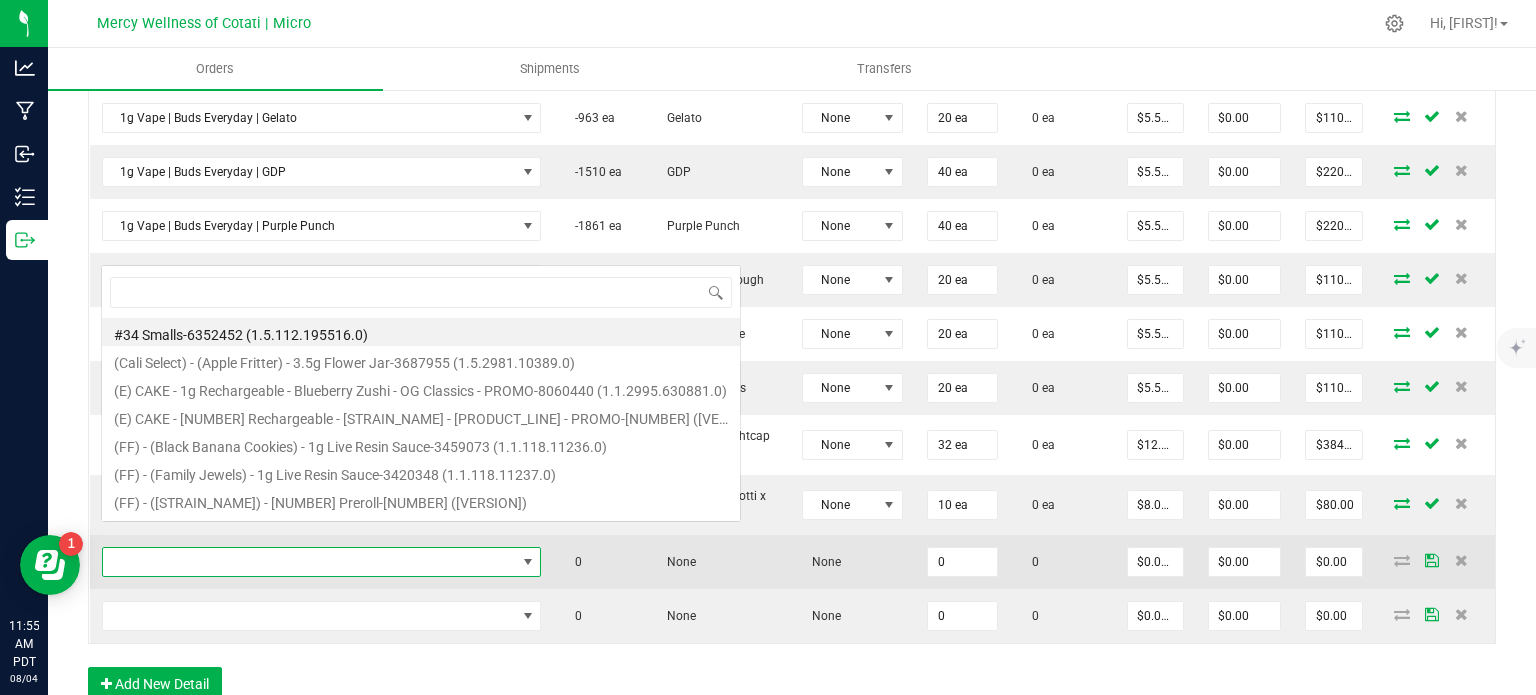 scroll, scrollTop: 0, scrollLeft: 0, axis: both 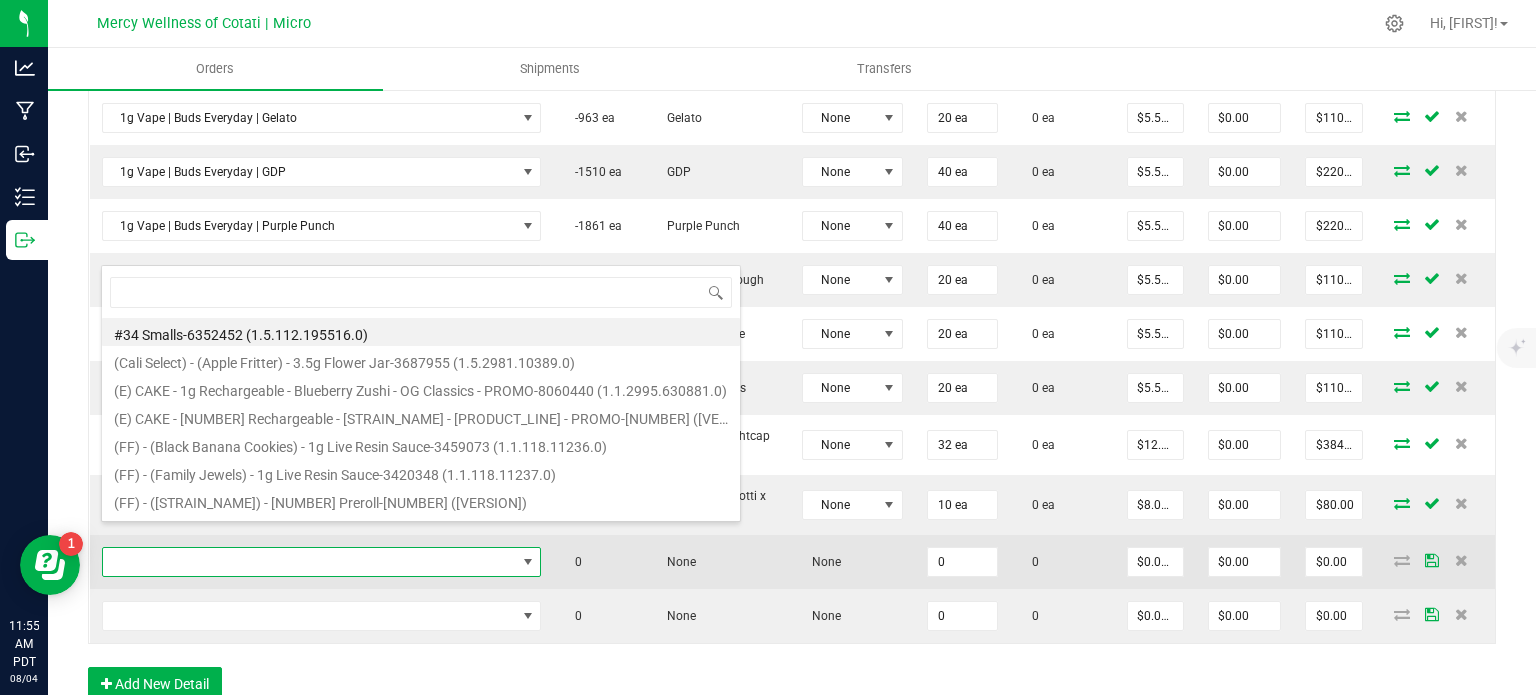 type on "[NUMBER] Vape Live Resin | [BRAND_NAME] | [STRAIN_NAME]" 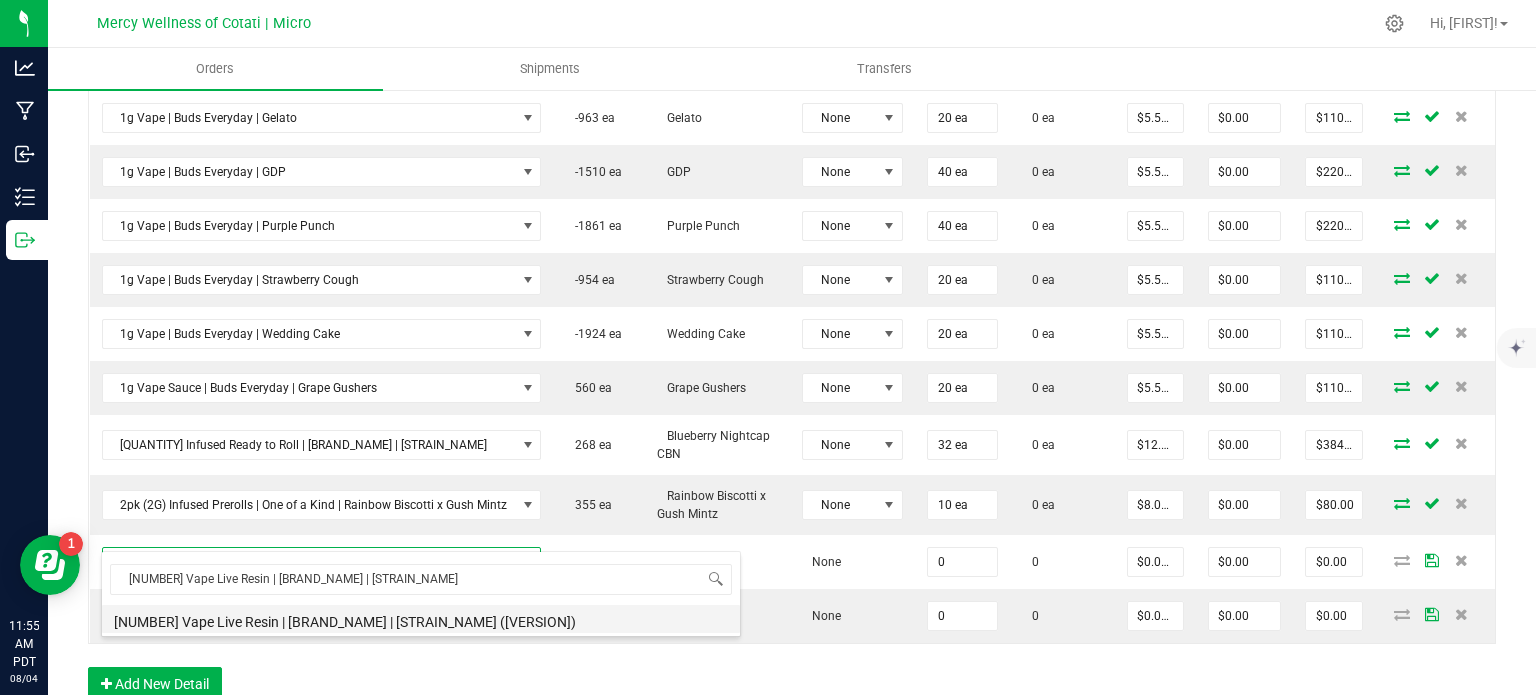 click on "[NUMBER] Vape Live Resin | [BRAND_NAME] | [STRAIN_NAME] ([VERSION])" at bounding box center [421, 619] 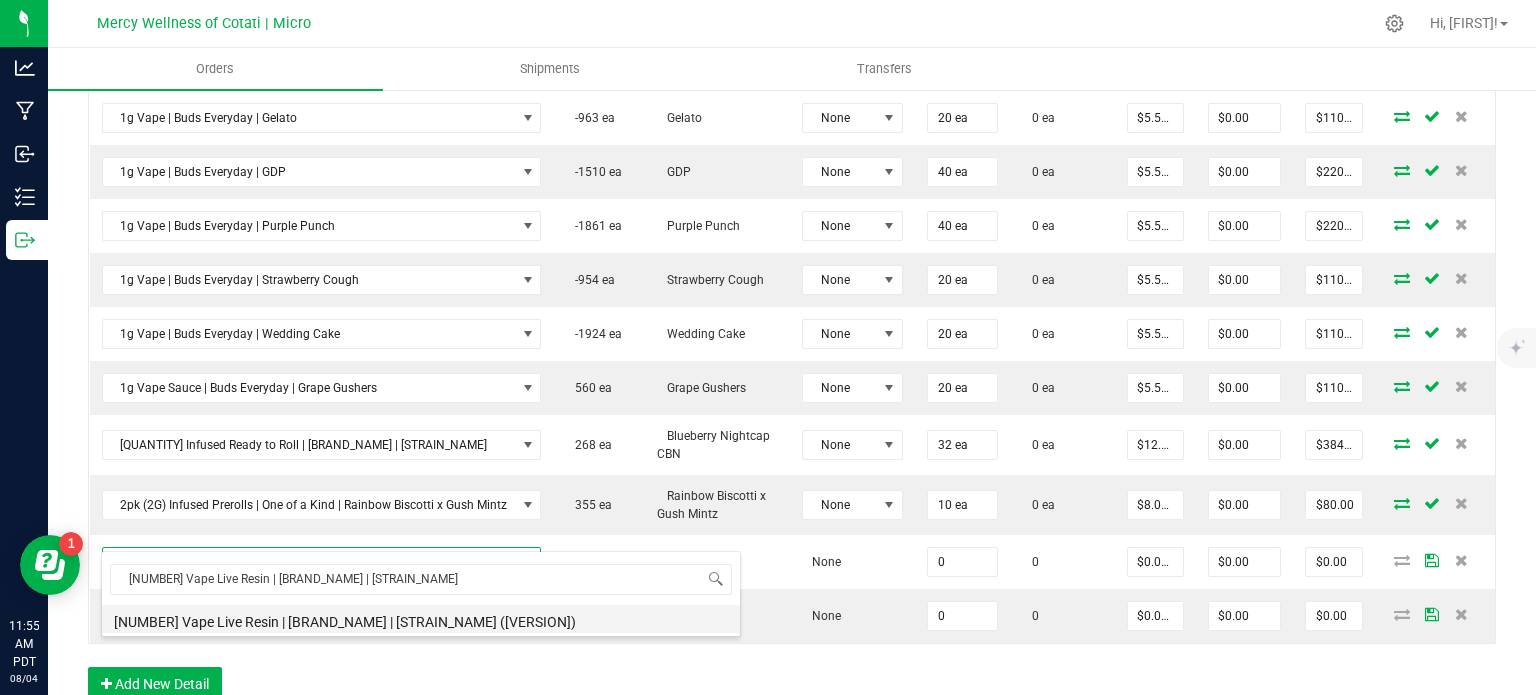 type on "0 ea" 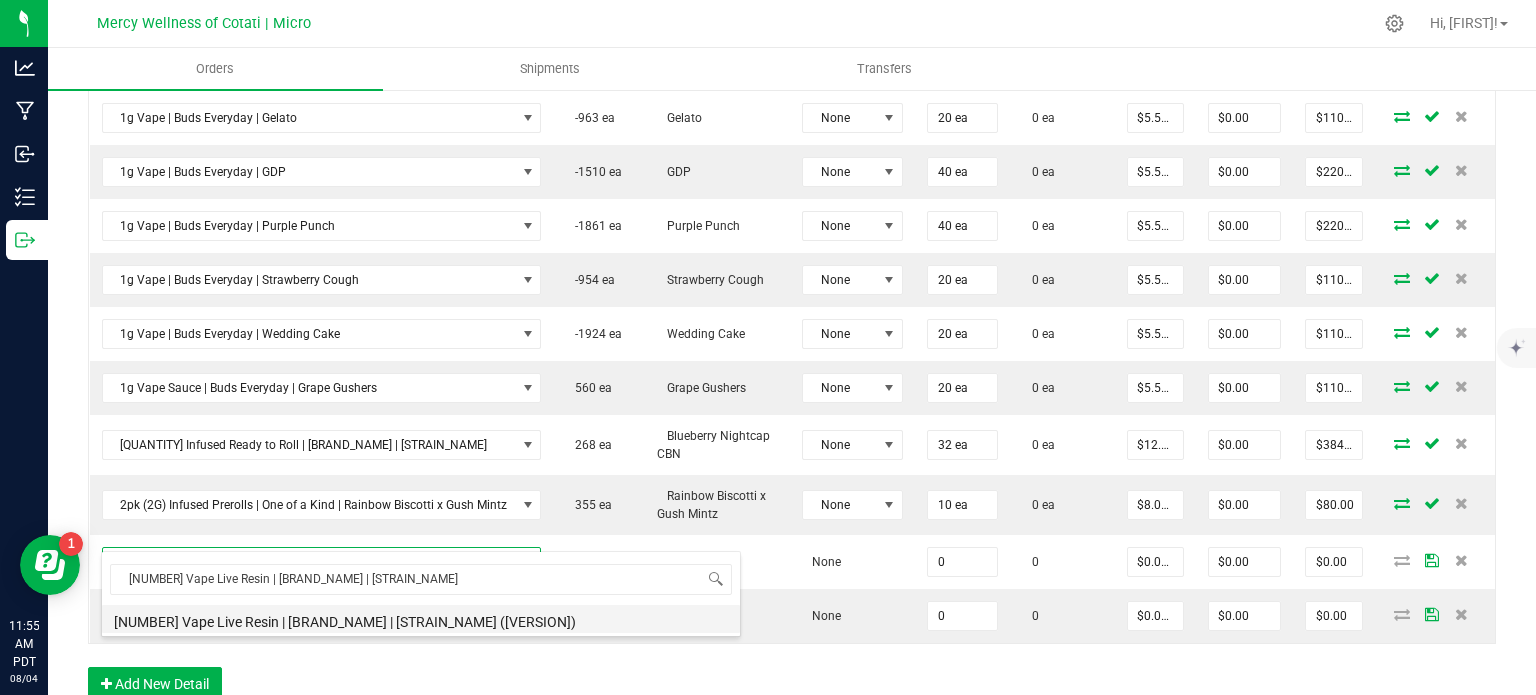 type on "$6.00000" 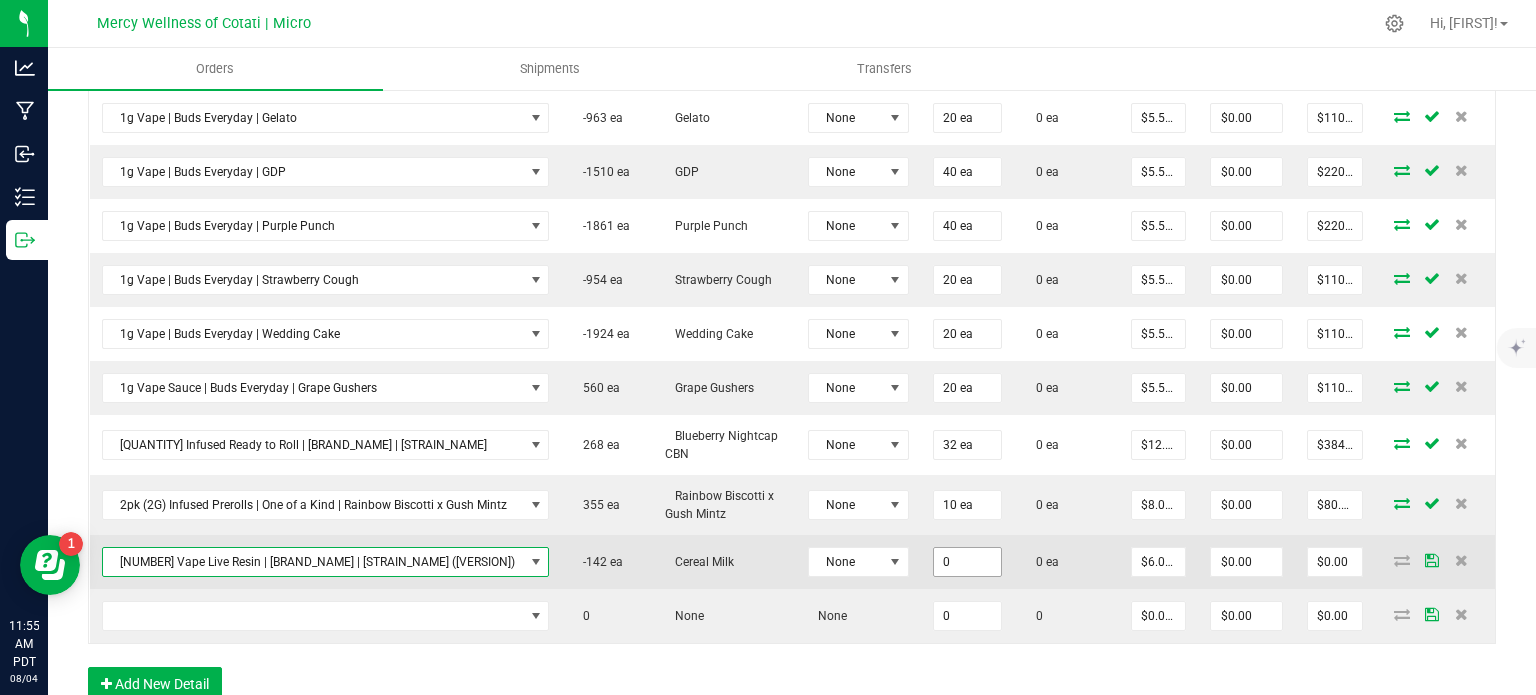 click on "0" at bounding box center [968, 562] 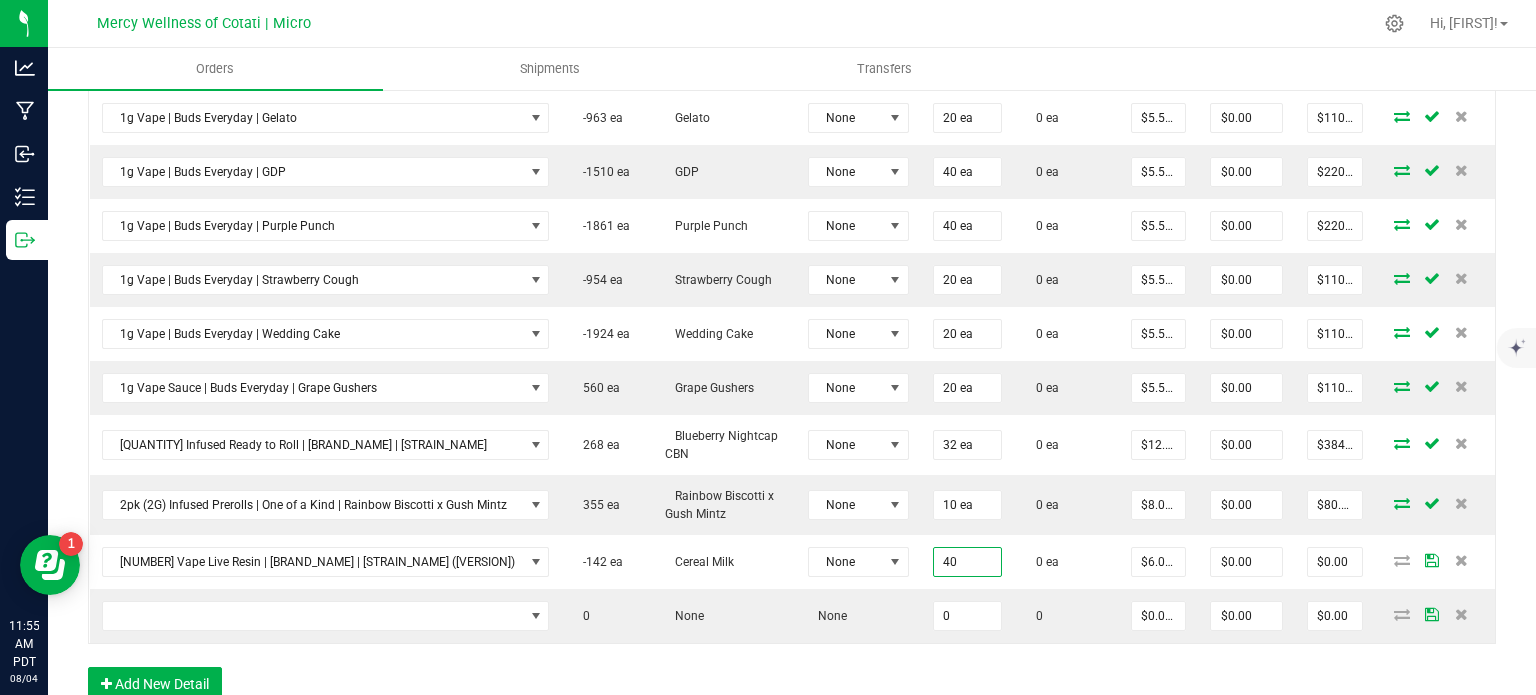 type on "40 ea" 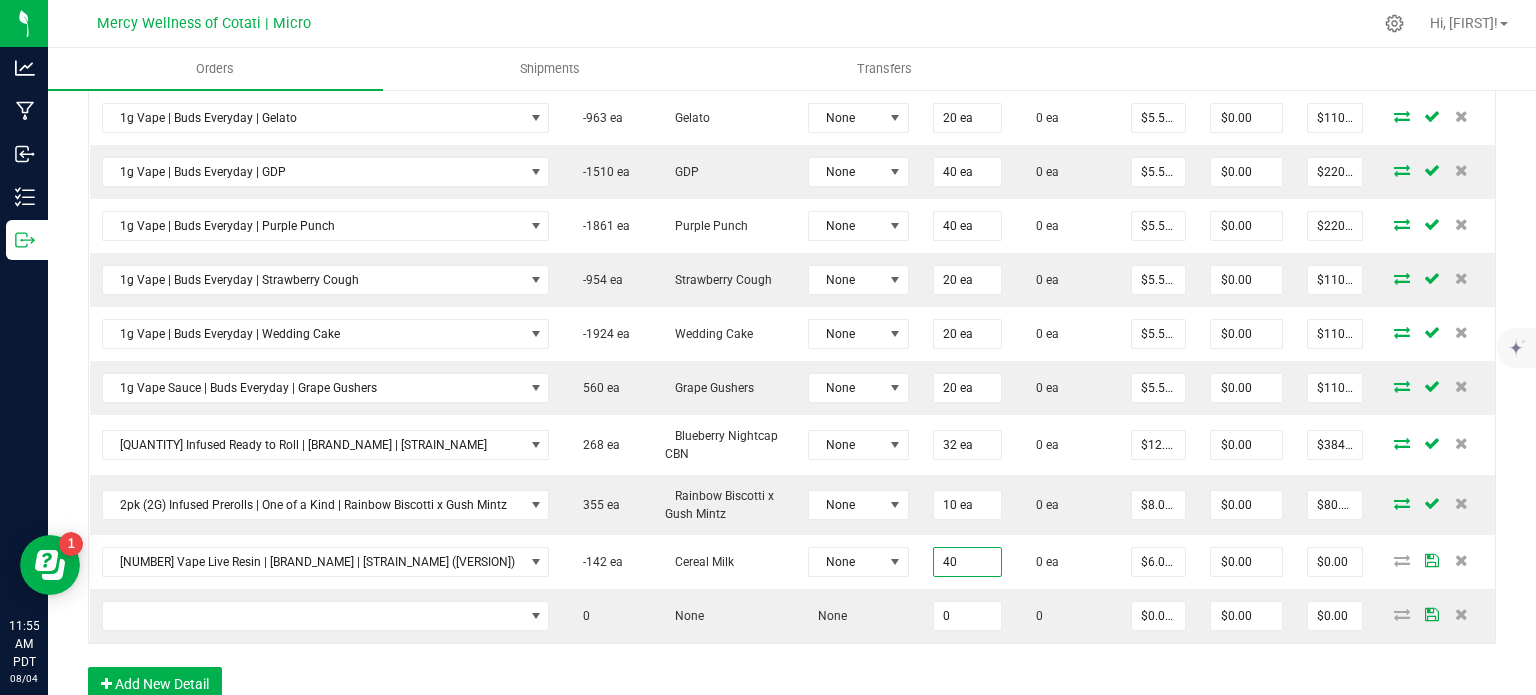 type on "$240.00" 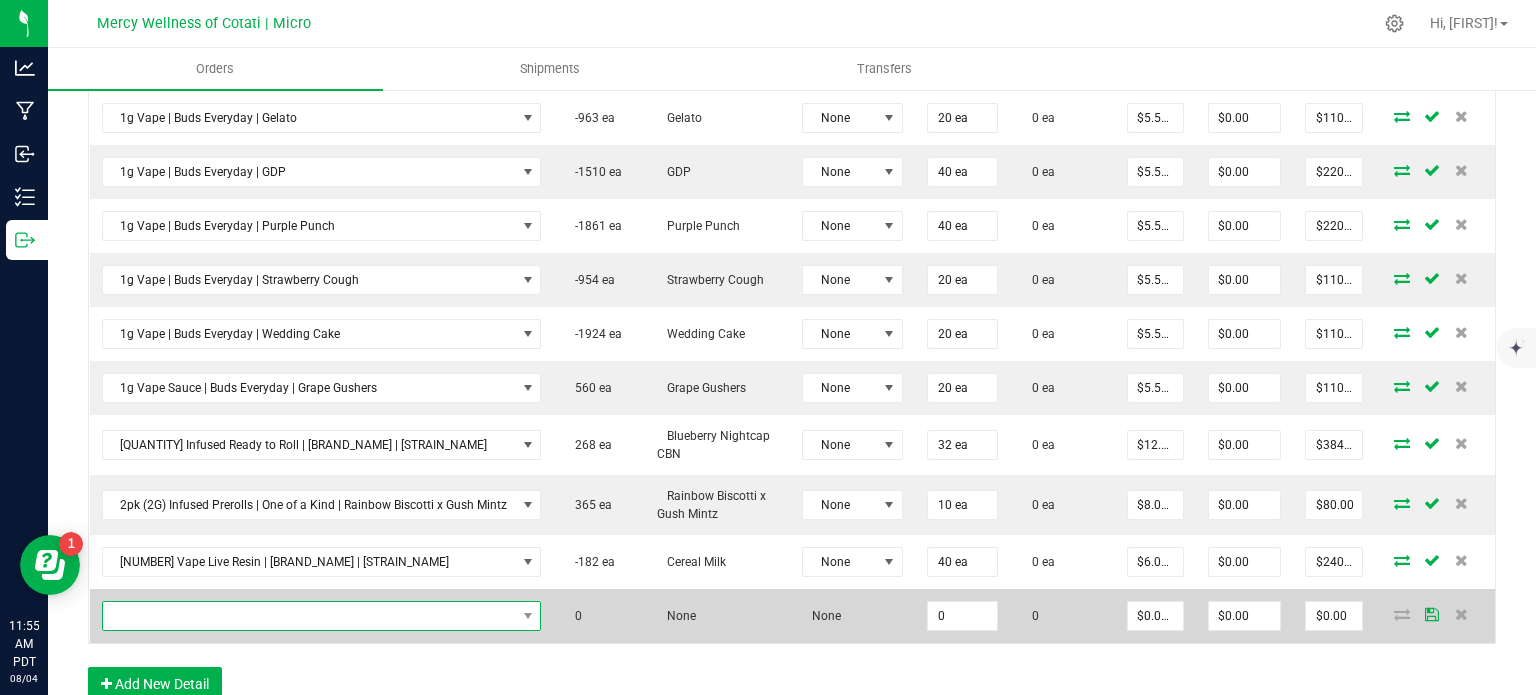 click at bounding box center [309, 616] 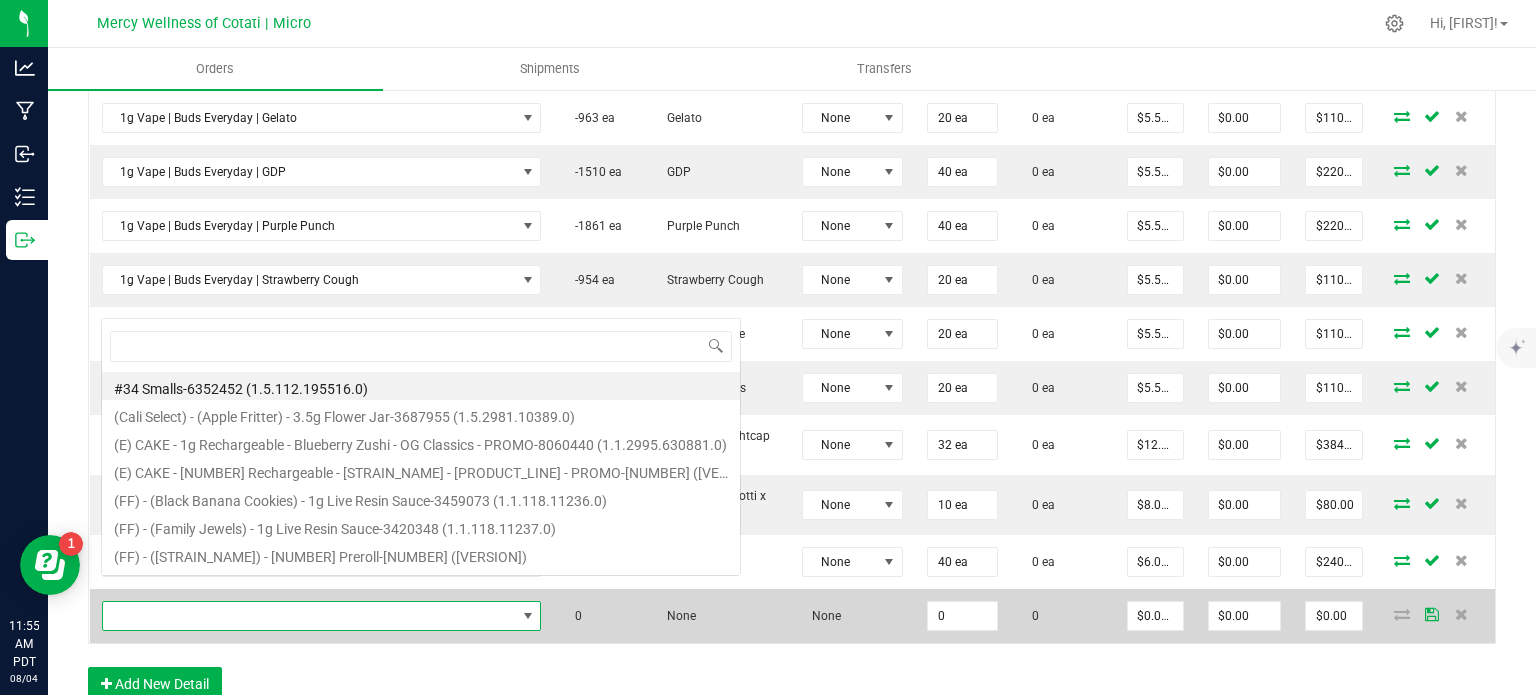 scroll, scrollTop: 0, scrollLeft: 0, axis: both 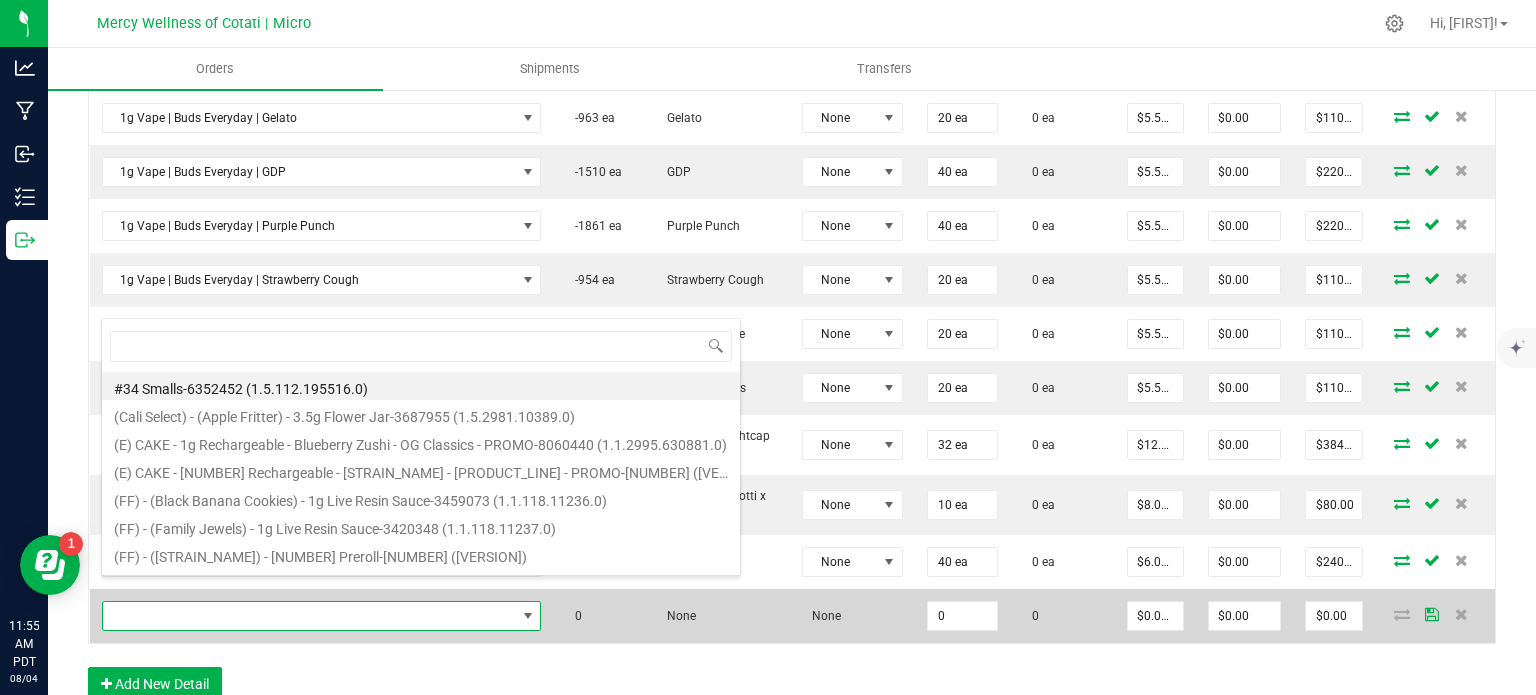 type on "[NUMBER] Vape Live Resin | [BRAND_NAME] | [STRAIN_NAME]" 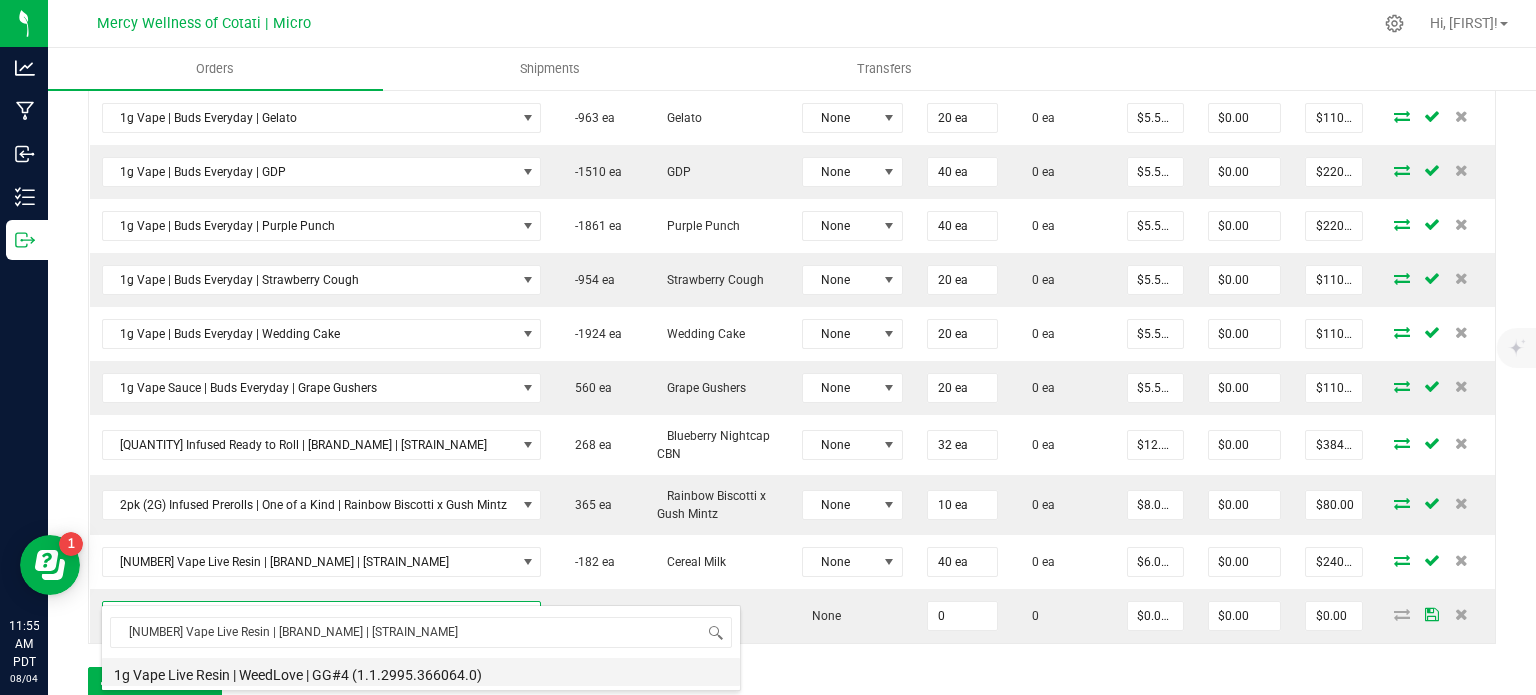 click on "1g Vape Live Resin | WeedLove | GG#4 (1.1.2995.366064.0)" at bounding box center (421, 672) 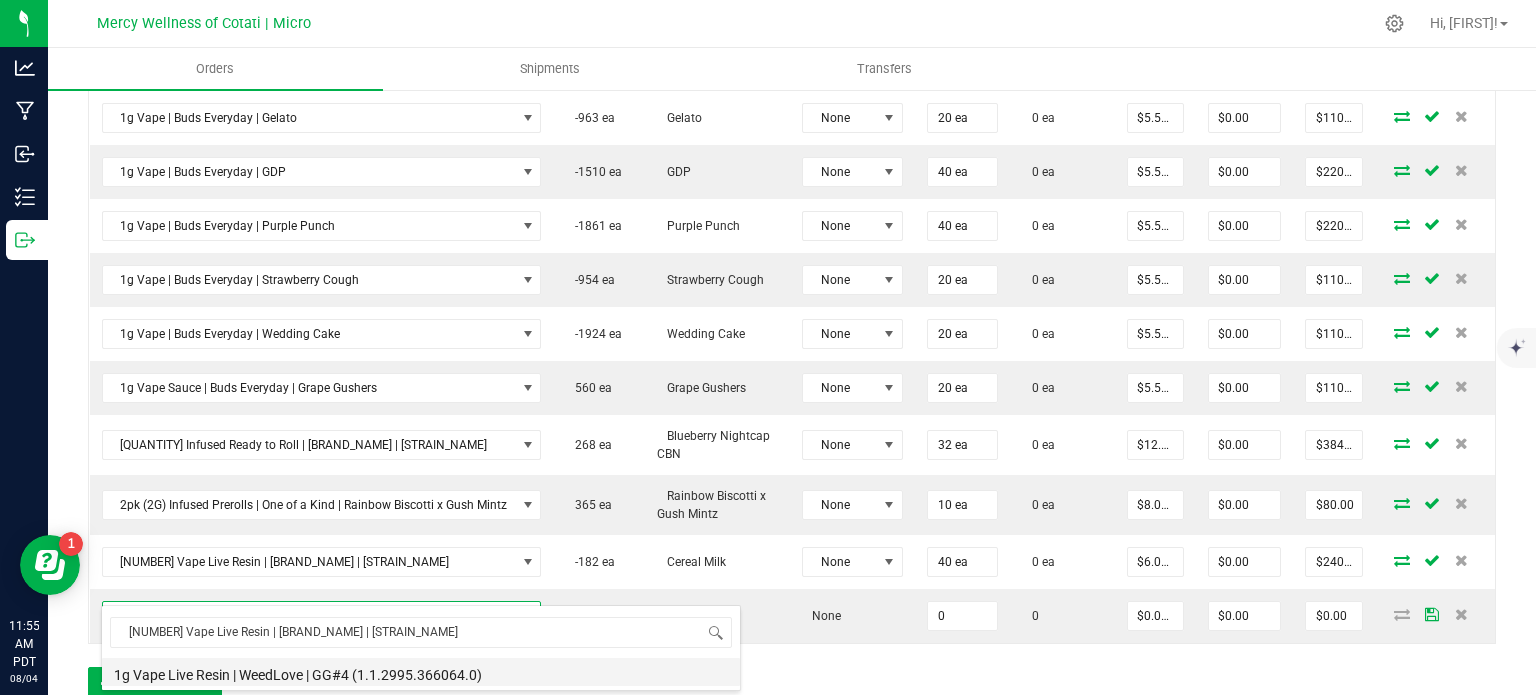 type on "0 ea" 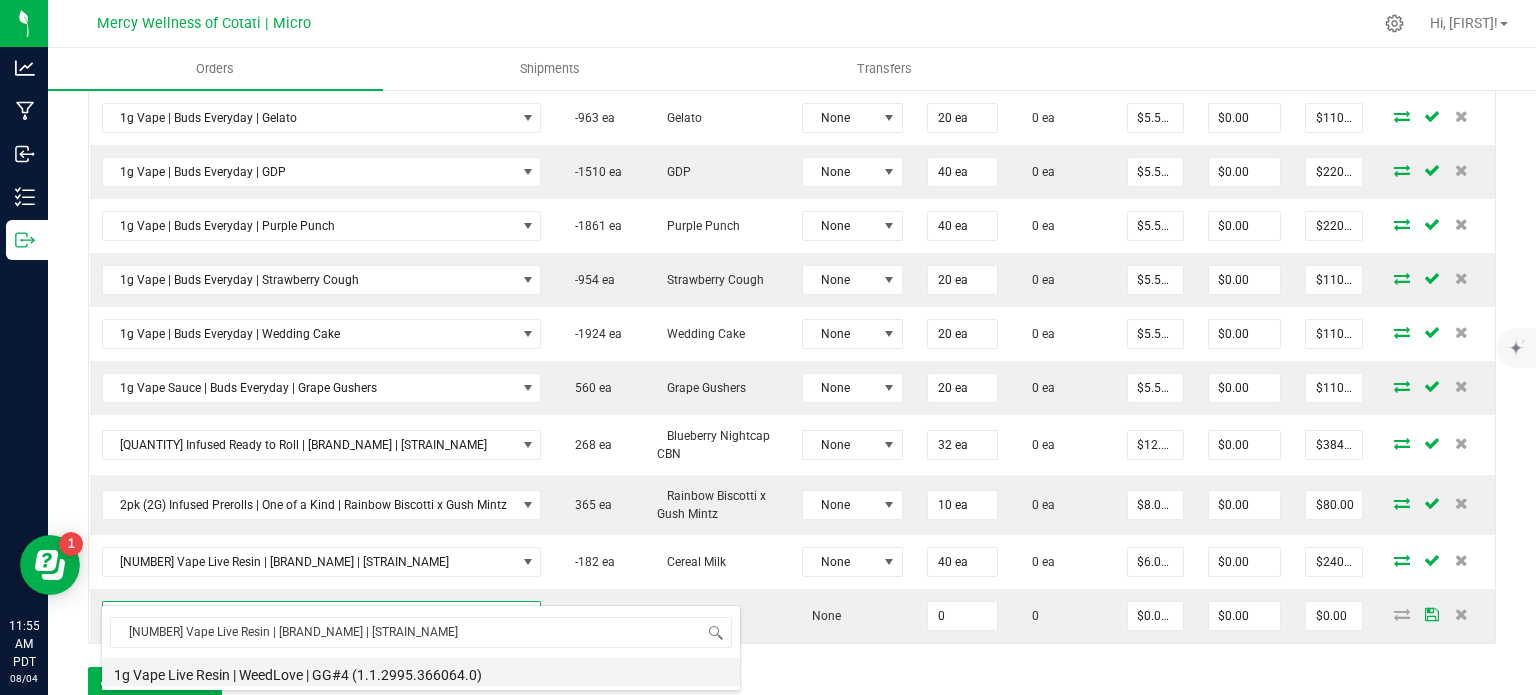 type on "$6.00000" 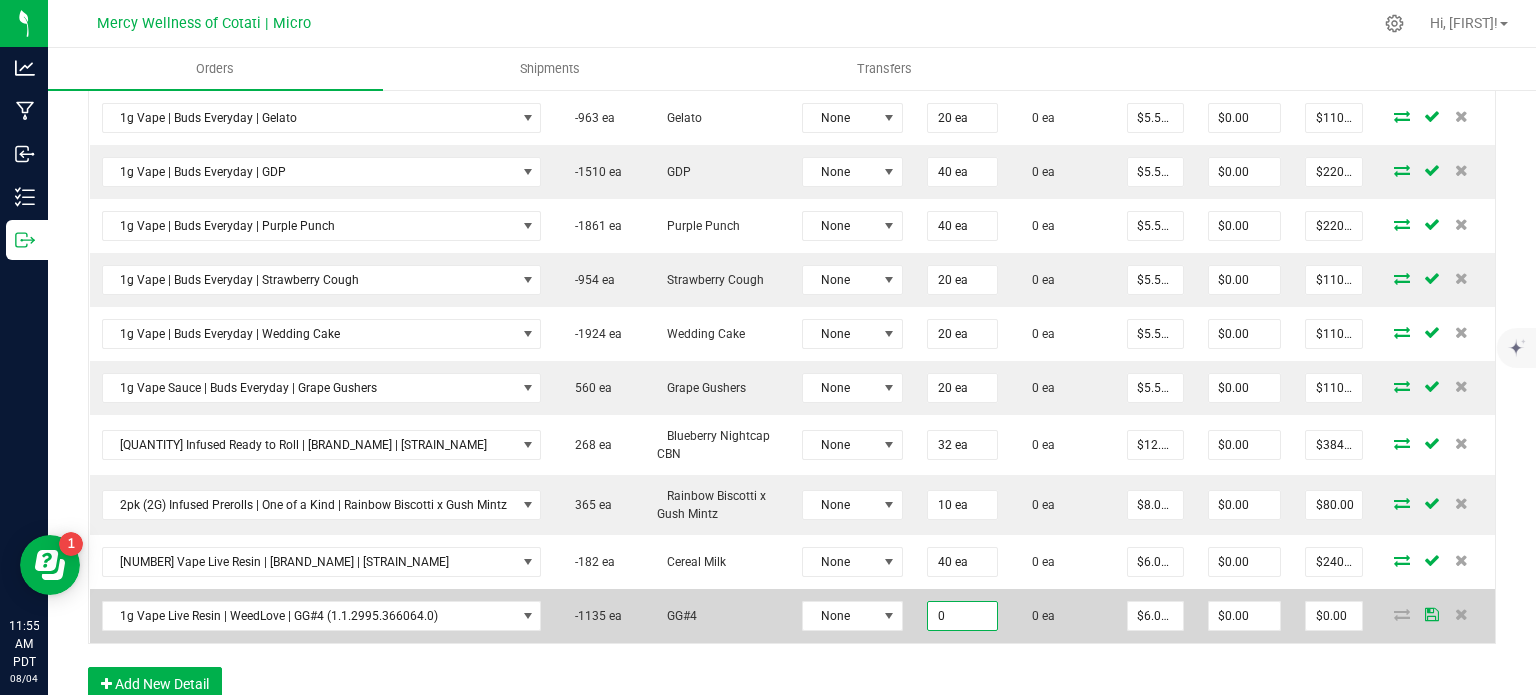 click on "0" at bounding box center (962, 616) 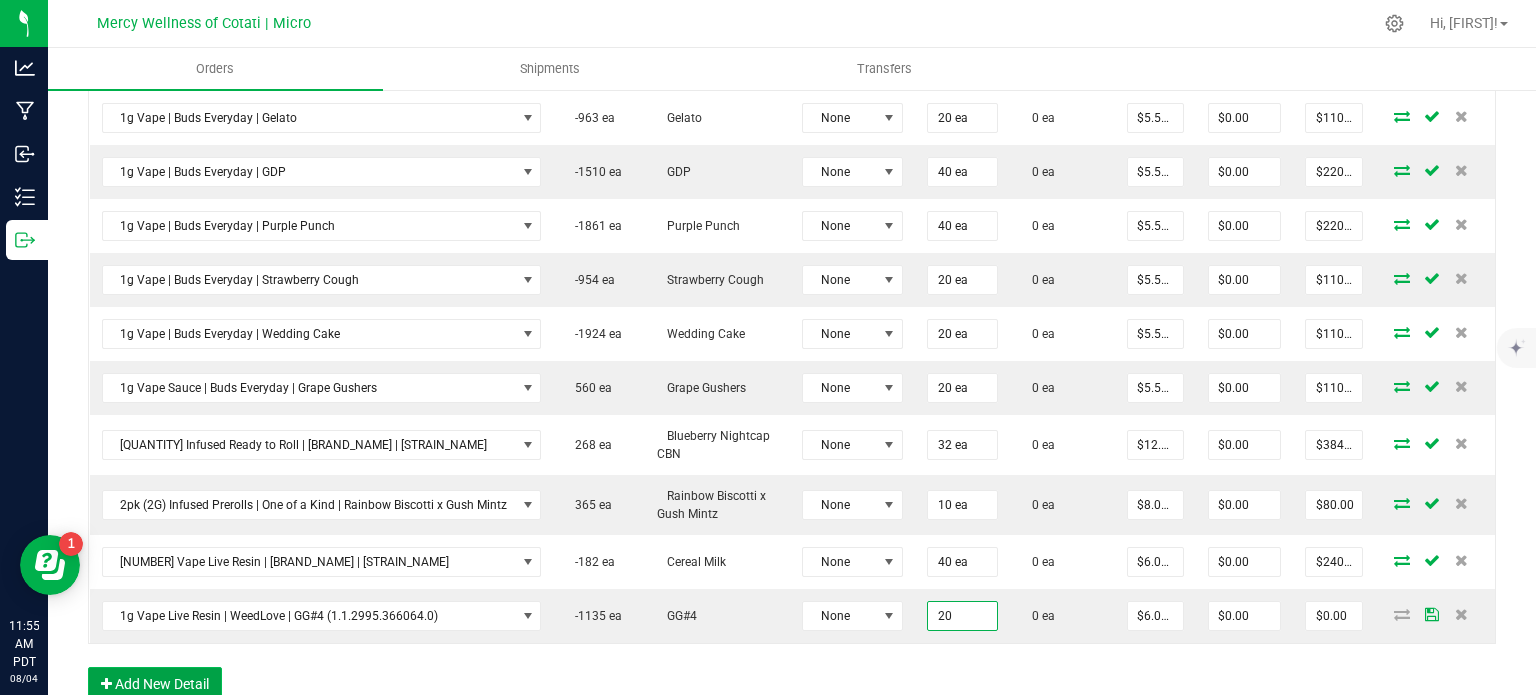 type on "20 ea" 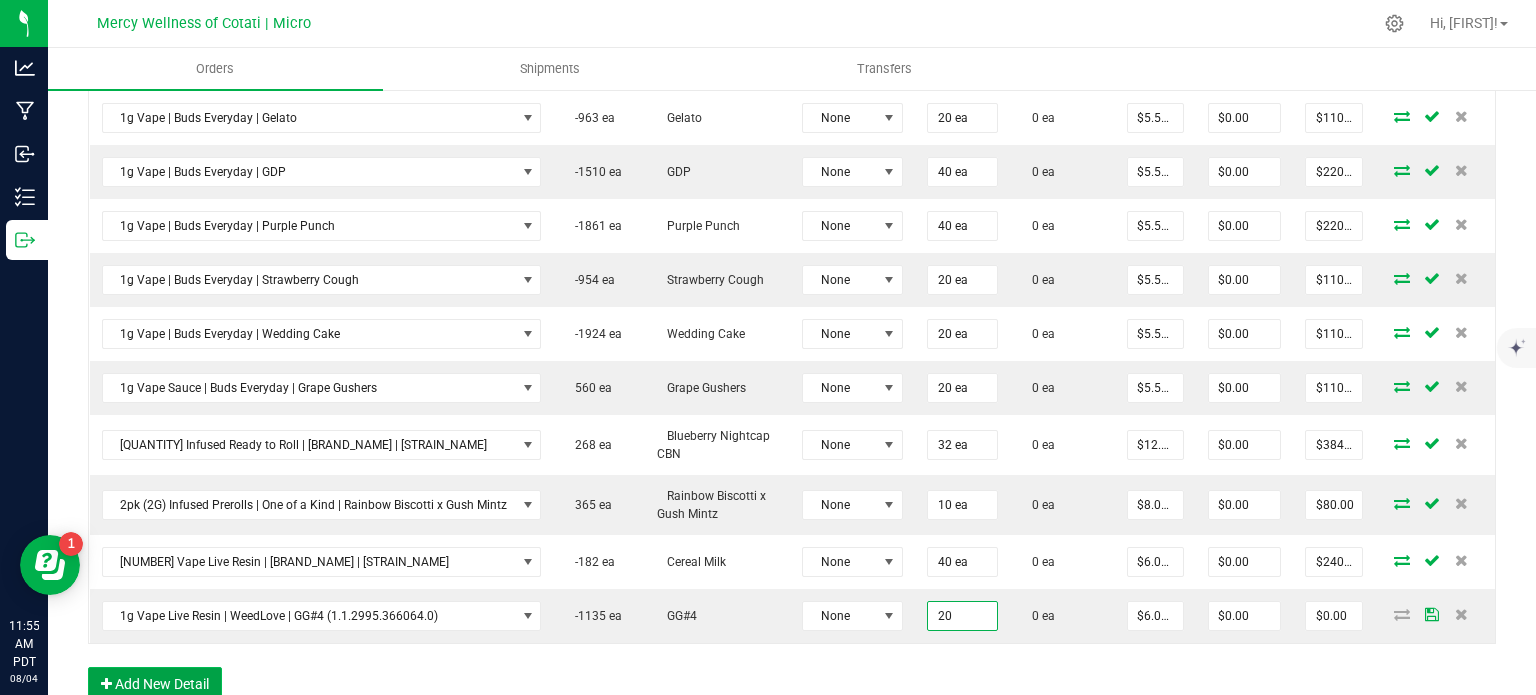 type on "$120.00" 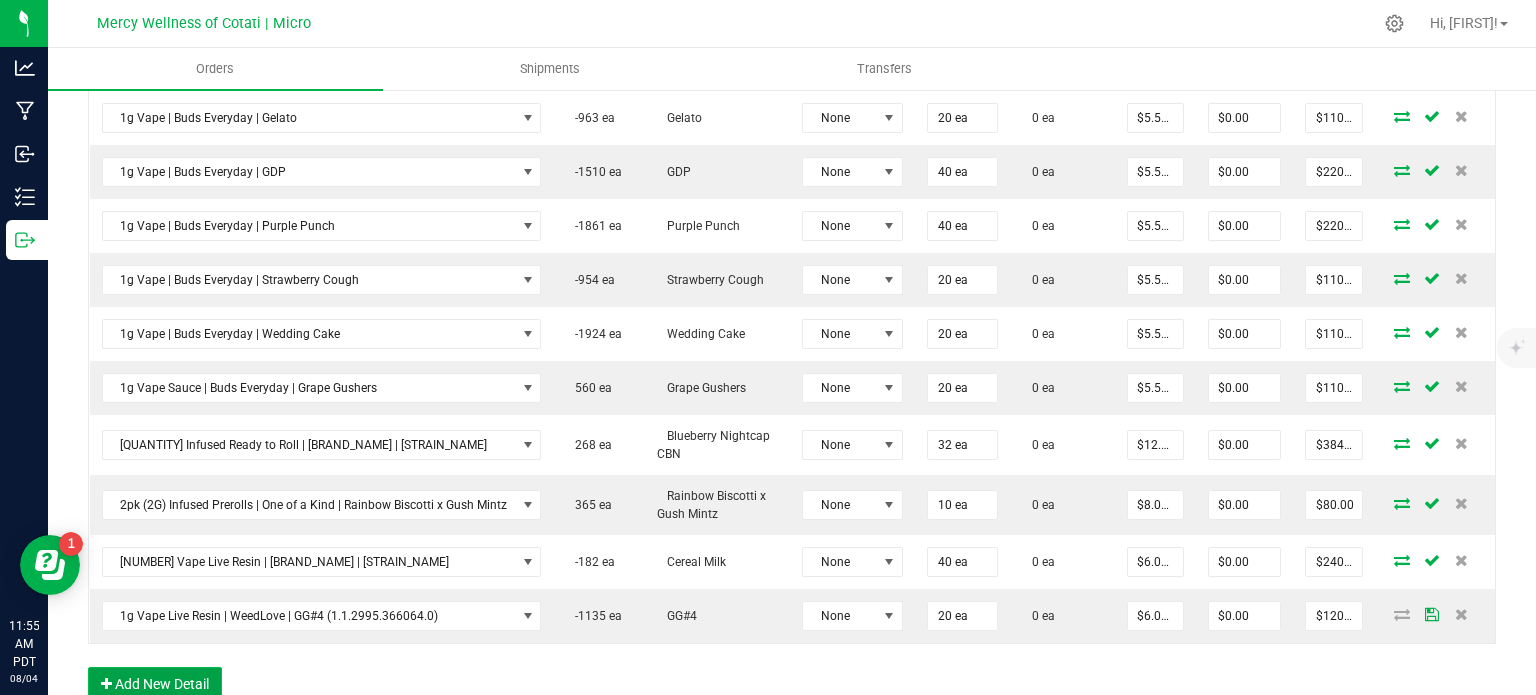 click on "Add New Detail" at bounding box center [155, 684] 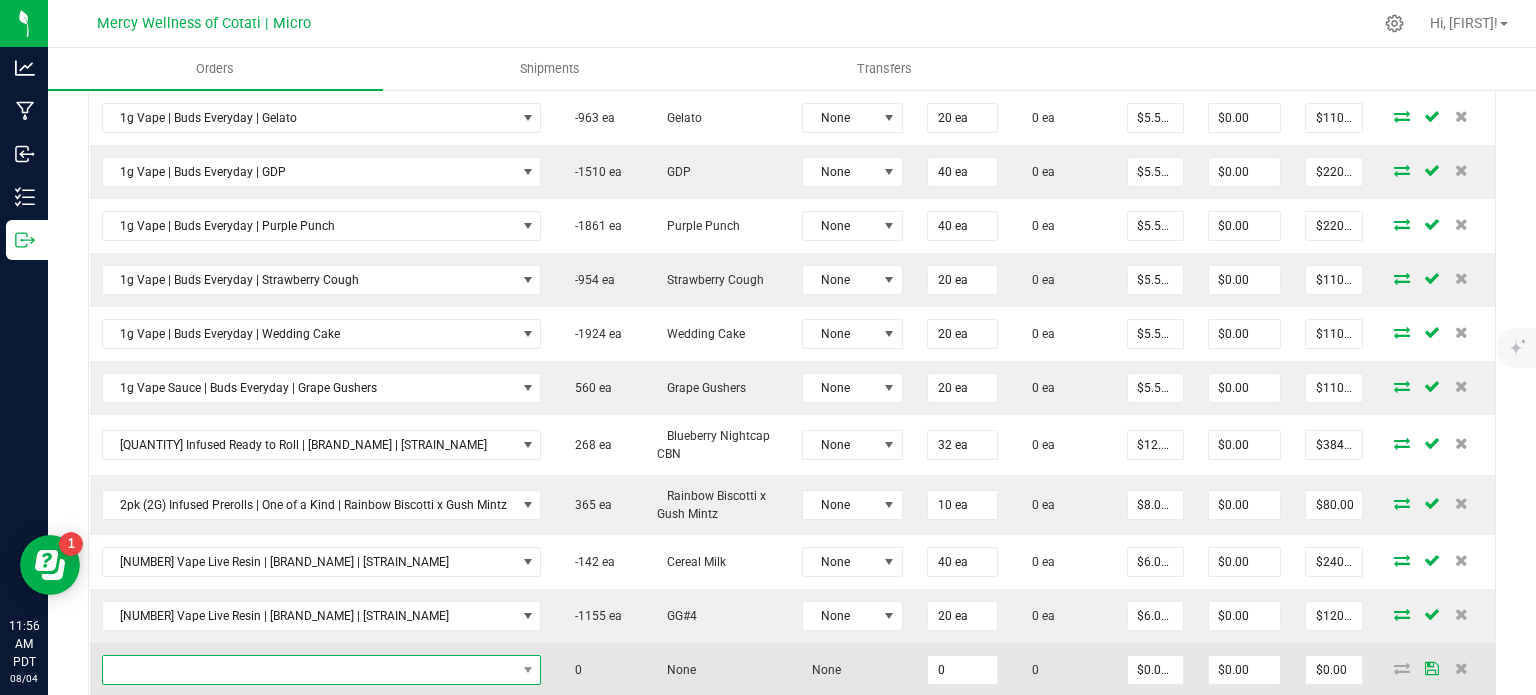 click at bounding box center (309, 670) 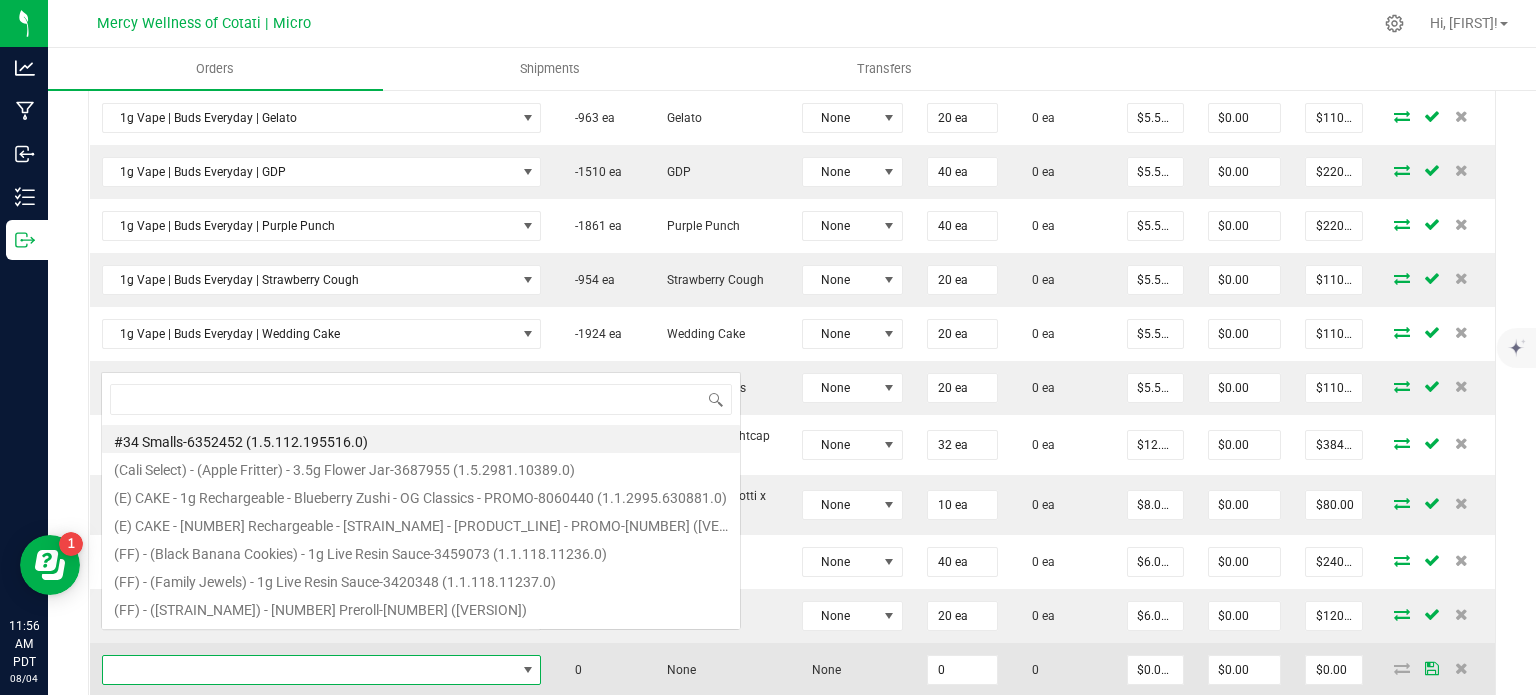 scroll, scrollTop: 0, scrollLeft: 0, axis: both 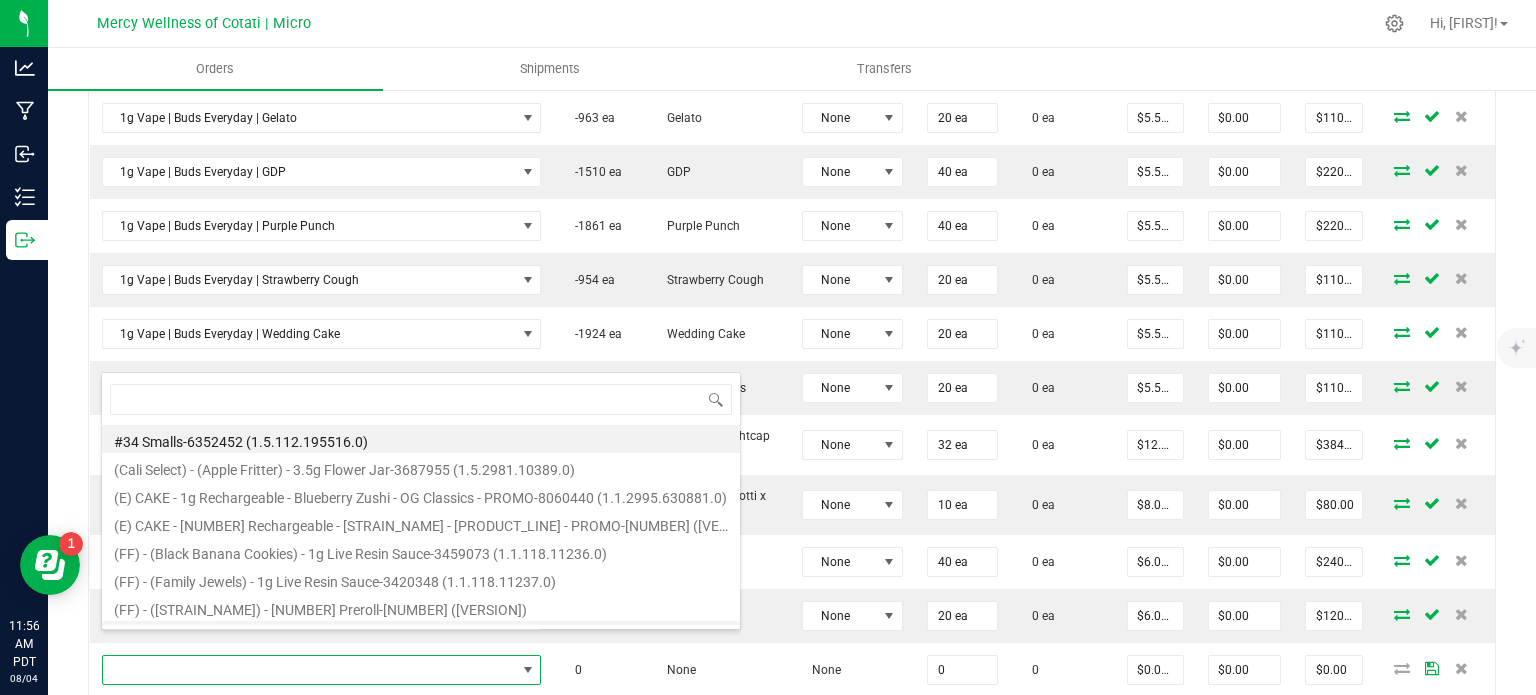 type on "[NUMBER] [PRODUCT_TYPE] | [BRAND_NAME] | [STRAIN_NAME]" 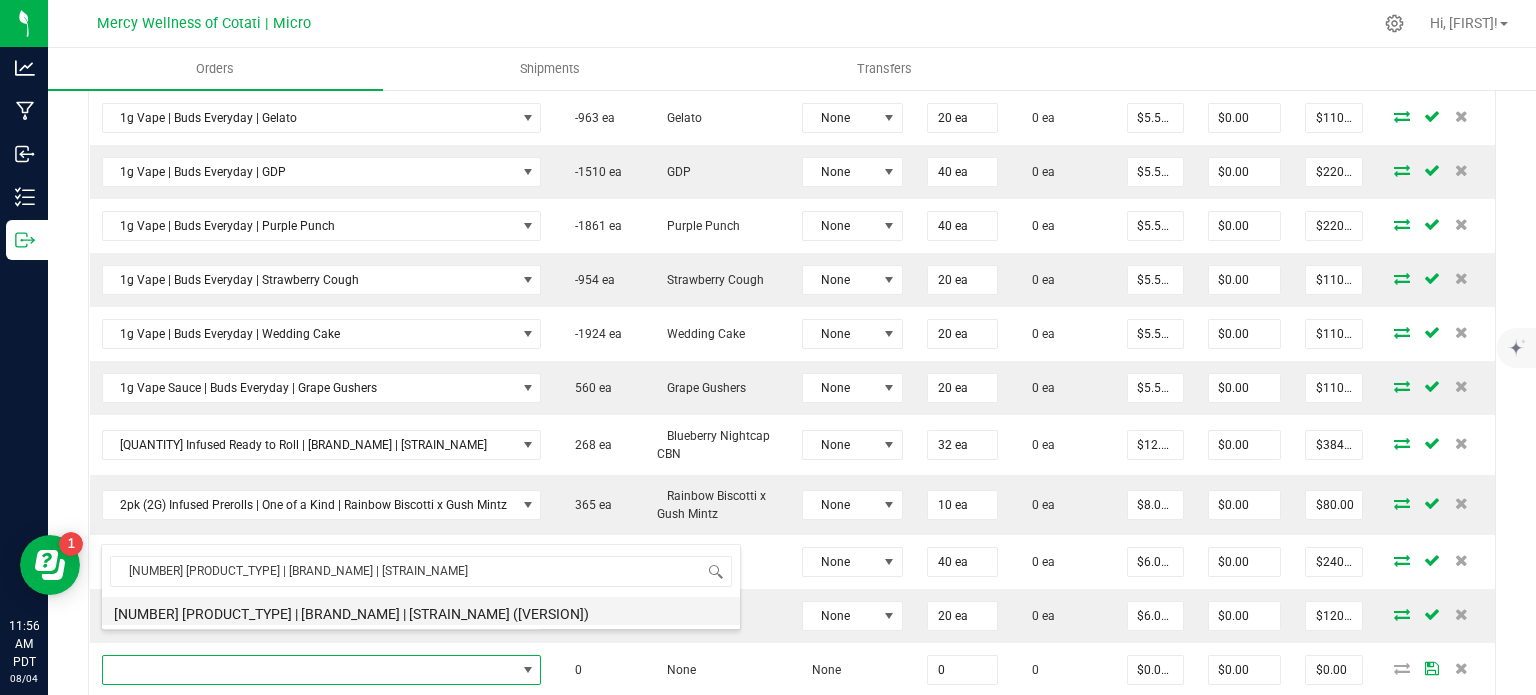 click on "[NUMBER] [PRODUCT_TYPE] | [BRAND_NAME] | [STRAIN_NAME] ([VERSION])" at bounding box center (421, 611) 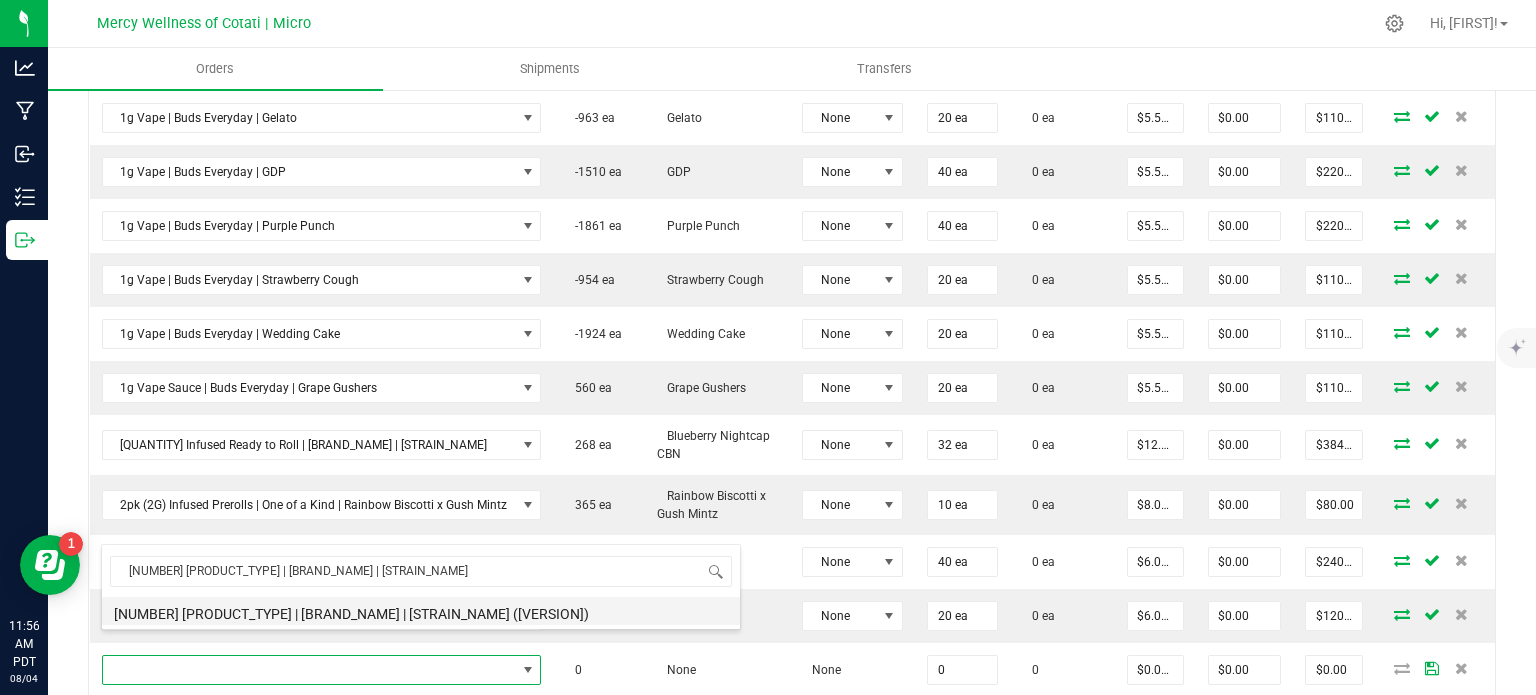 type on "0 ea" 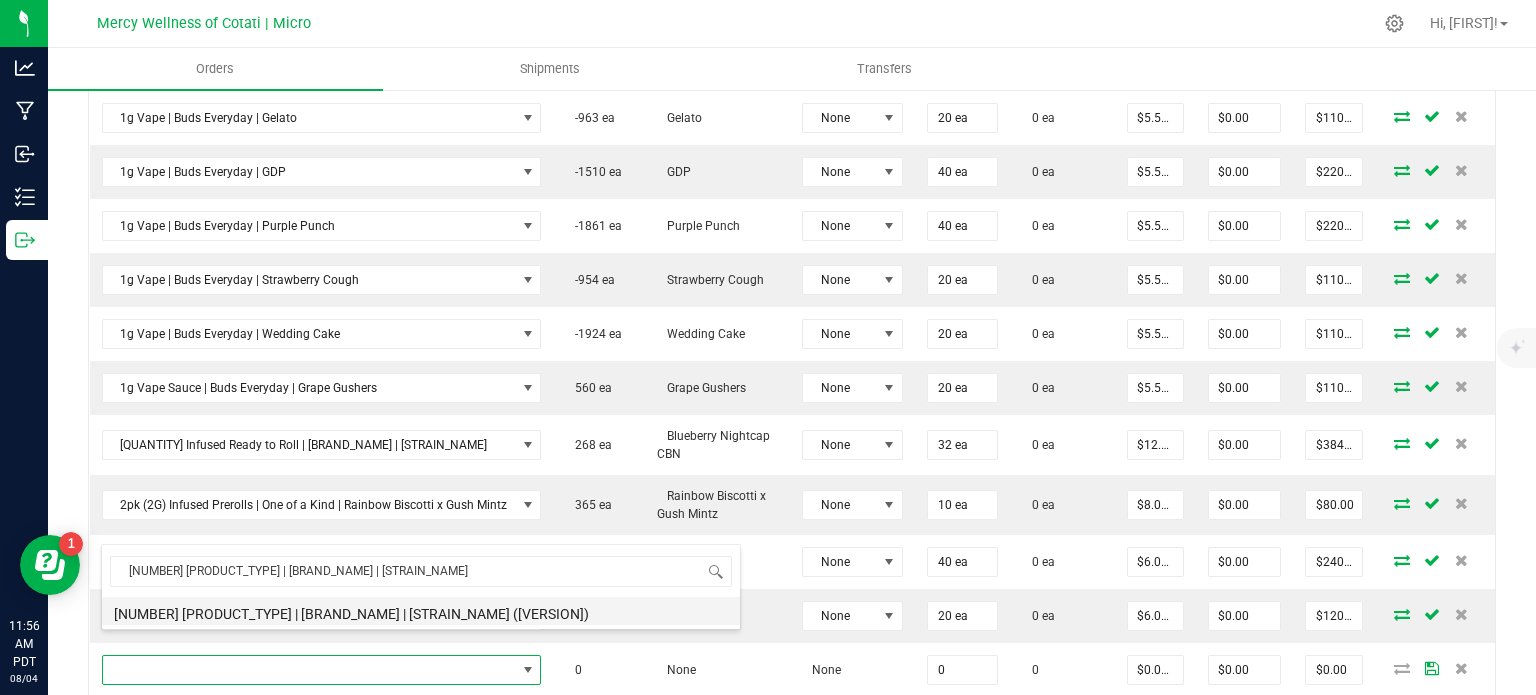 type on "$4.25000" 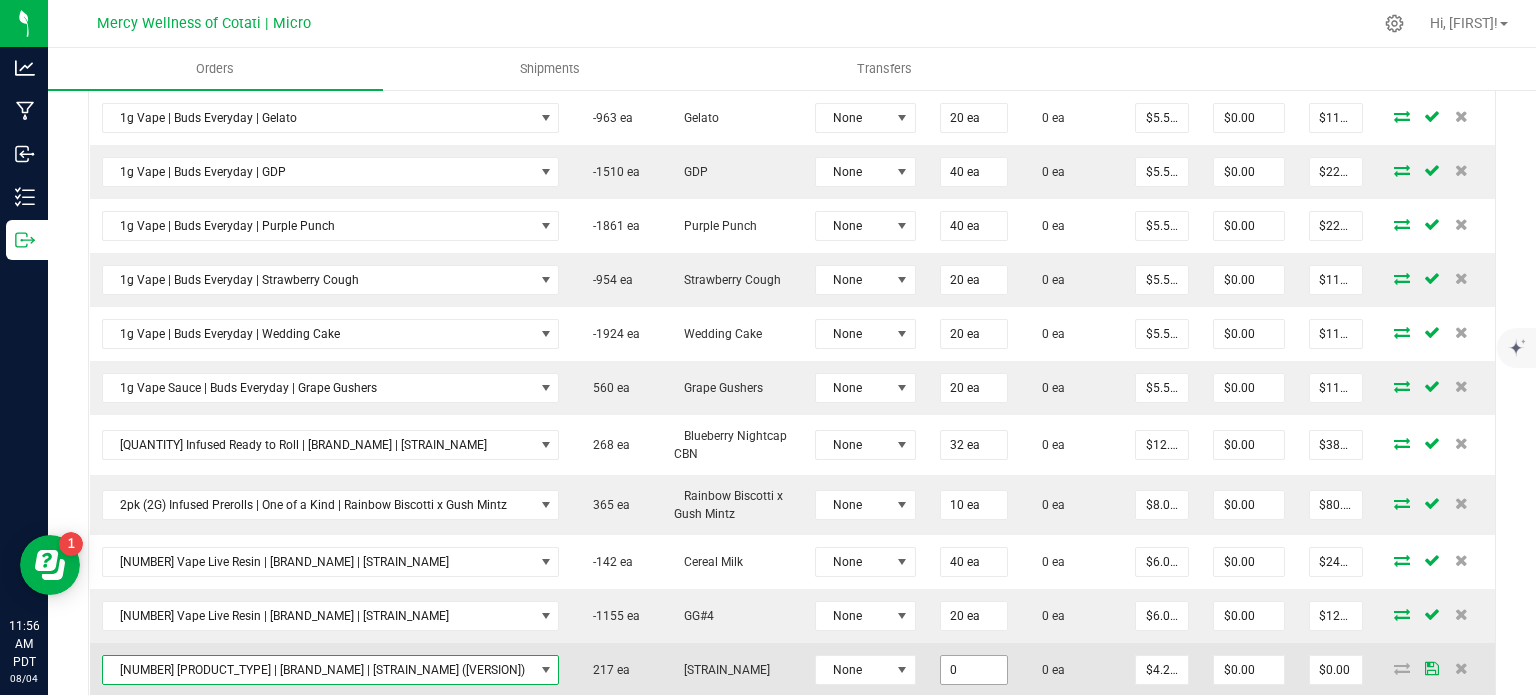 click on "0" at bounding box center (974, 670) 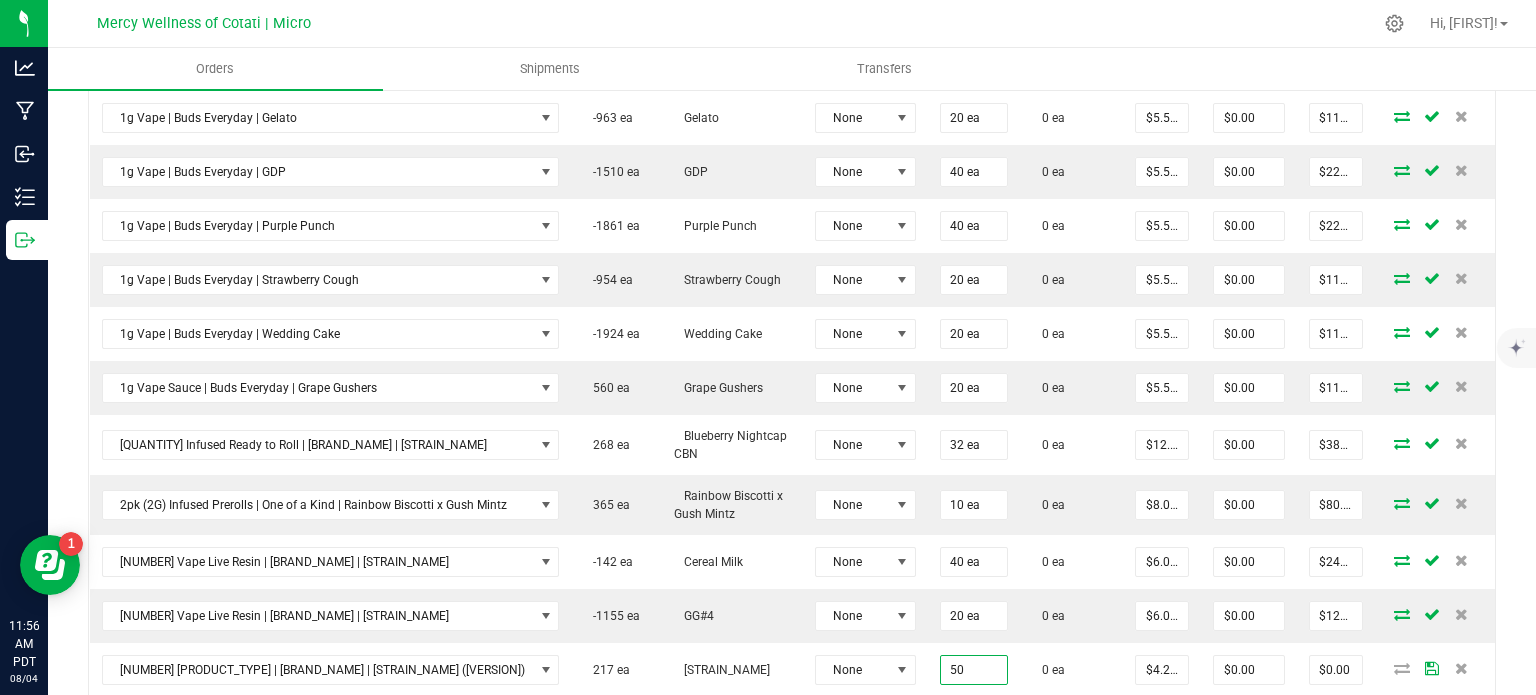 type on "50 ea" 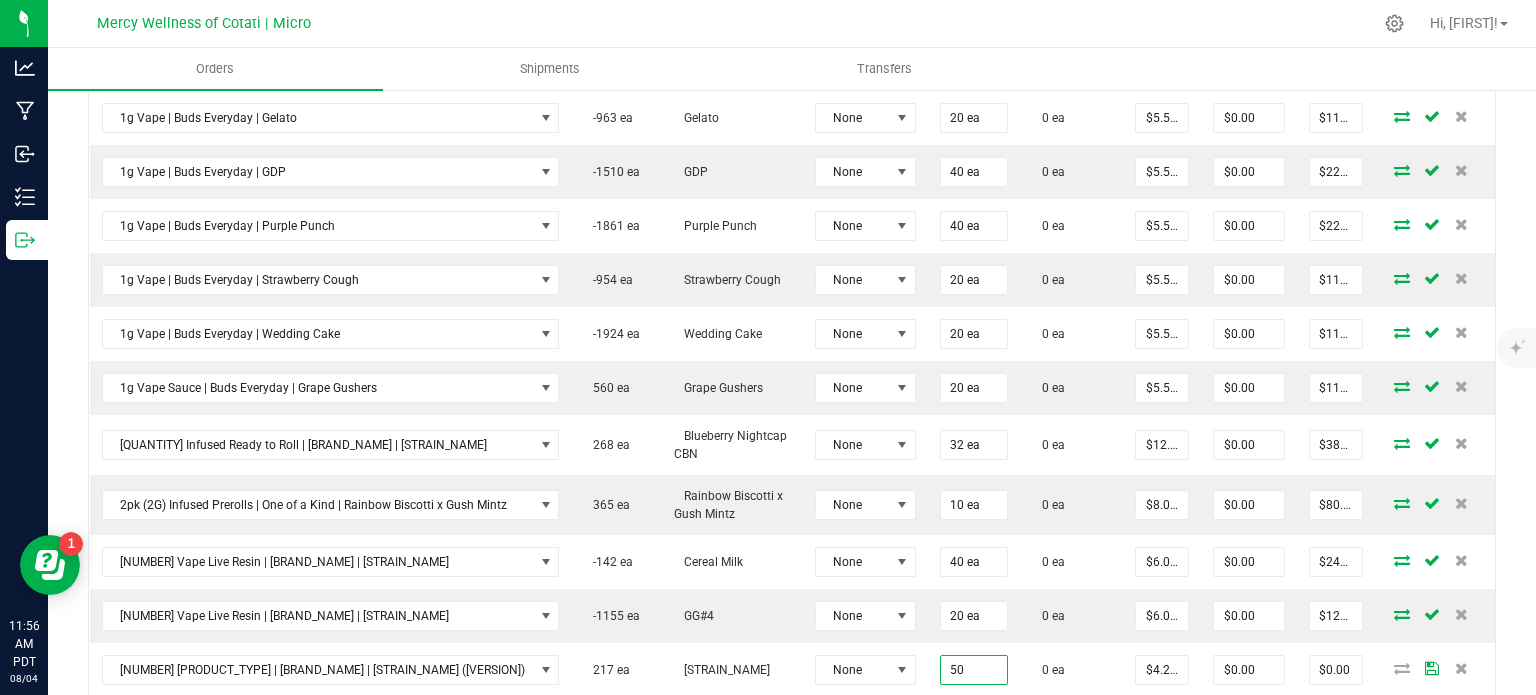 type on "$212.50" 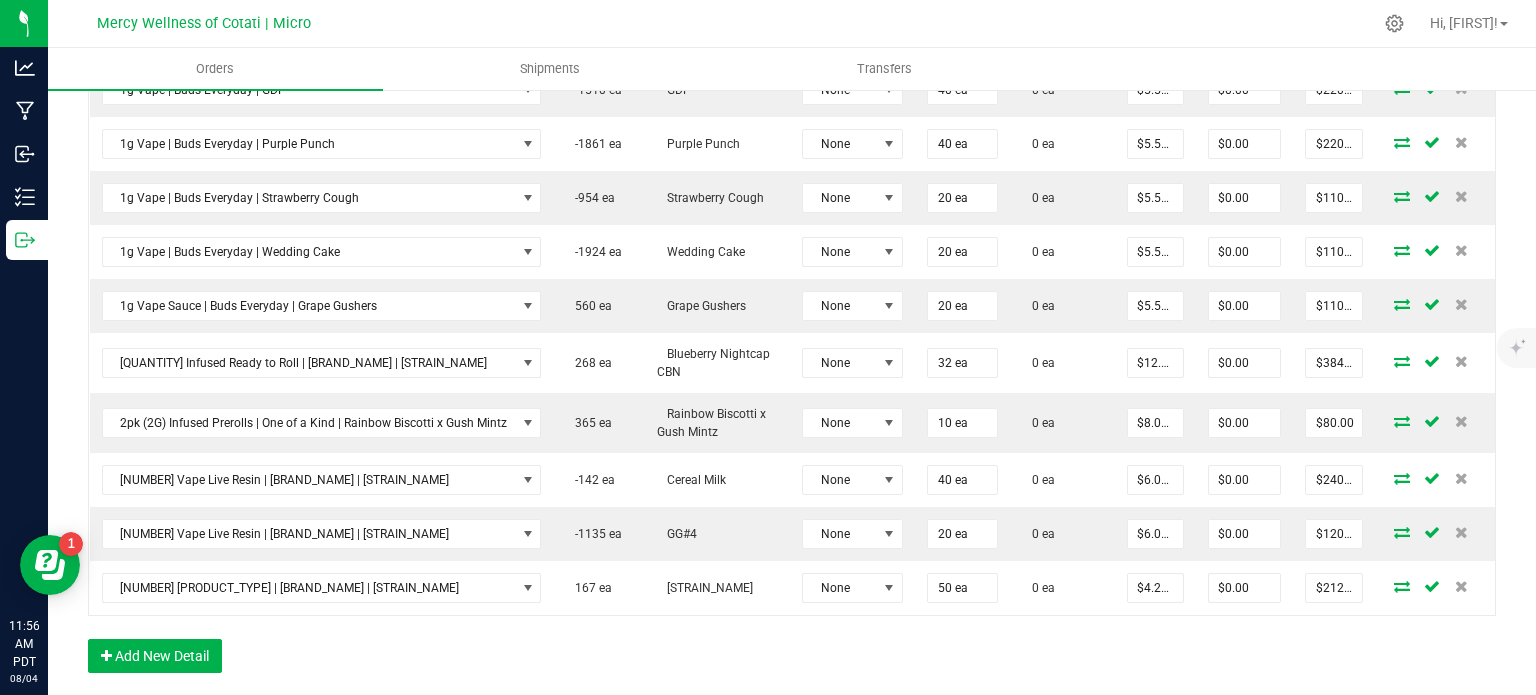 scroll, scrollTop: 993, scrollLeft: 0, axis: vertical 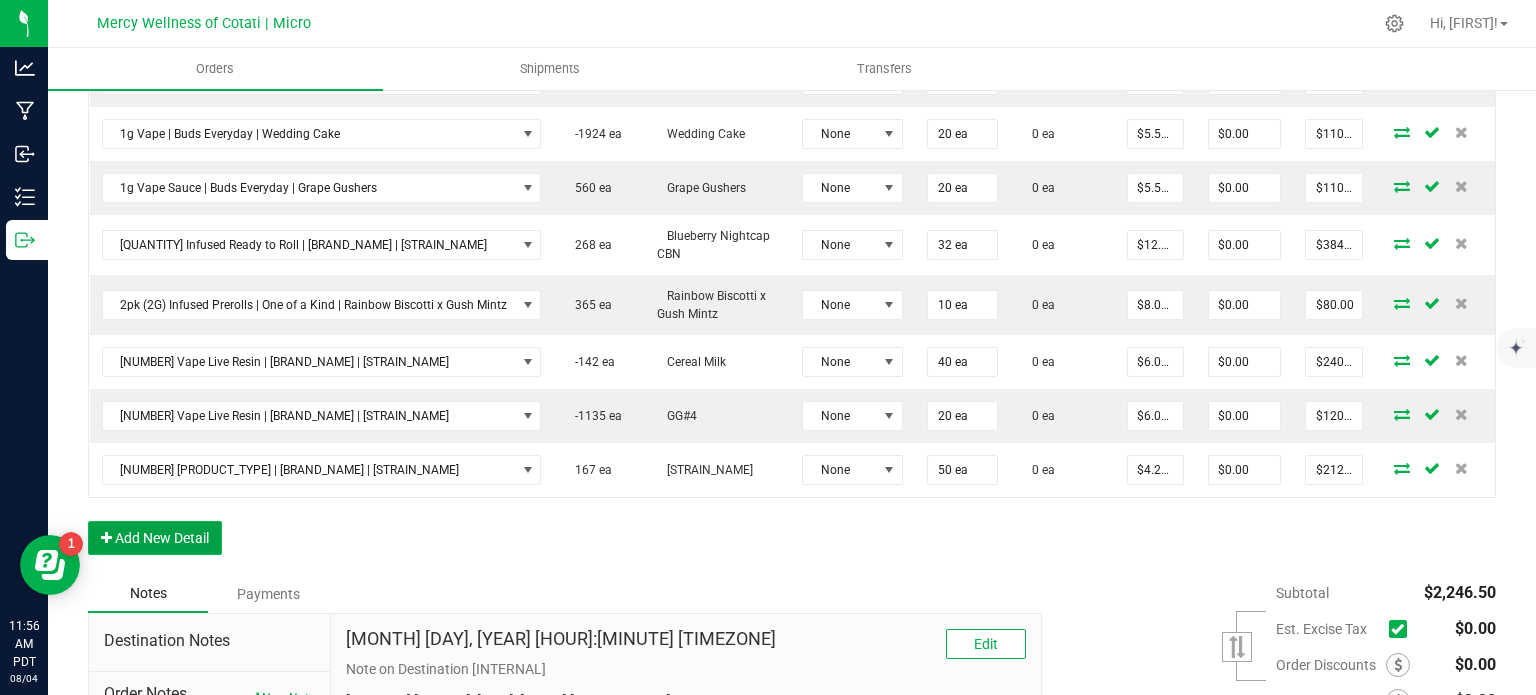 click on "Add New Detail" at bounding box center [155, 538] 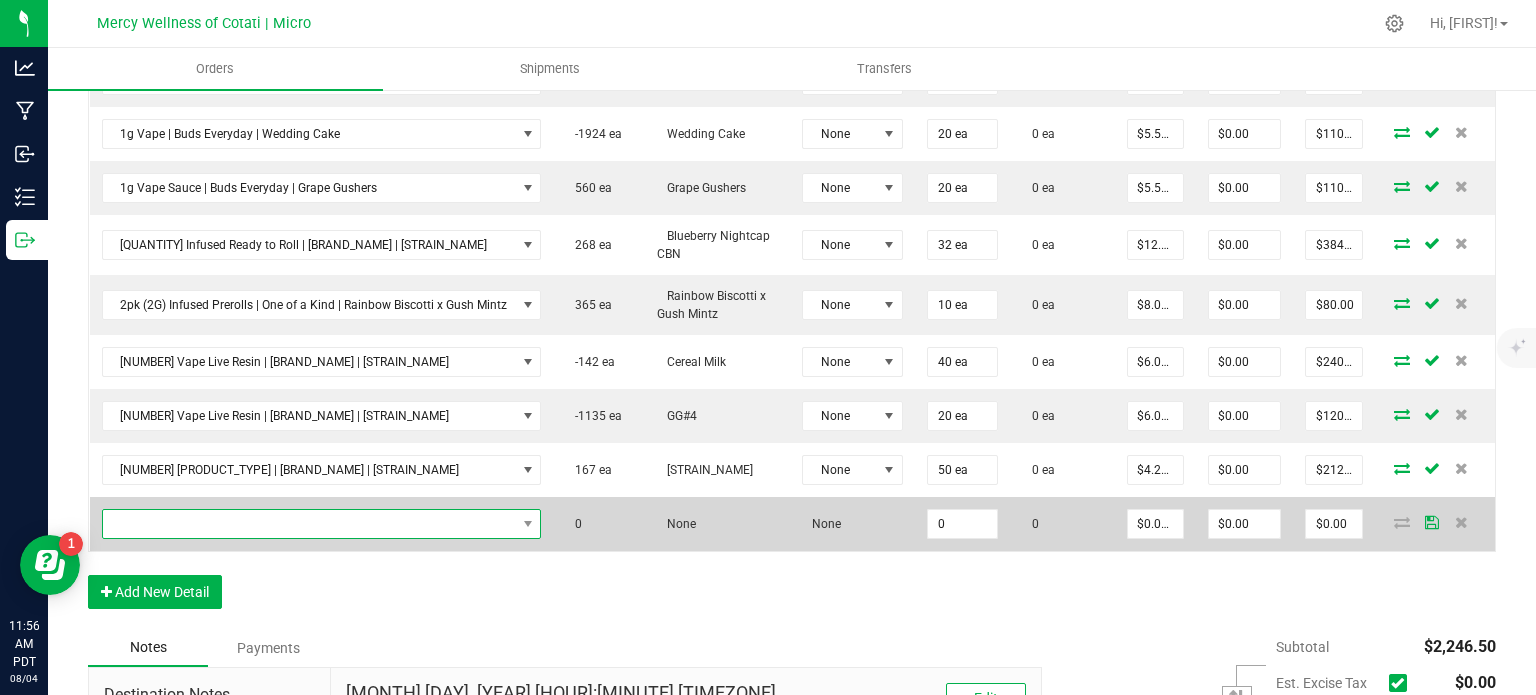 click at bounding box center (309, 524) 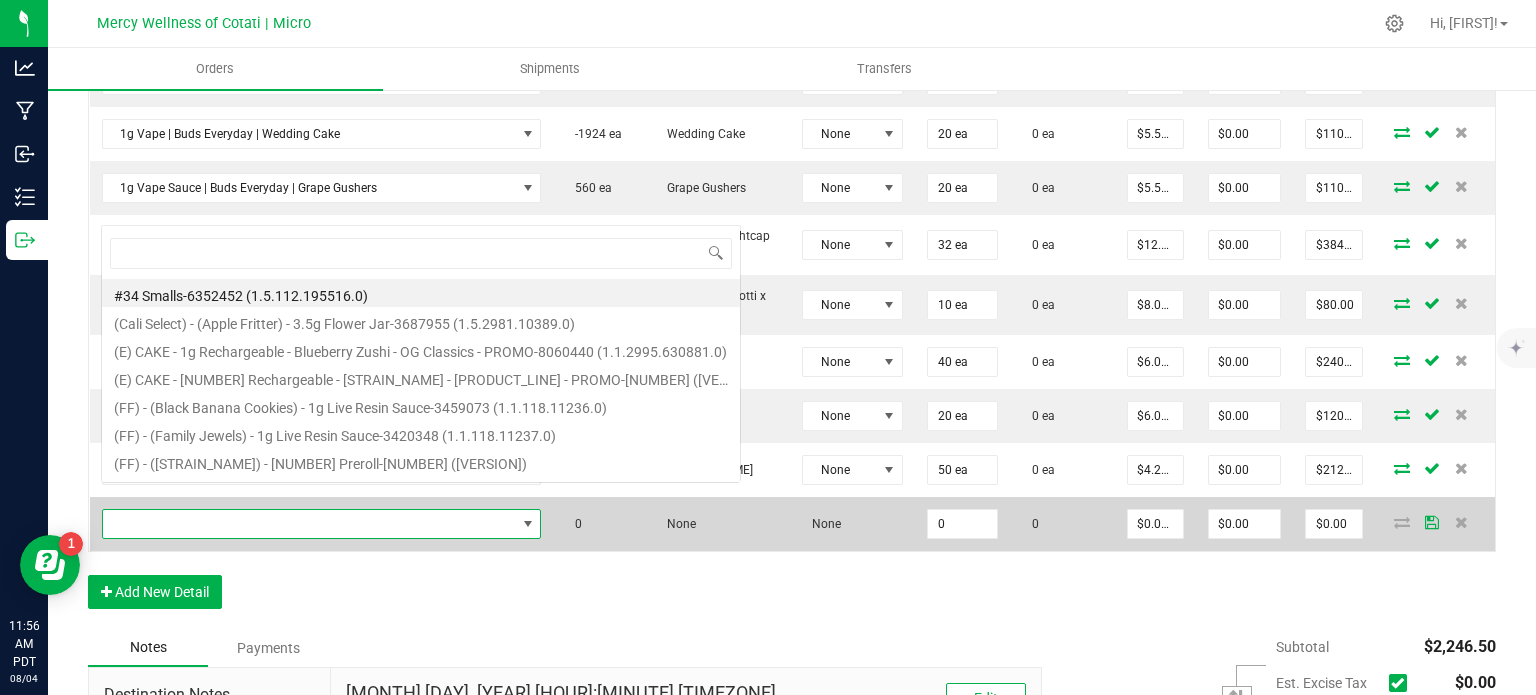 scroll, scrollTop: 0, scrollLeft: 0, axis: both 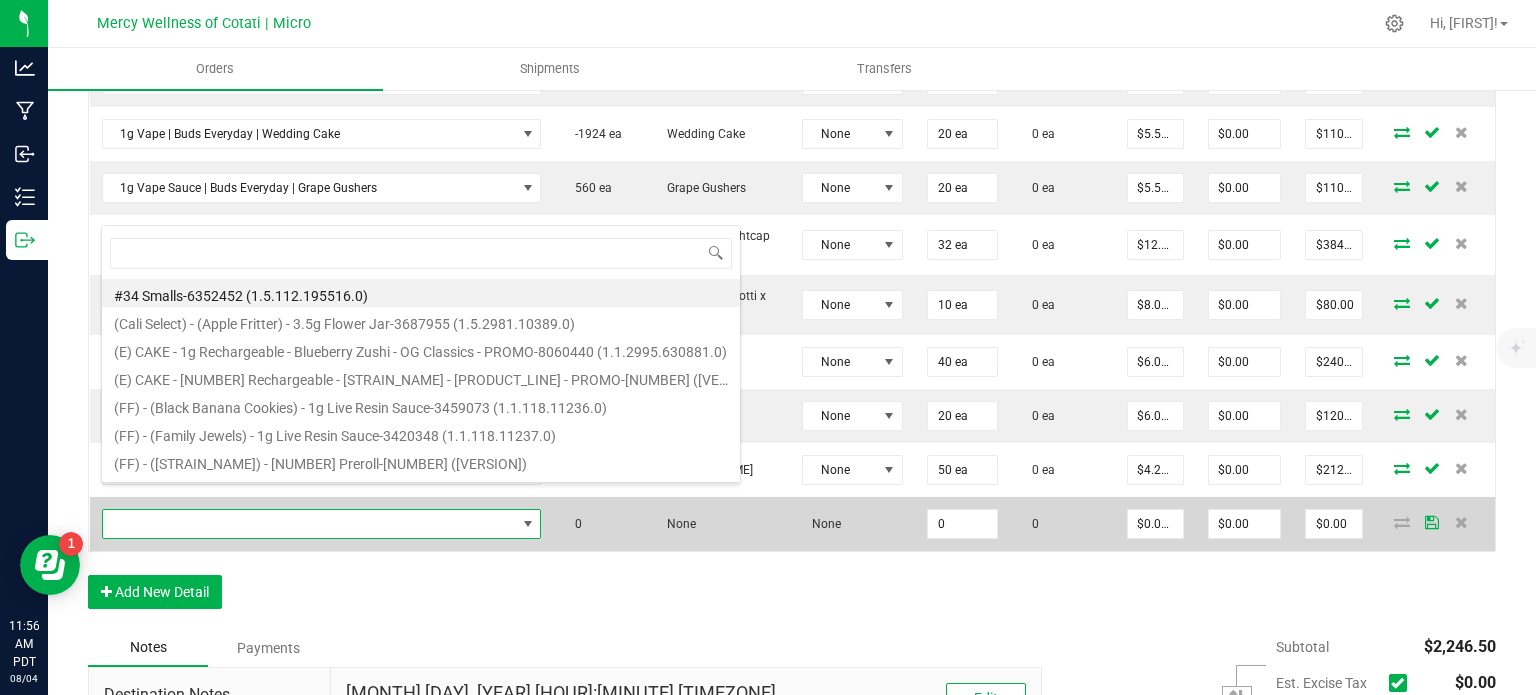 type on "[NUMBER] [PRODUCT_TYPE] | [BRAND_NAME] | [STRAIN_NAME]" 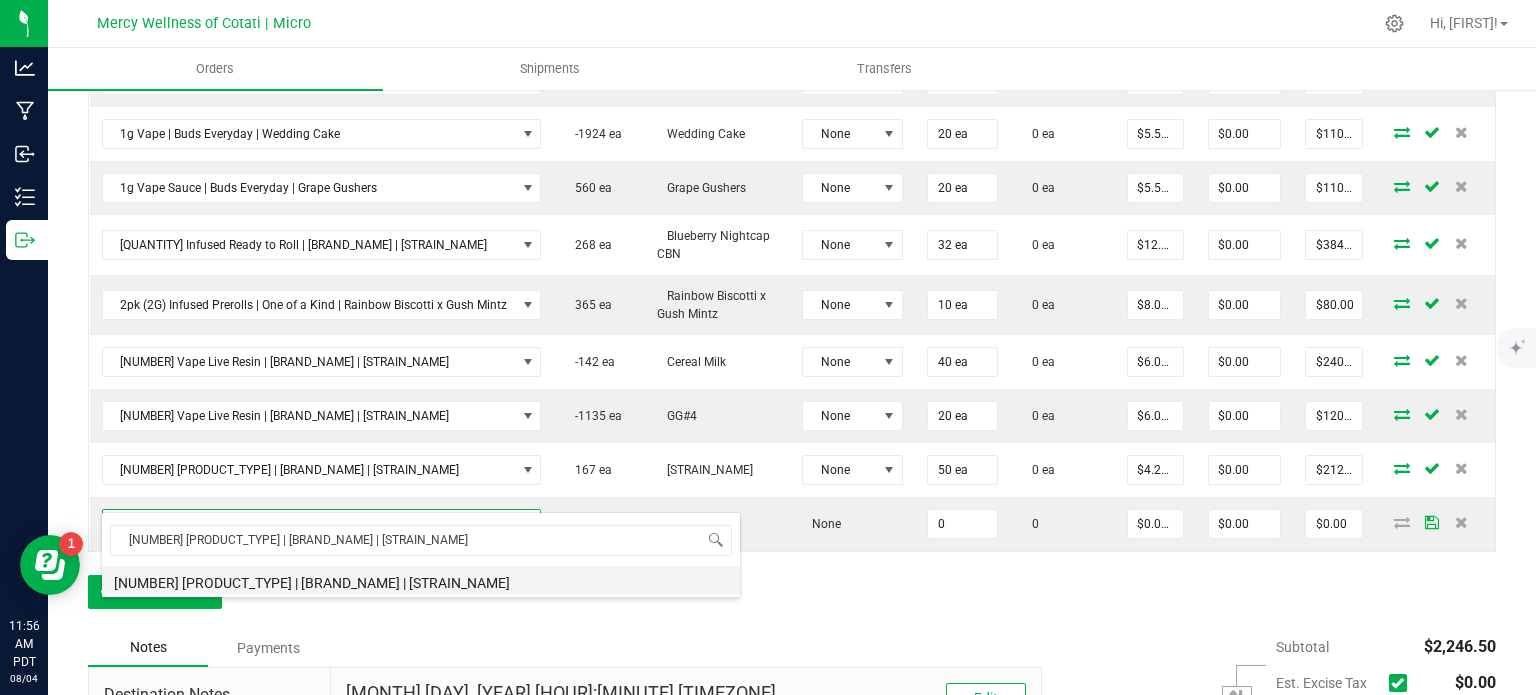 click on "[NUMBER] [PRODUCT_TYPE] | [BRAND_NAME] | [STRAIN_NAME]" at bounding box center (421, 580) 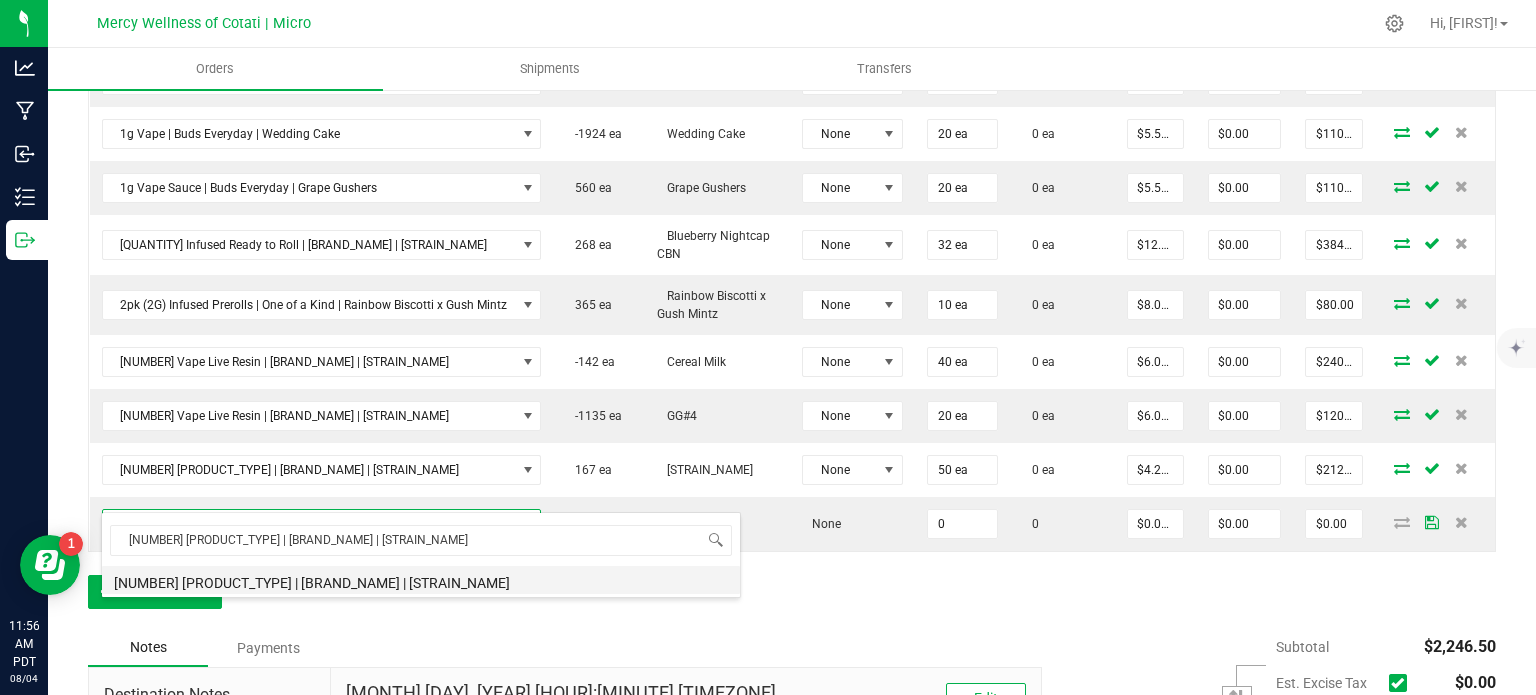 type on "0 ea" 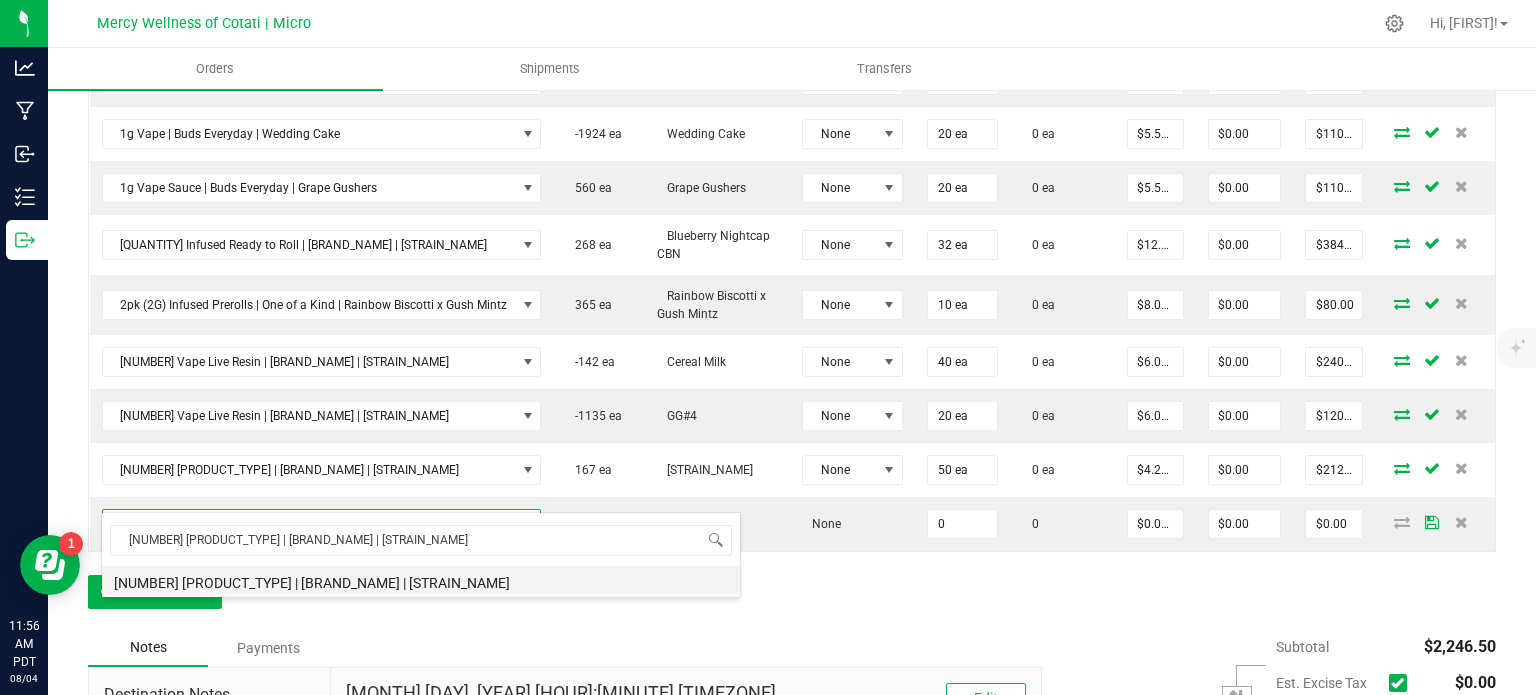 type on "$9.50000" 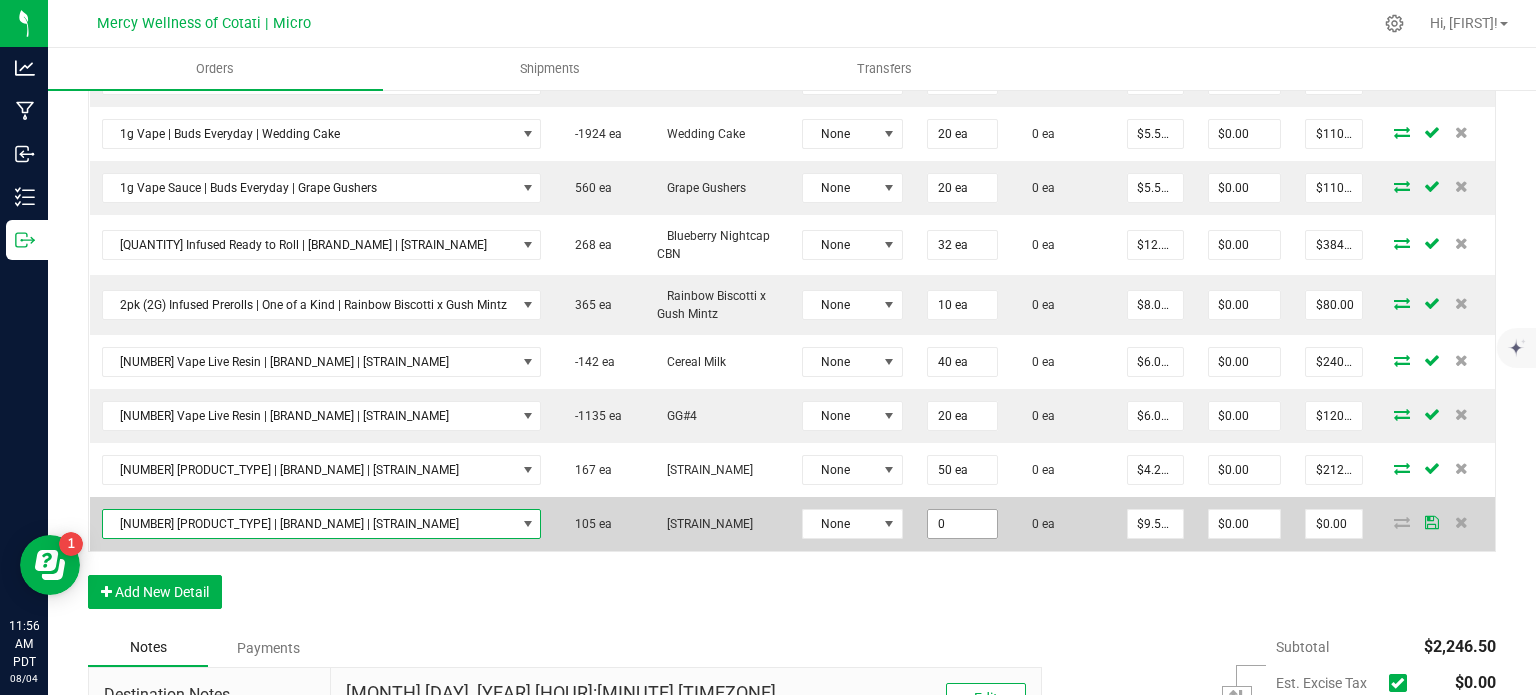 click on "0" at bounding box center (962, 524) 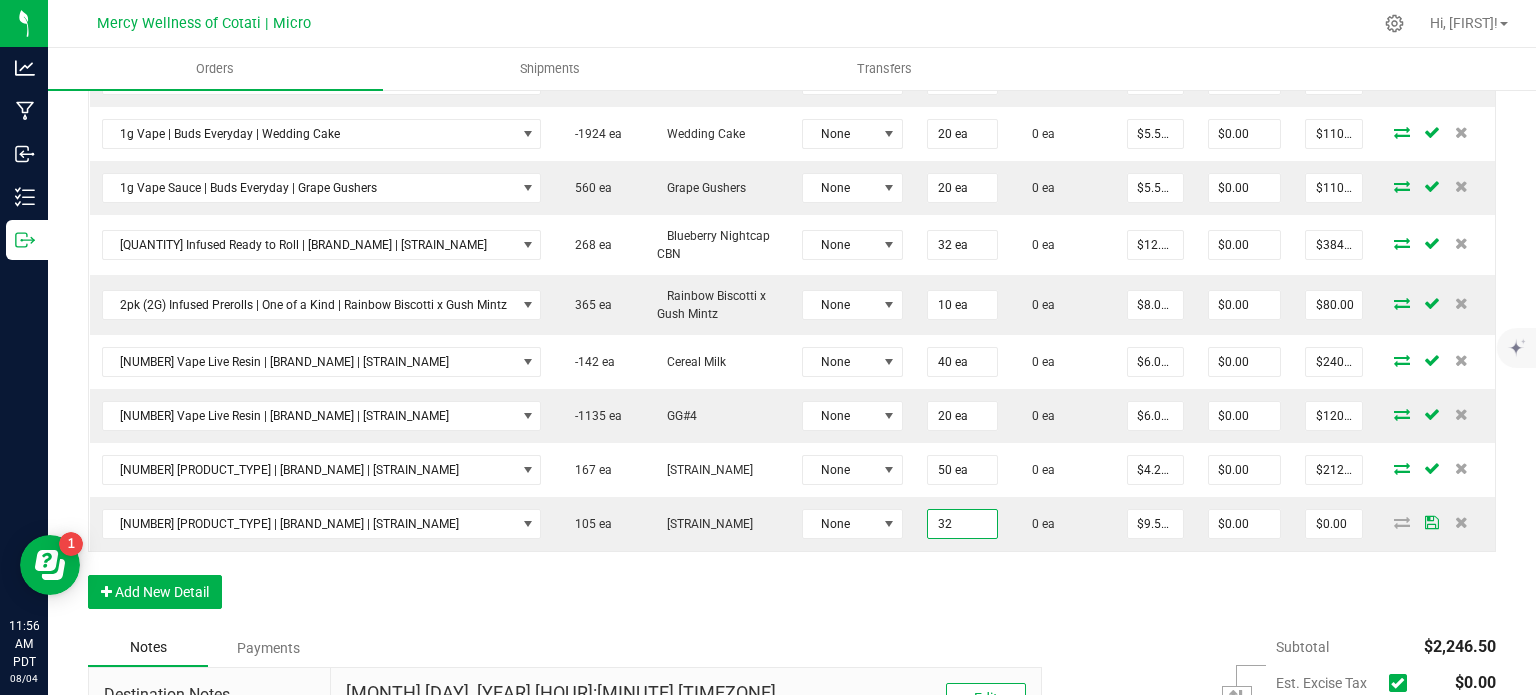 type on "32 ea" 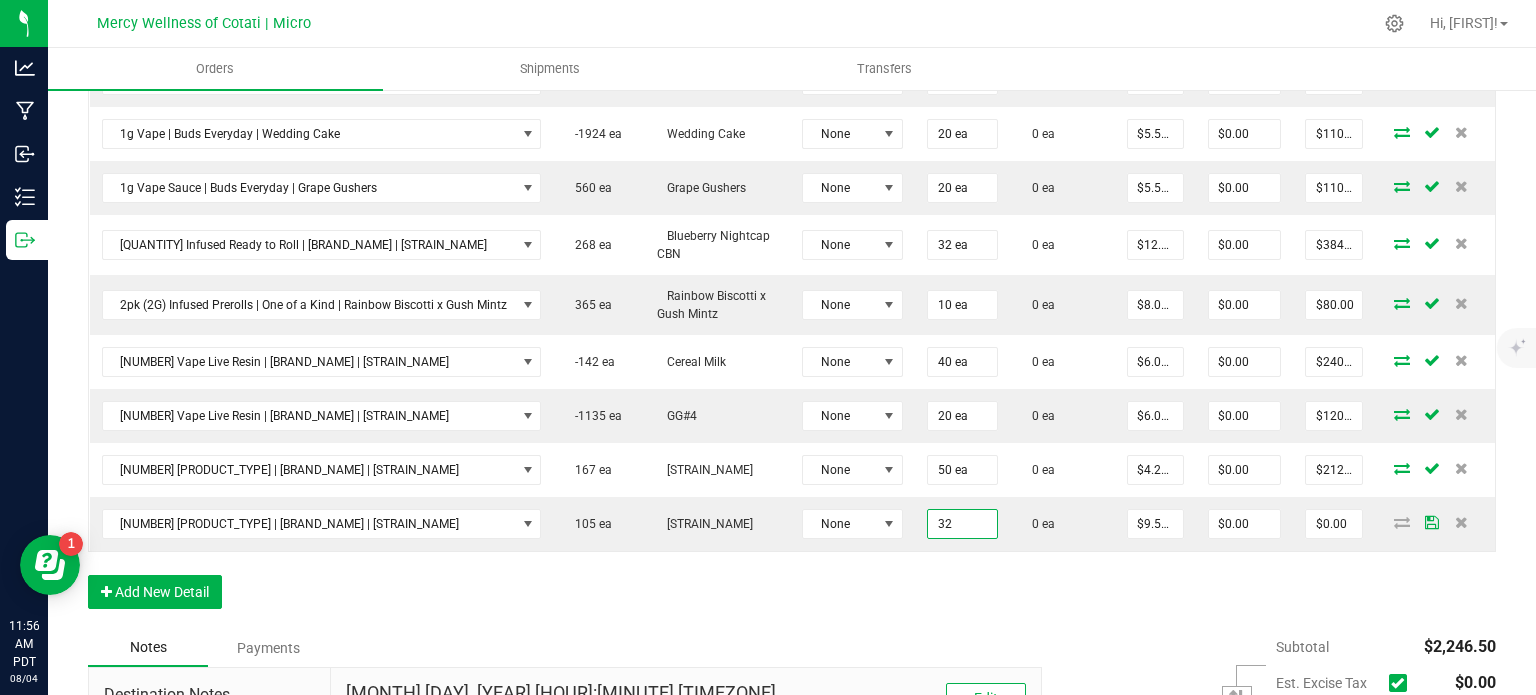 type on "$304.00" 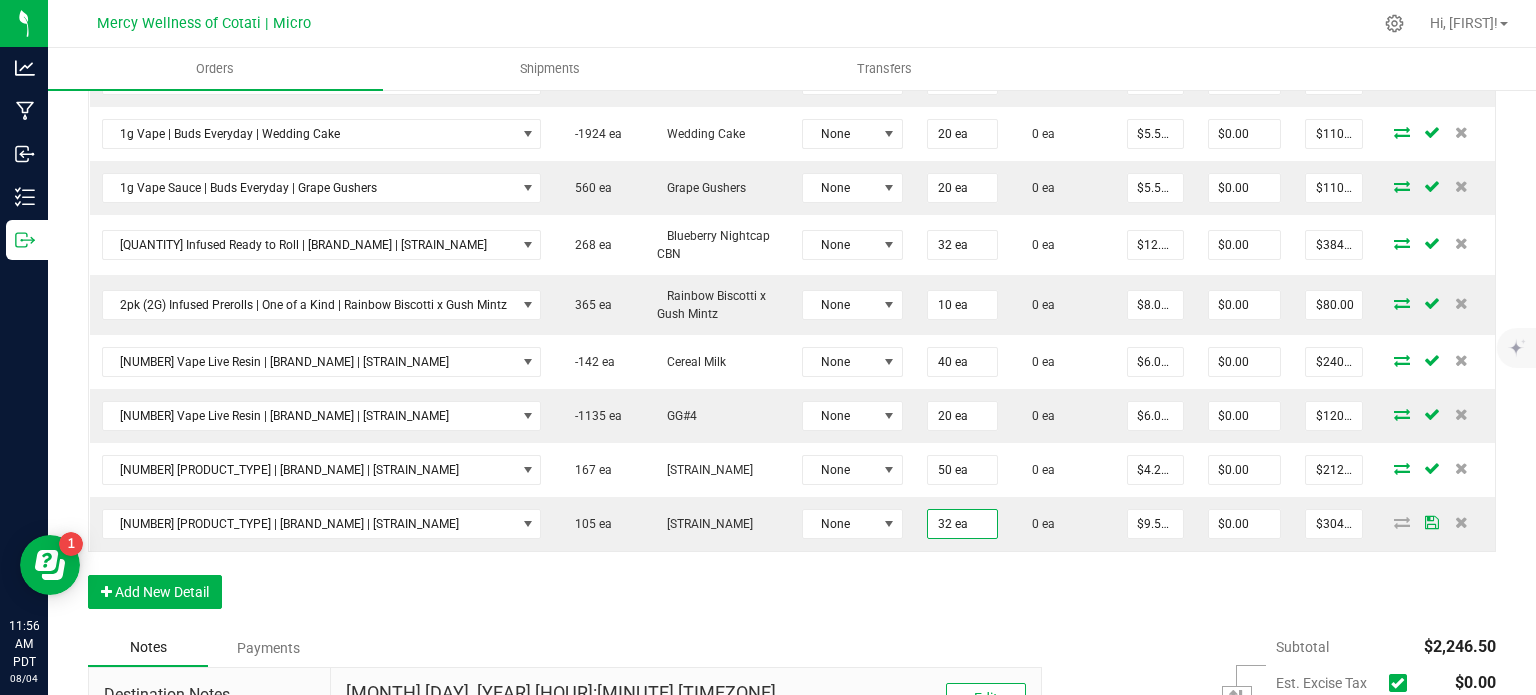 click on "Notes
Payments" at bounding box center [557, 648] 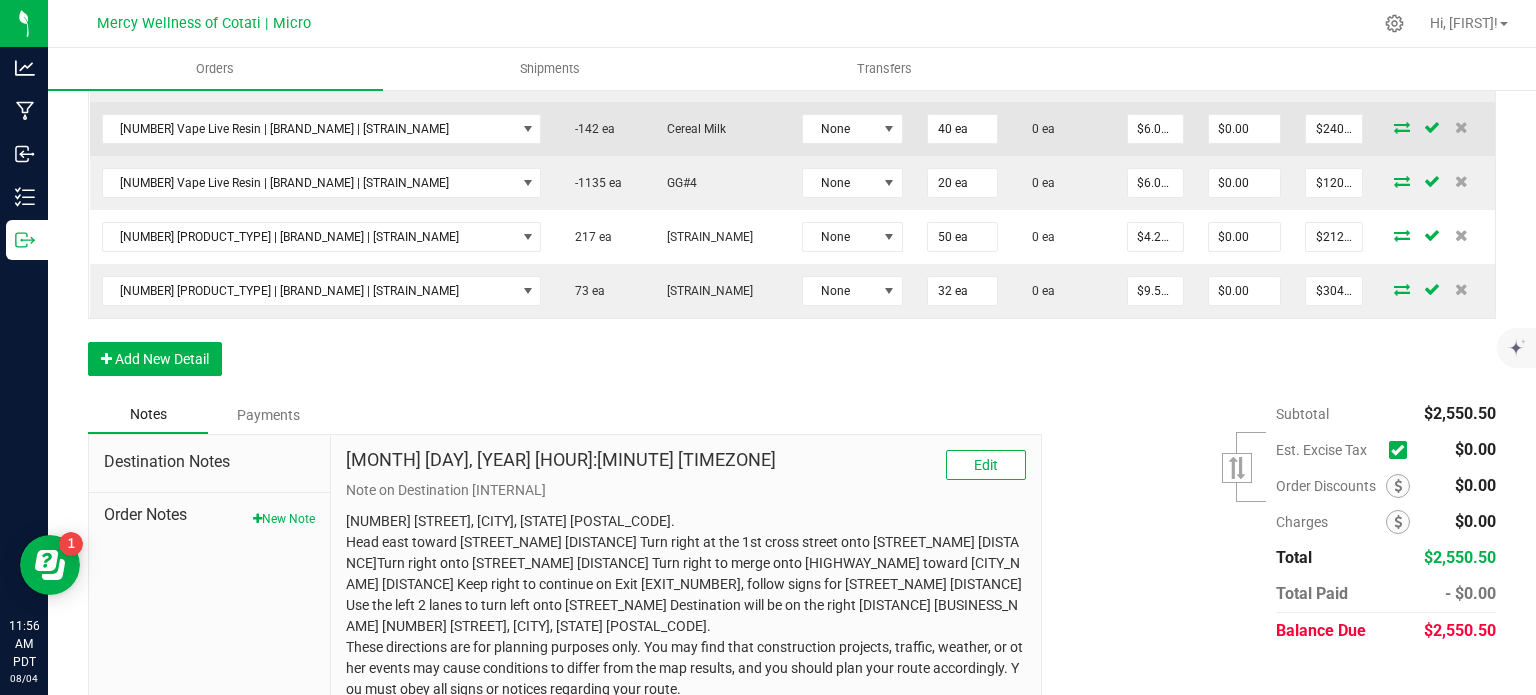 scroll, scrollTop: 1227, scrollLeft: 0, axis: vertical 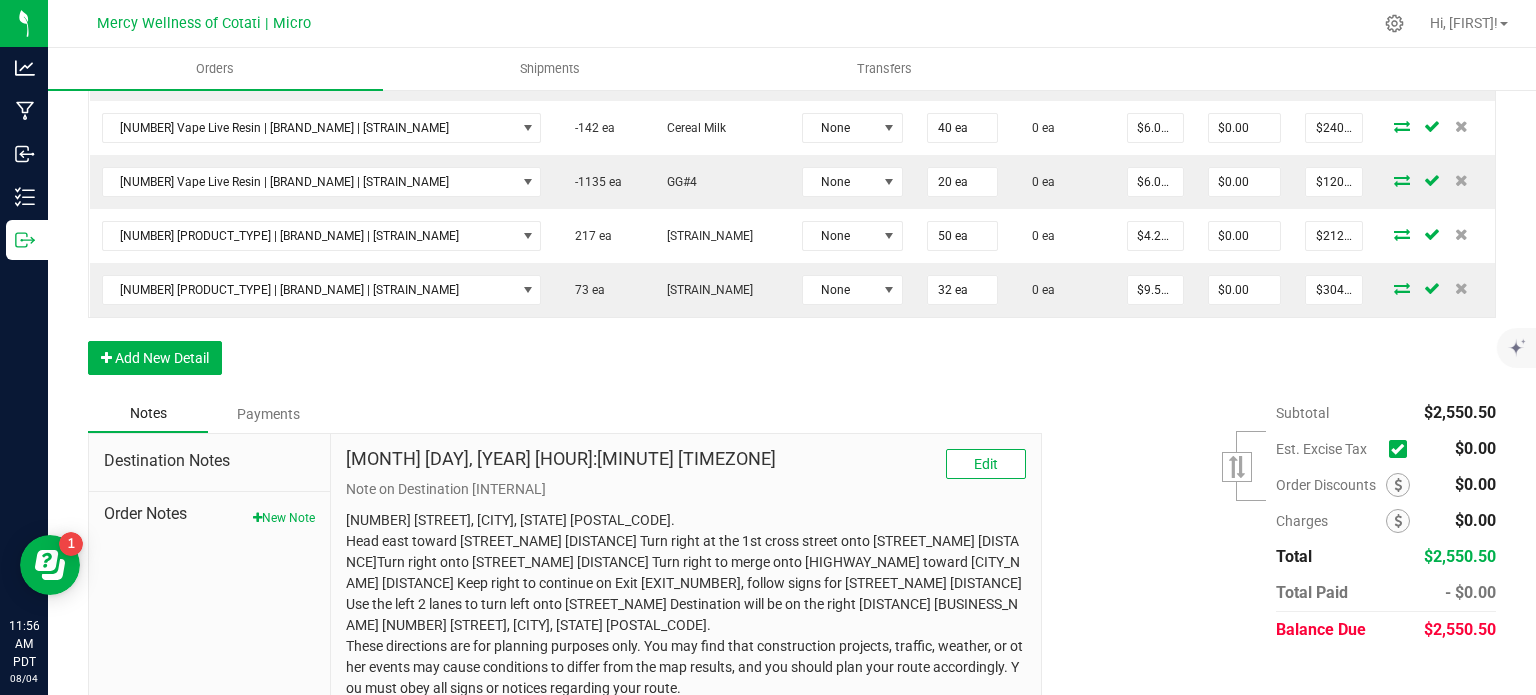click on "Order Details Print All Labels Item  Sellable  Strain  Lot Number  Qty Ordered Qty Allocated Unit Price Line Discount Total Actions [NUMBER] Vape | [BRAND_NAME] | [STRAIN_NAME]  -[QUANTITY] ea   [STRAIN_NAME]  None [QUANTITY] ea  0 ea  $[PRICE] $[PRICE] $[PRICE] [NUMBER] Vape | [BRAND_NAME] | [STRAIN_NAME]  -[QUANTITY] ea   [STRAIN_NAME]  None [QUANTITY] ea  0 ea  $[PRICE] $[PRICE] $[PRICE] [NUMBER] Vape | [BRAND_NAME] | [STRAIN_NAME]  -[QUANTITY] ea   [STRAIN_NAME]  None [QUANTITY] ea  0 ea  $[PRICE] $[PRICE] $[PRICE] [NUMBER] Vape | [BRAND_NAME] | [STRAIN_NAME]  -[QUANTITY] ea   [STRAIN_NAME]  None [QUANTITY] ea  0 ea  $[PRICE] $[PRICE] $[PRICE] [NUMBER] Vape | [BRAND_NAME] | [STRAIN_NAME]  -[QUANTITY] ea   [STRAIN_NAME]  None [QUANTITY] ea  0 ea  $[PRICE] $[PRICE] $[PRICE] [NUMBER] Vape | [BRAND_NAME] | [STRAIN_NAME]  -[QUANTITY] ea   [STRAIN_NAME]  None [QUANTITY] ea  0 ea  $[PRICE] $[PRICE] $[PRICE] [NUMBER] Vape | [BRAND_NAME] | [STRAIN_NAME]  -[QUANTITY] ea   [STRAIN_NAME]  None [QUANTITY] ea  0 ea  $[PRICE] $[PRICE] $[PRICE] [NUMBER] Vape Sauce | [BRAND_NAME] | [STRAIN_NAME]  [QUANTITY] ea   [STRAIN_NAME]  None [QUANTITY] ea  0 ea  $[PRICE] $[PRICE] $[PRICE]  [QUANTITY] ea  None [QUANTITY] ea" at bounding box center [792, -81] 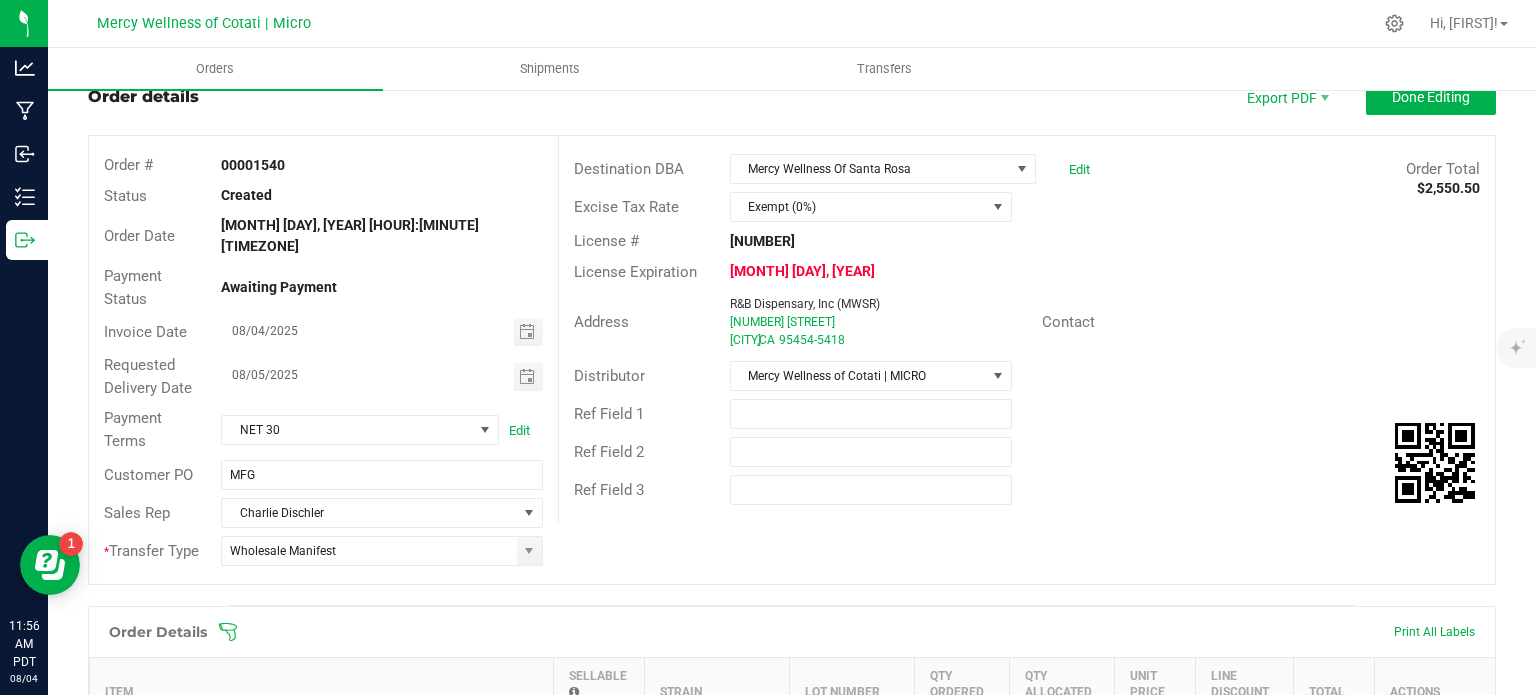 scroll, scrollTop: 0, scrollLeft: 0, axis: both 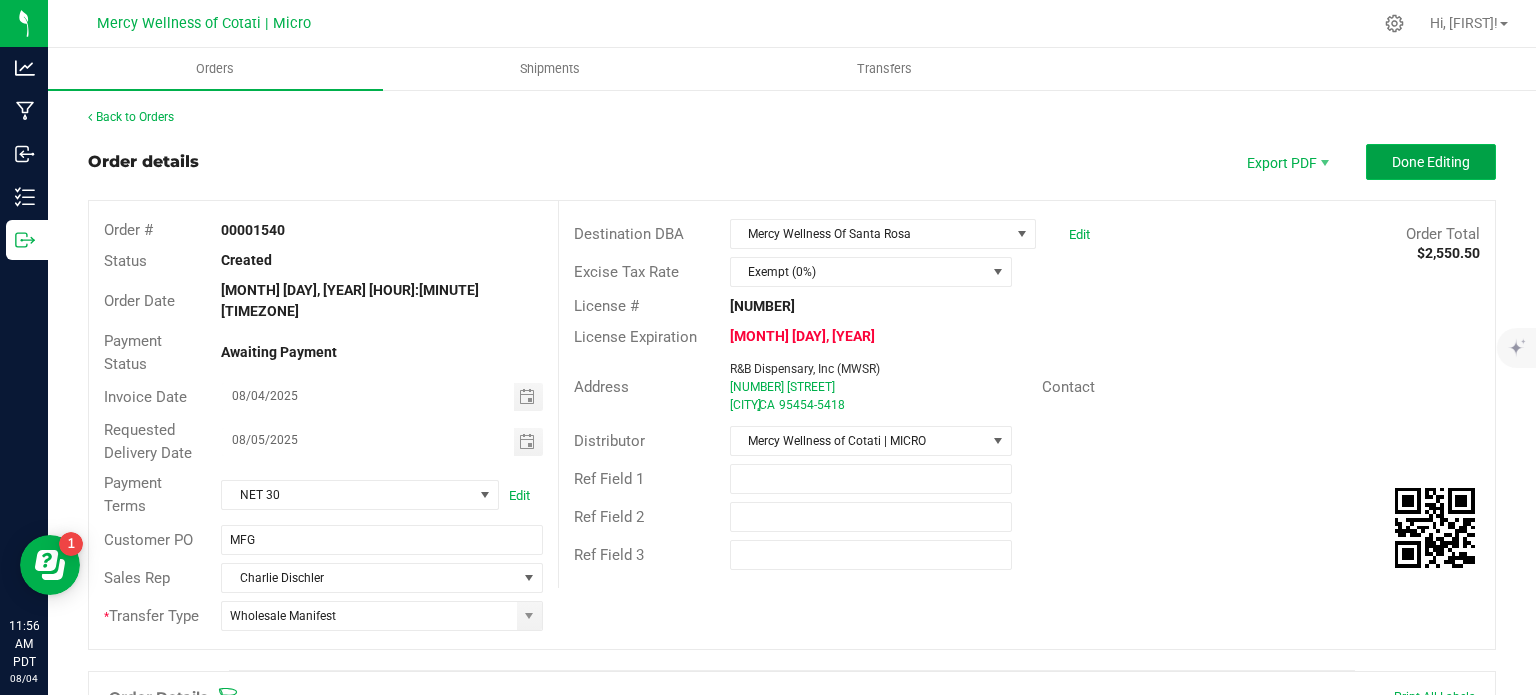 click on "Done Editing" at bounding box center [1431, 162] 